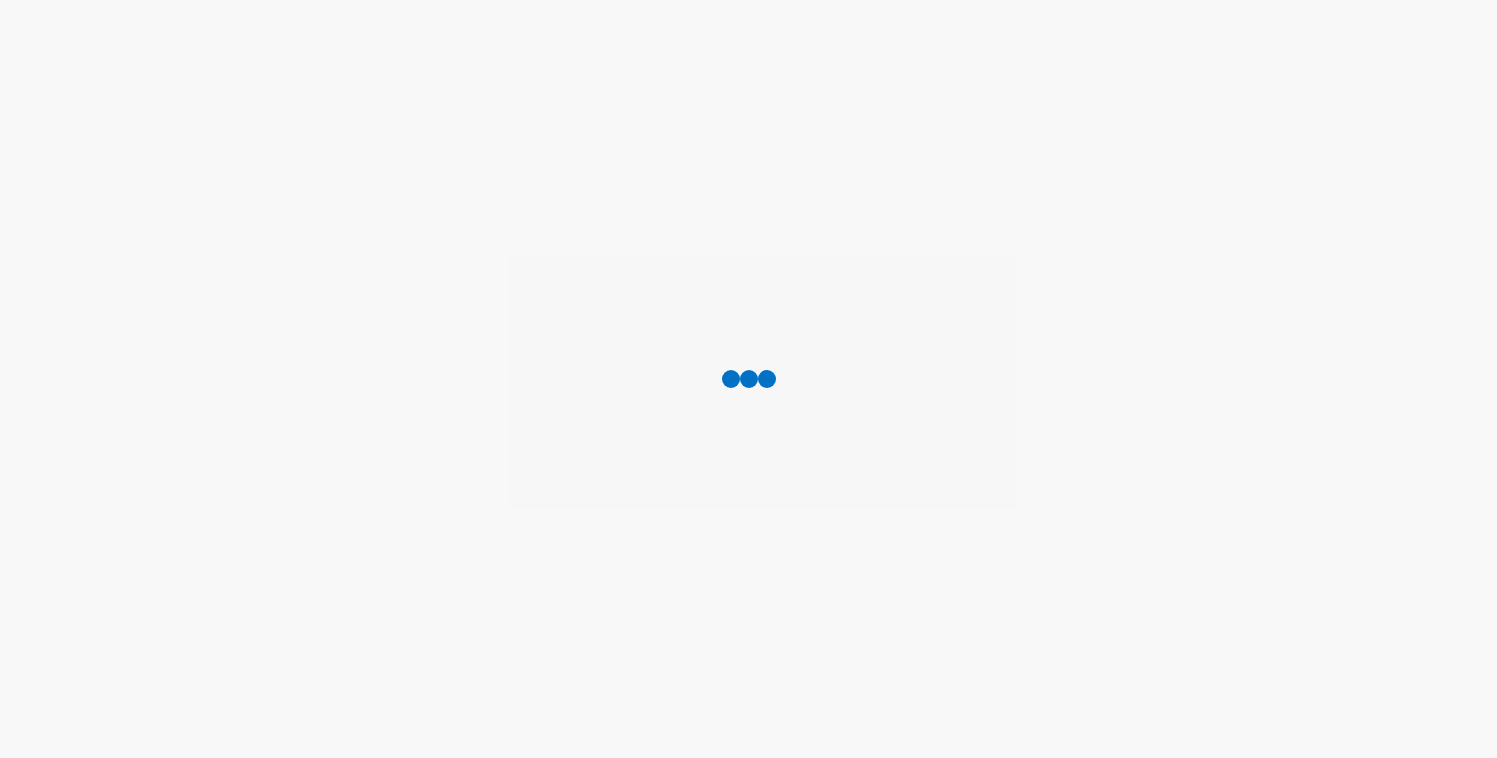 scroll, scrollTop: 0, scrollLeft: 0, axis: both 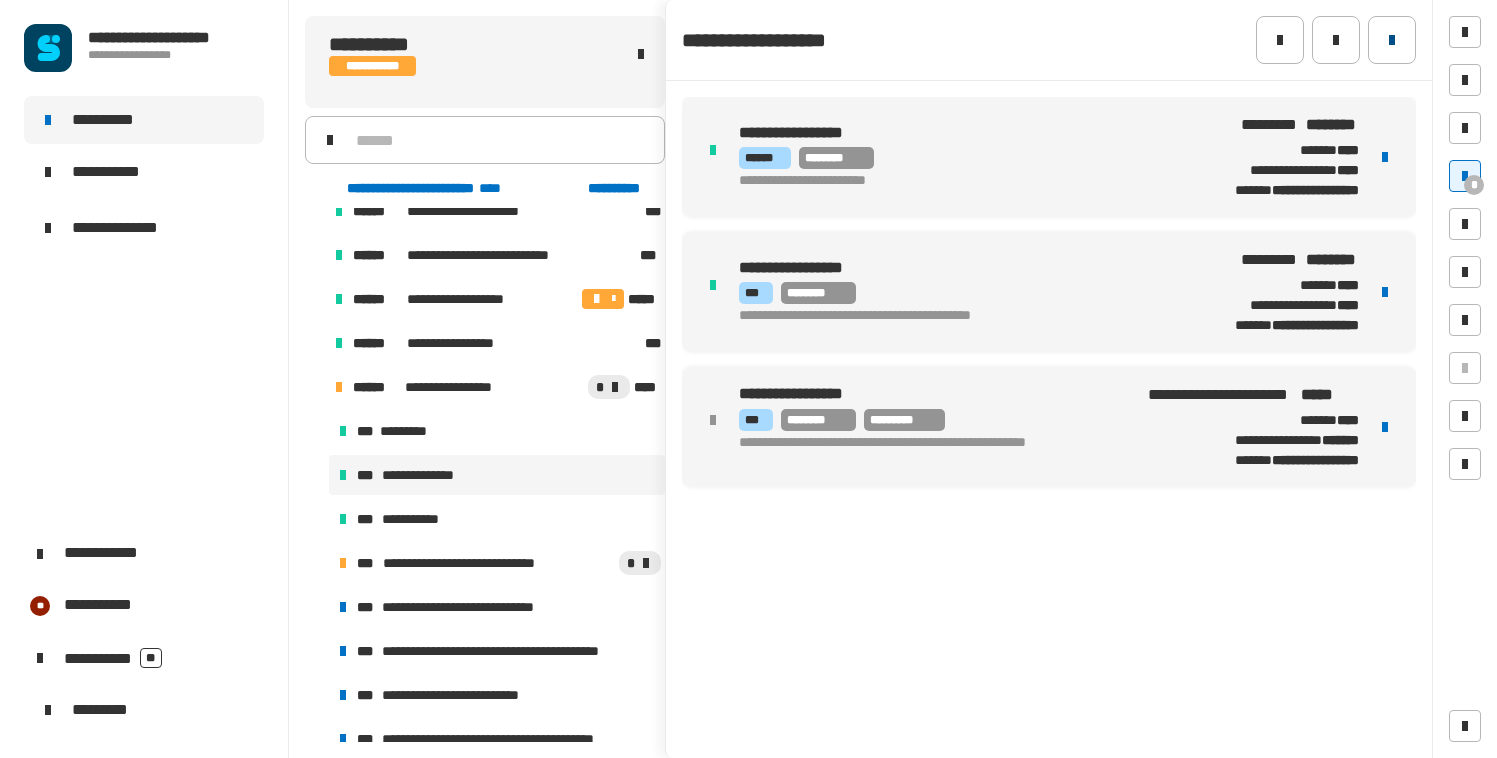 click 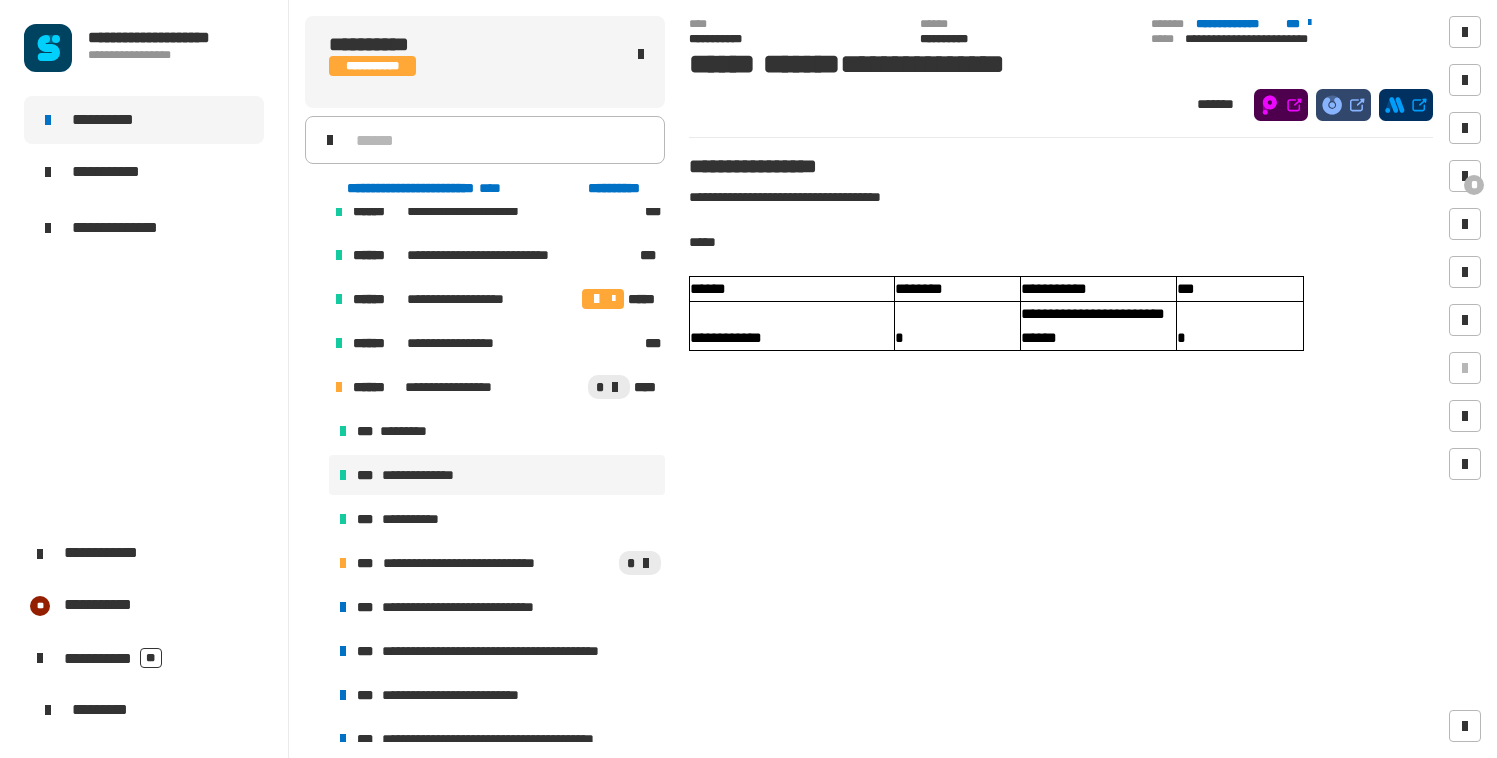 click at bounding box center (315, 387) 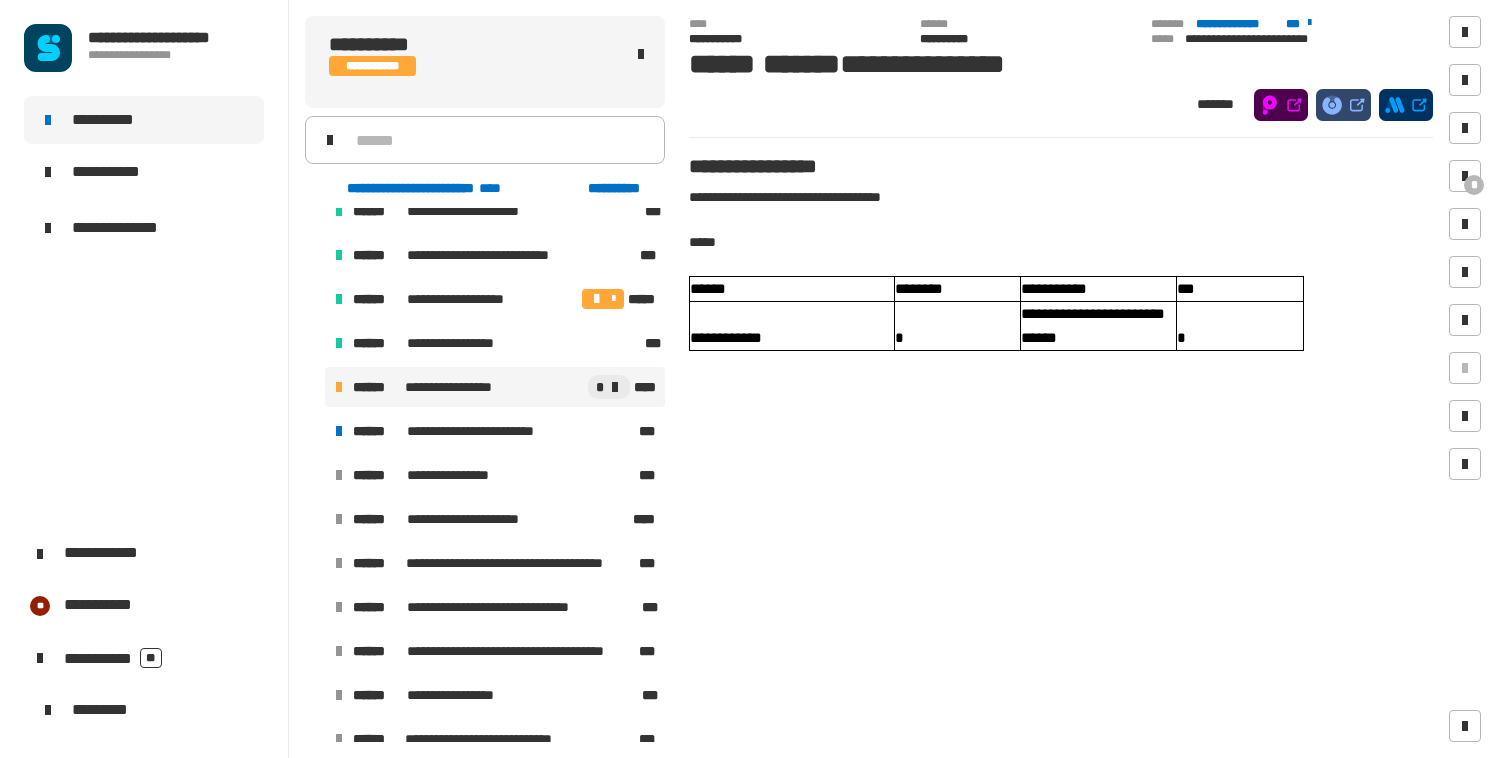 click on "**********" at bounding box center (450, 387) 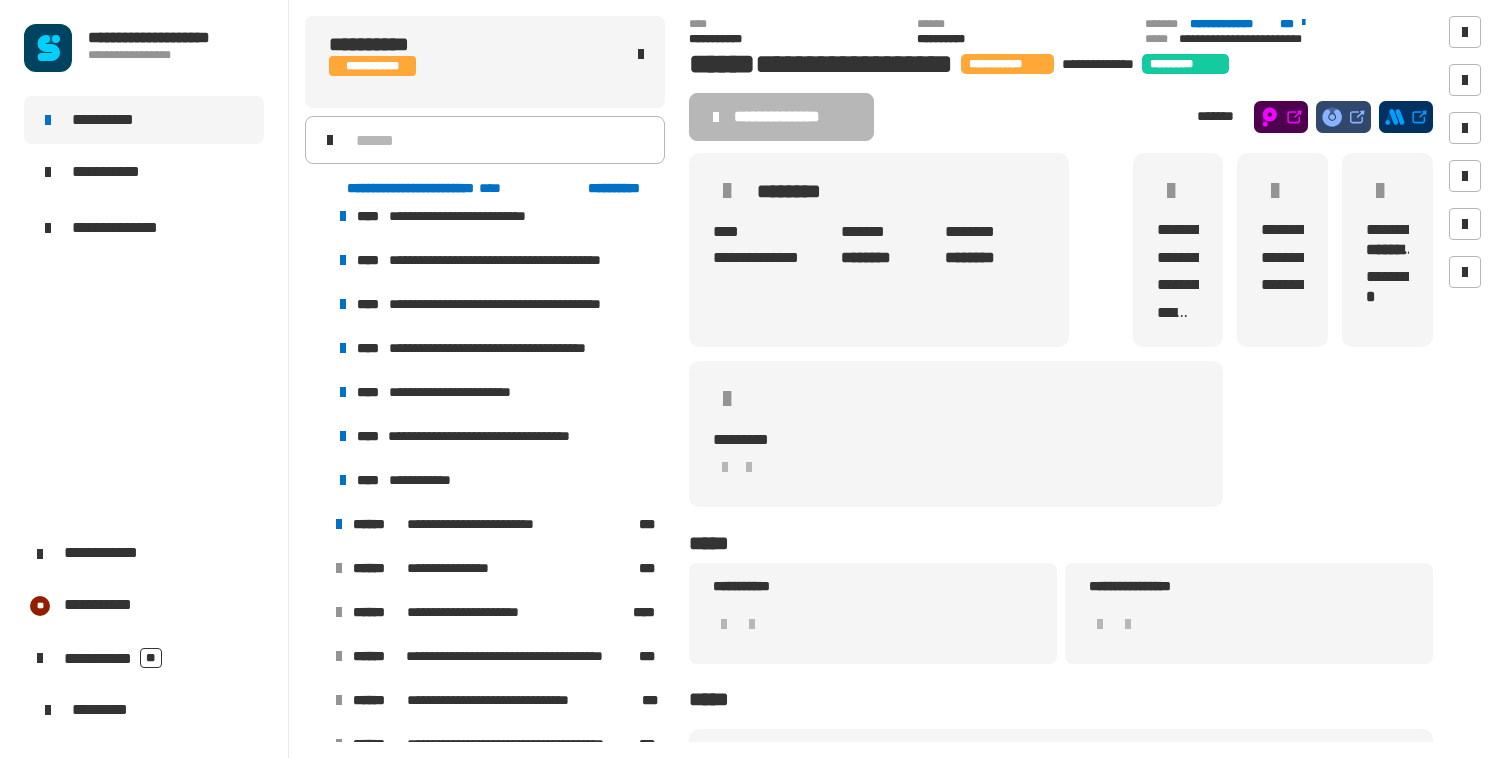 scroll, scrollTop: 1621, scrollLeft: 0, axis: vertical 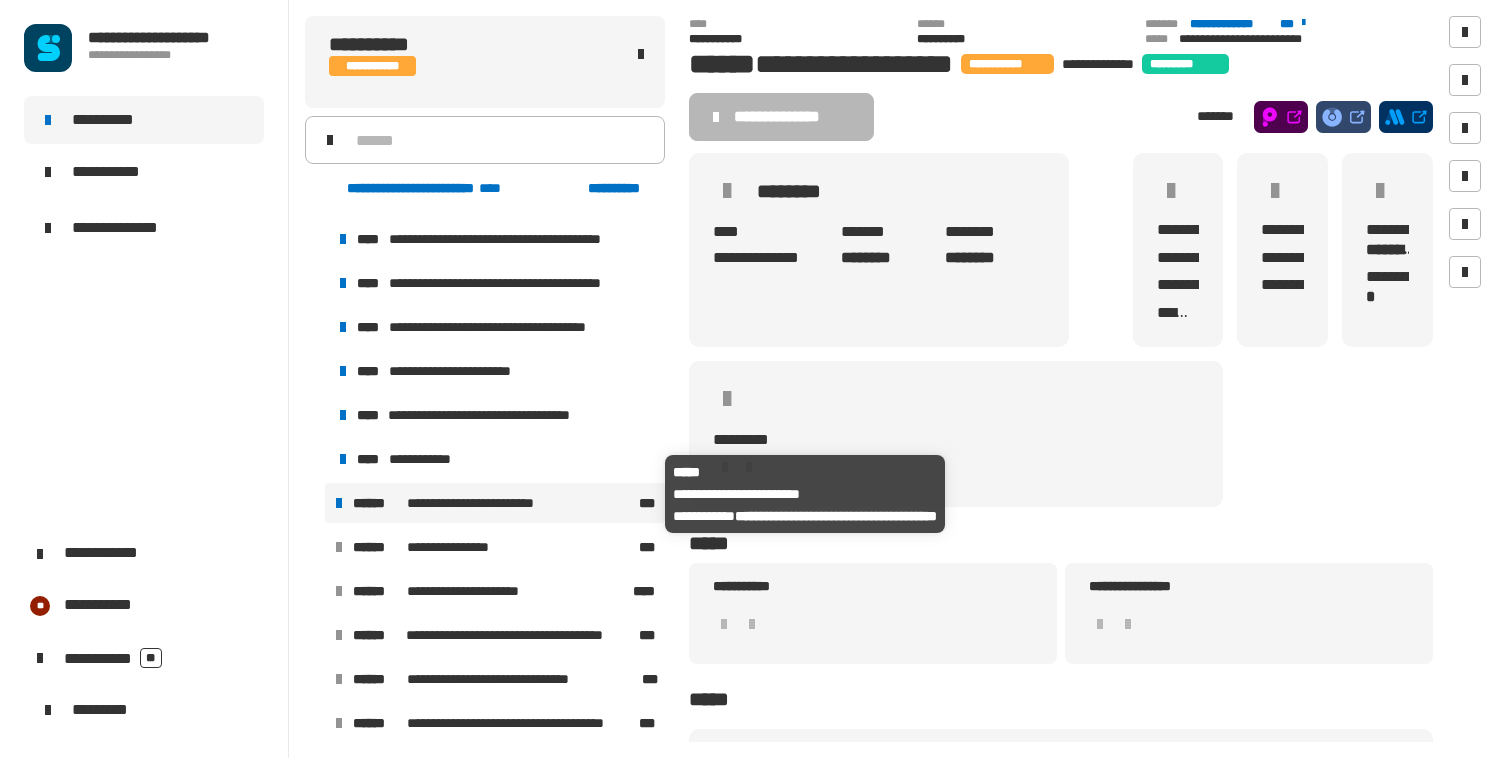 click on "**********" at bounding box center (493, 503) 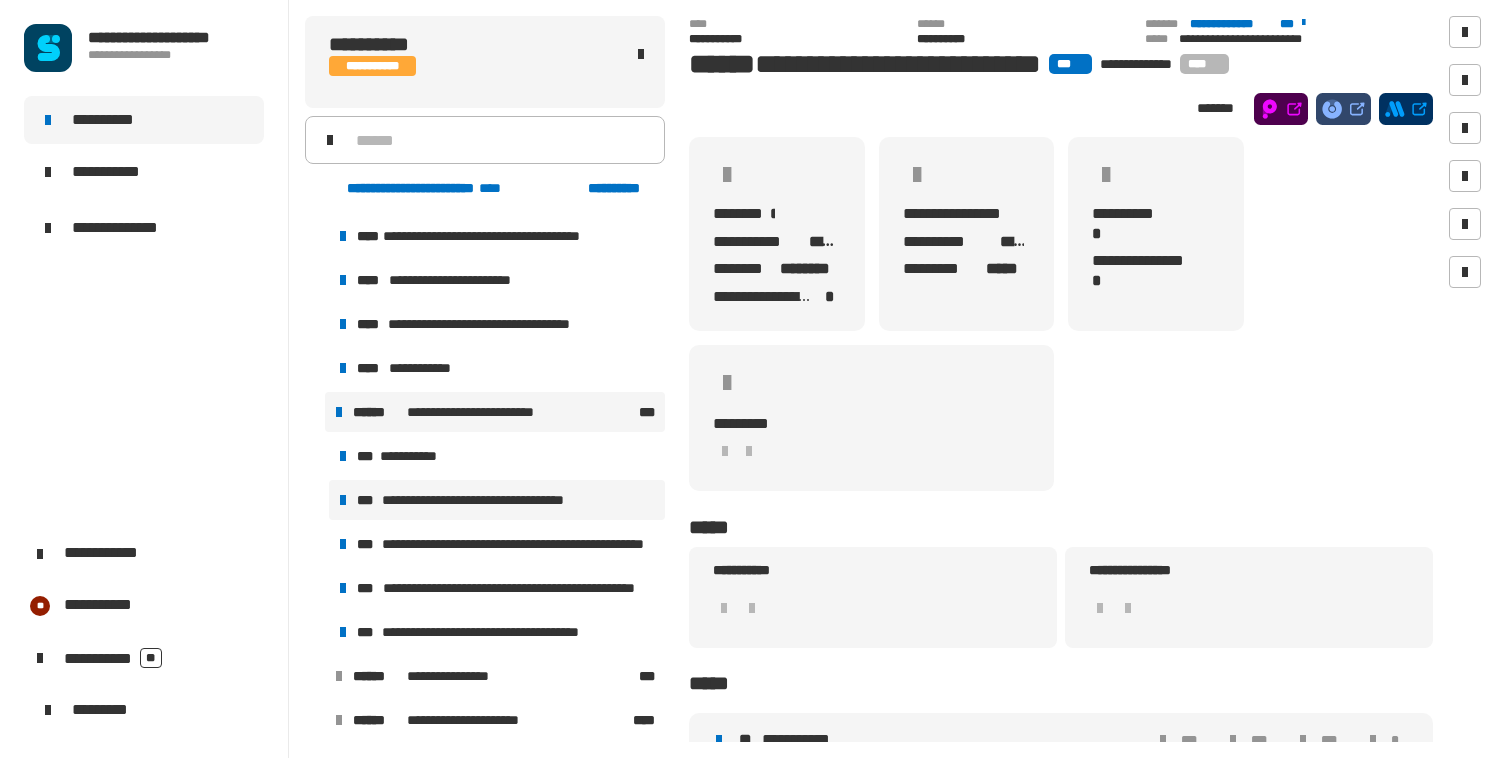 scroll, scrollTop: 1703, scrollLeft: 0, axis: vertical 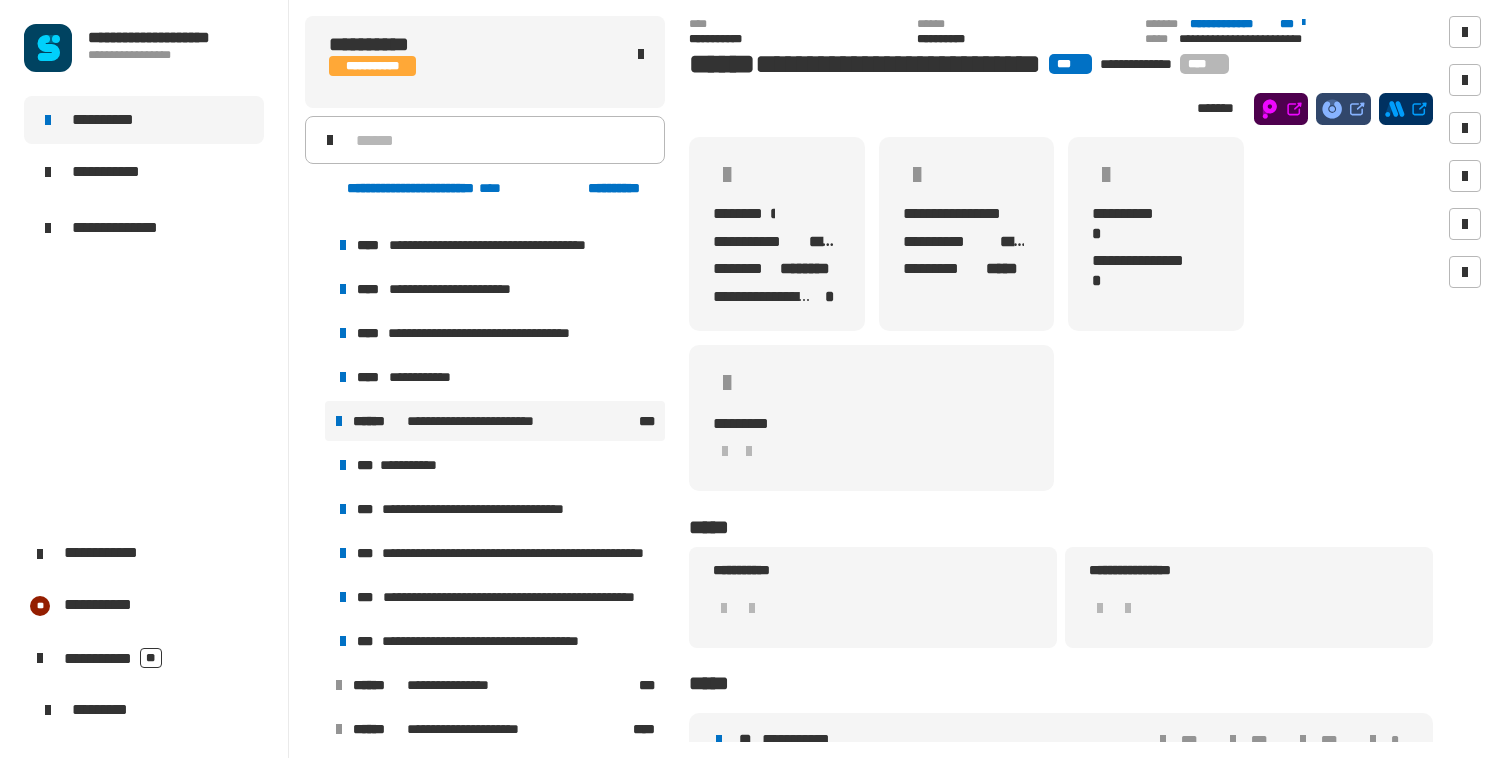 click at bounding box center [315, 421] 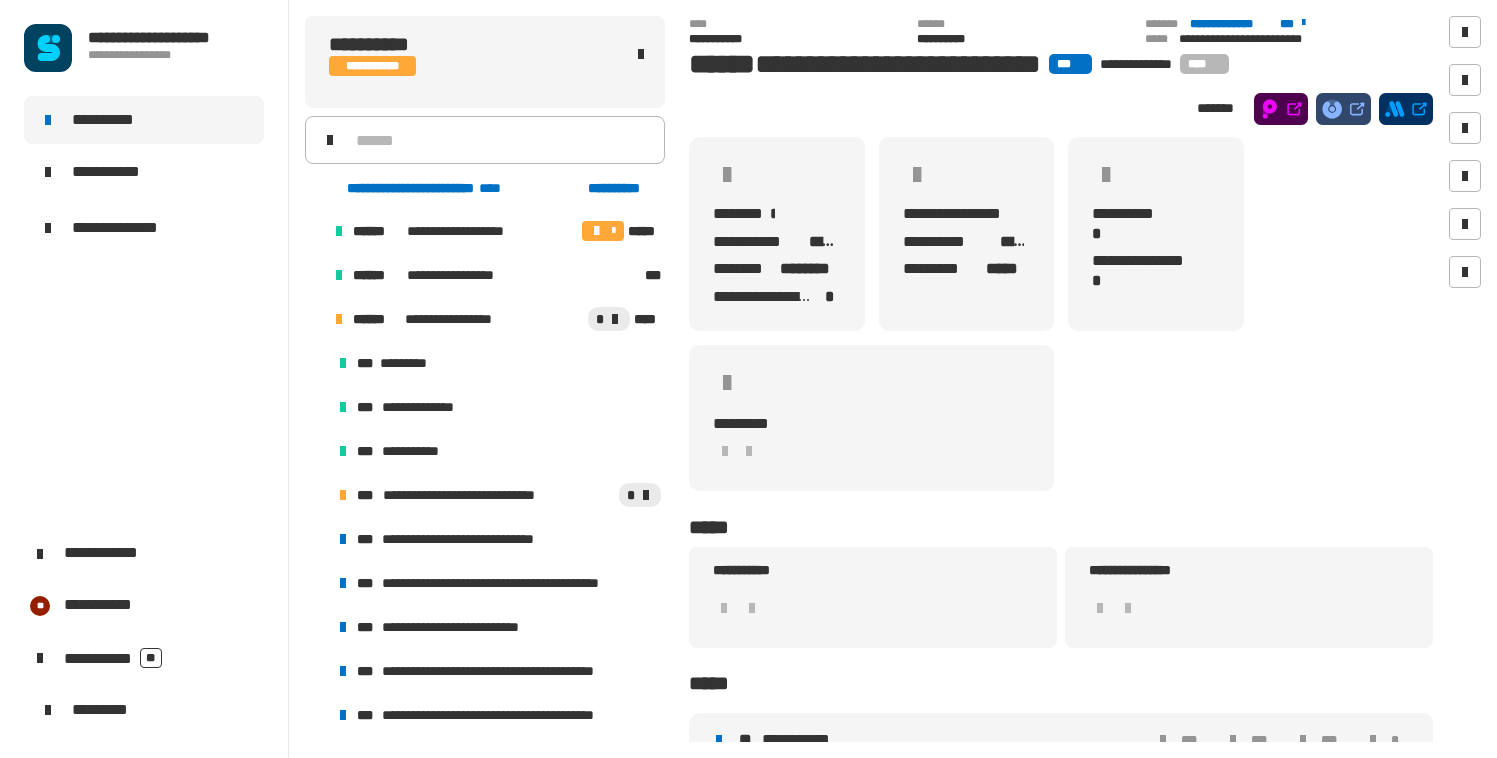 scroll, scrollTop: 898, scrollLeft: 0, axis: vertical 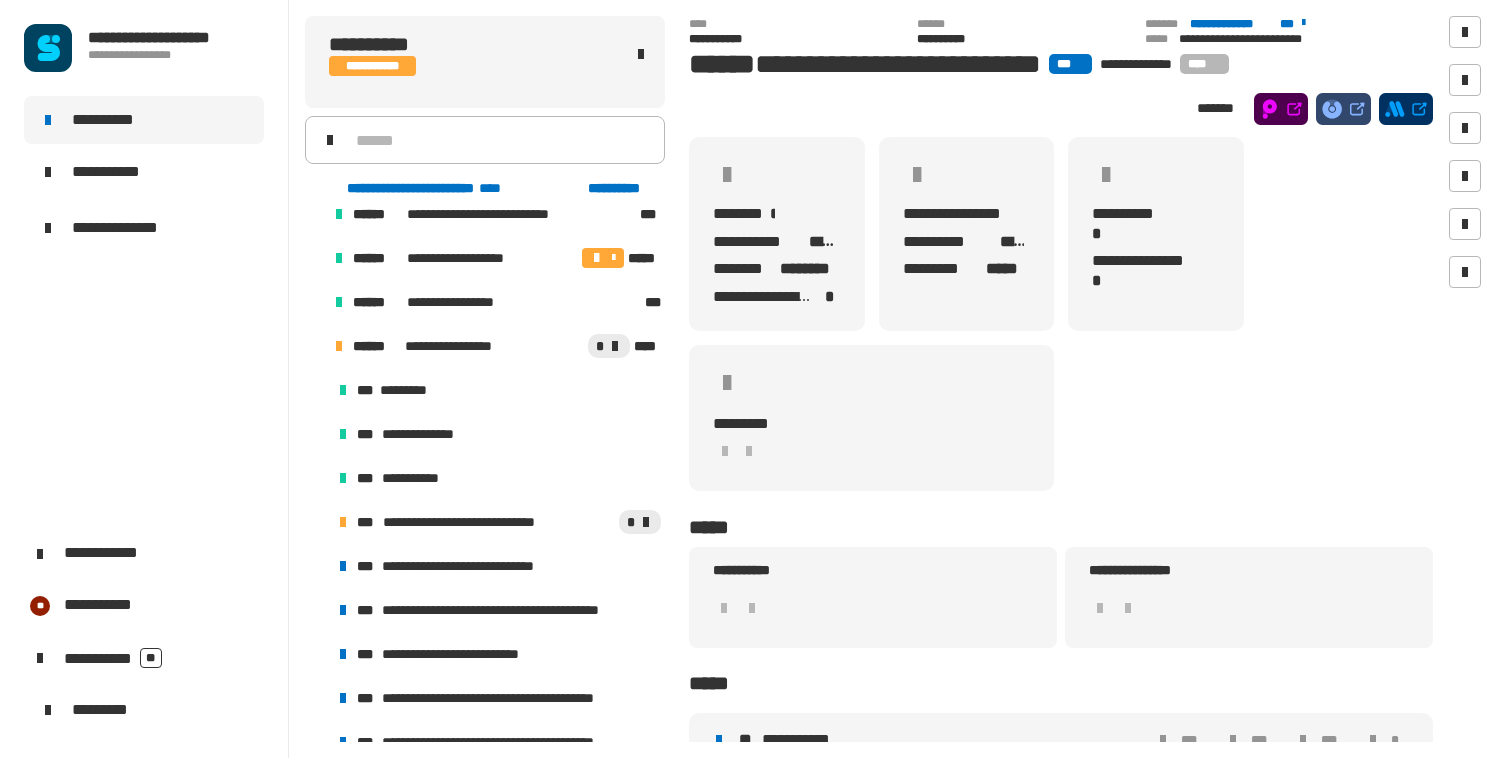 click at bounding box center (315, 346) 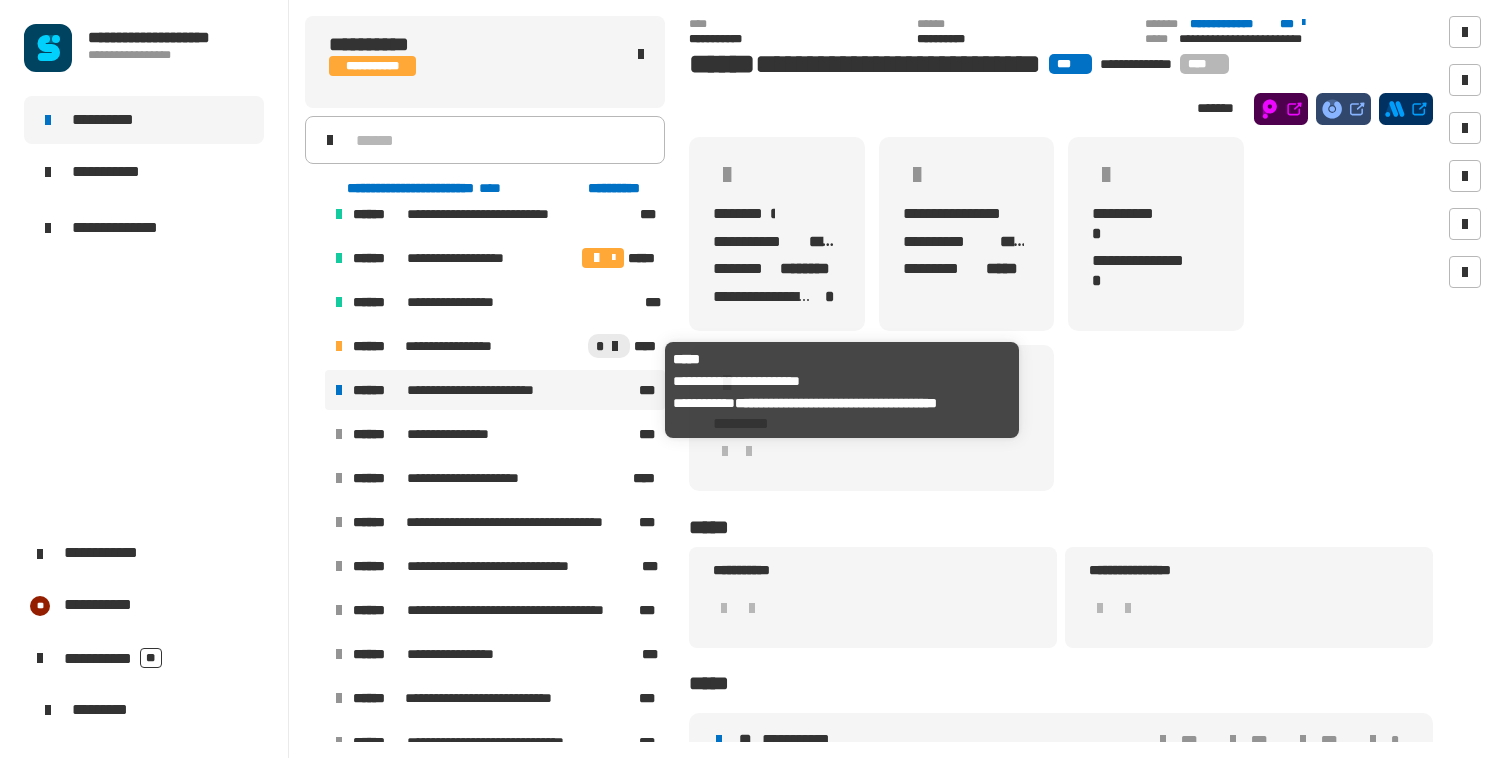 click on "******" at bounding box center [378, 390] 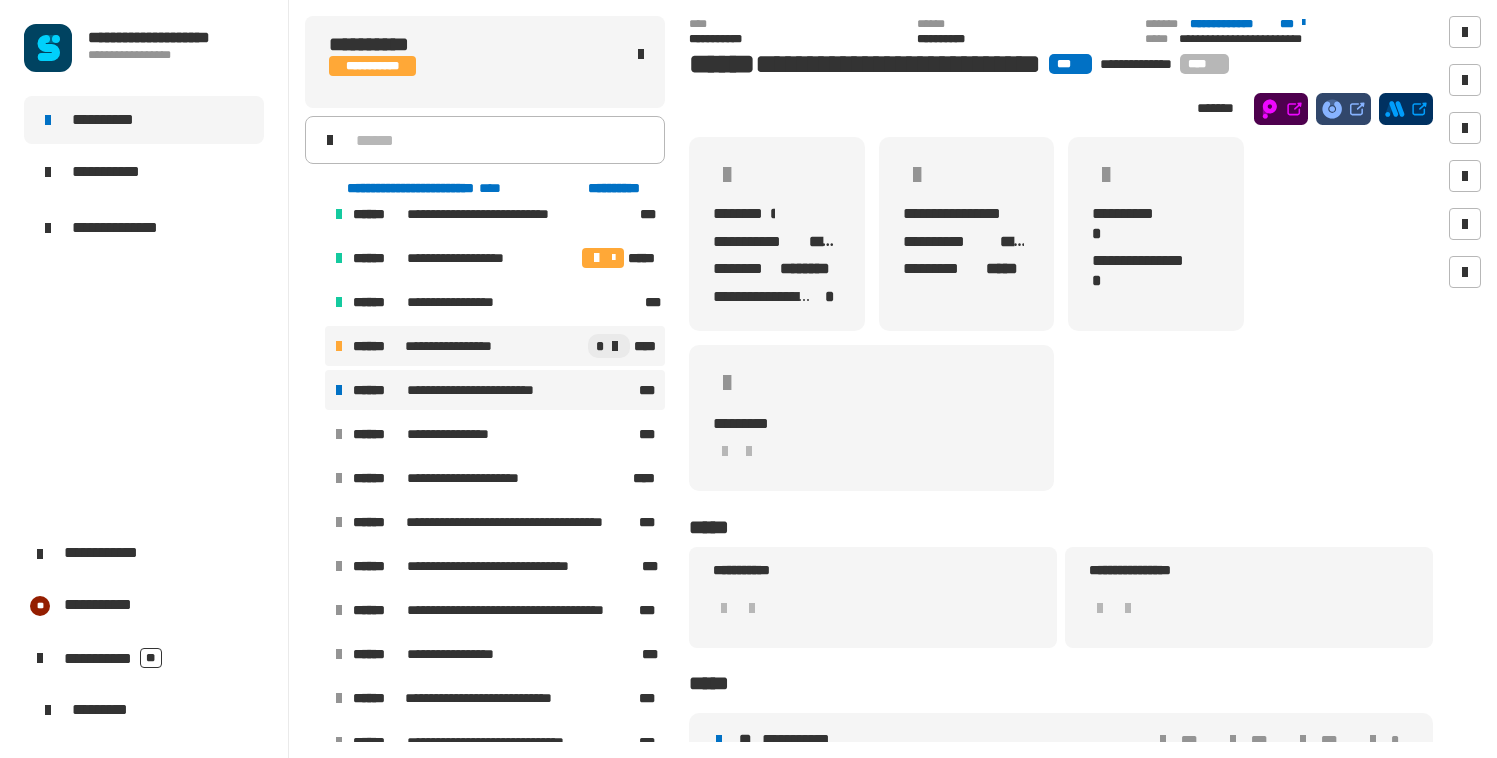 click on "**********" at bounding box center (495, 346) 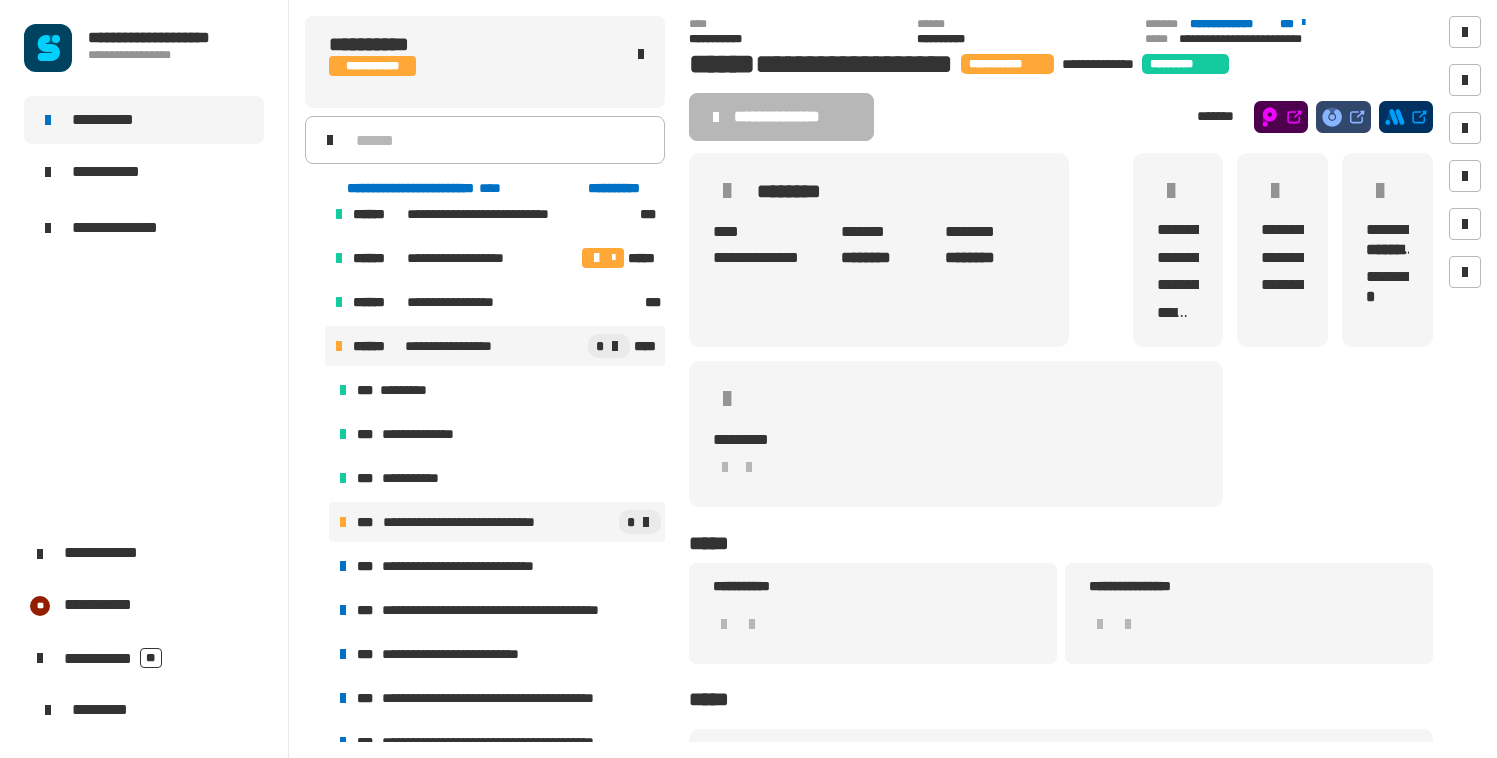 click on "**********" at bounding box center (473, 522) 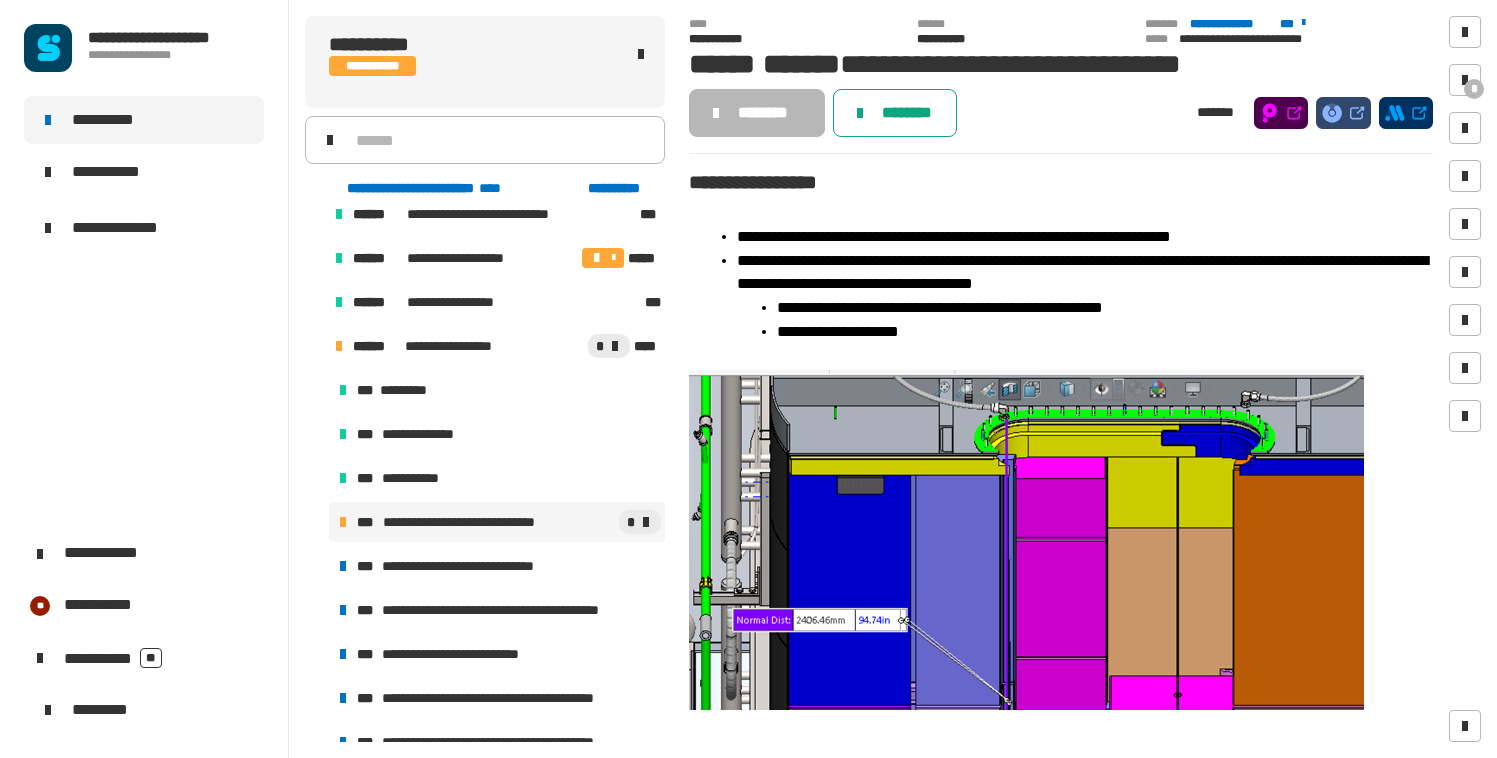 click on "********" 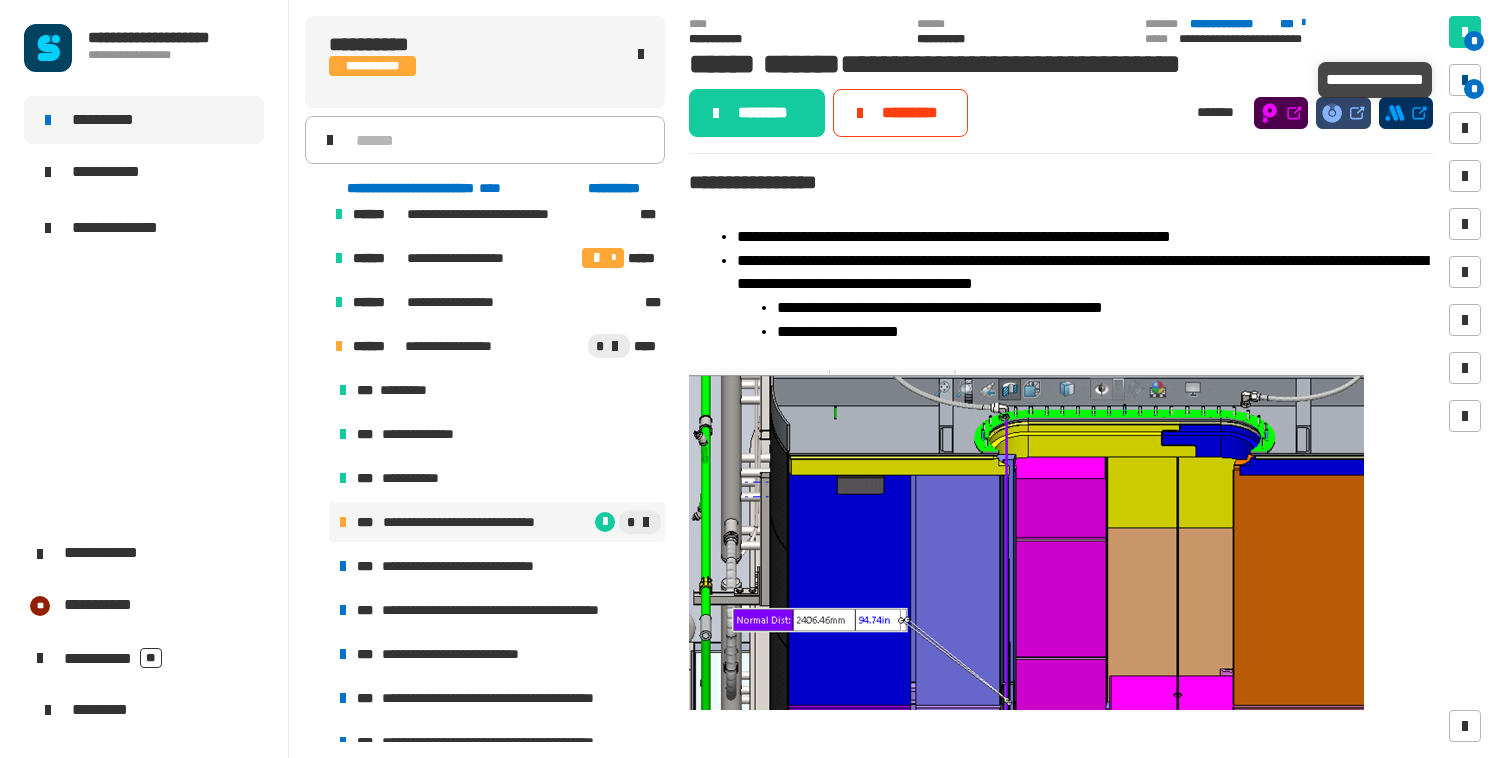 click on "*" at bounding box center [1465, 80] 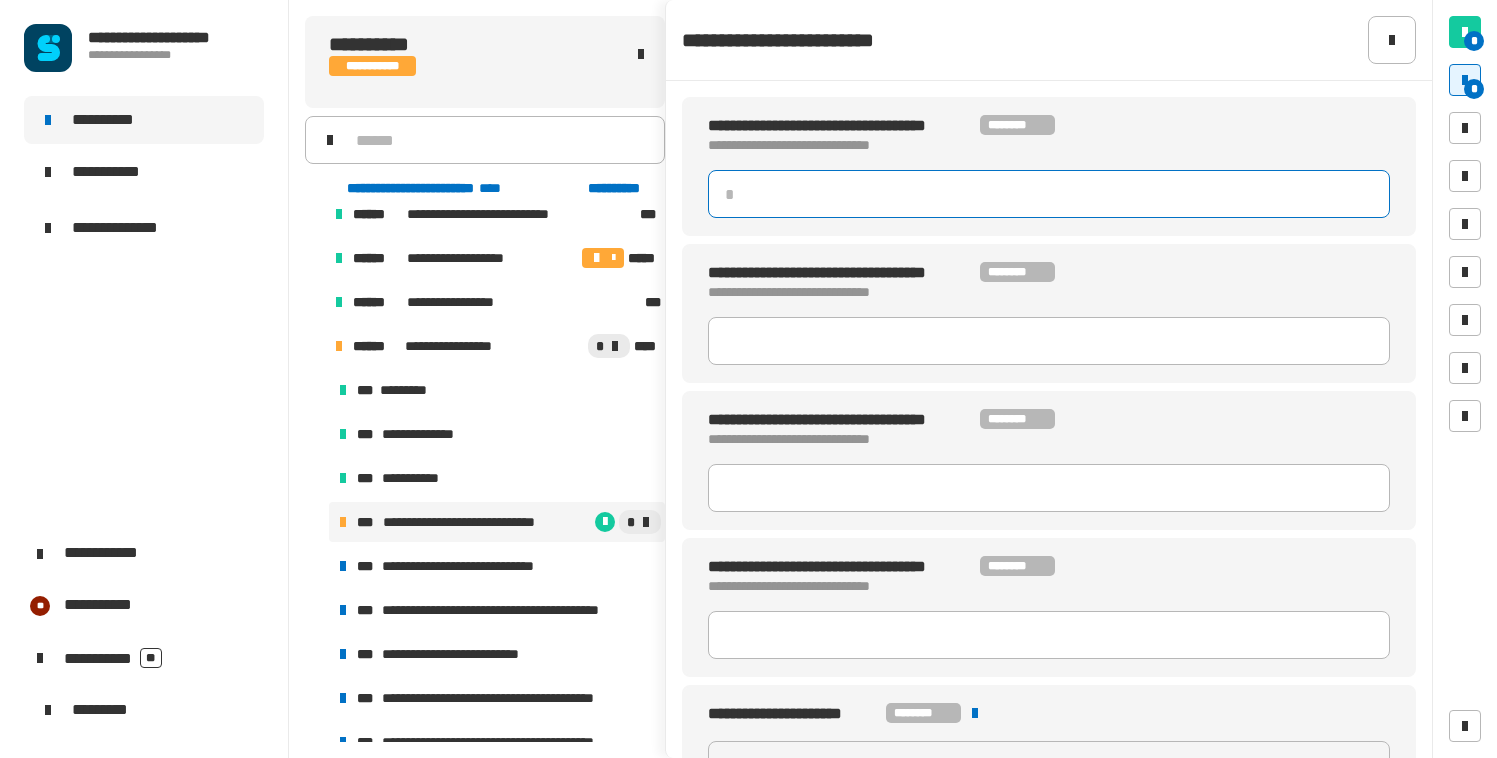 click 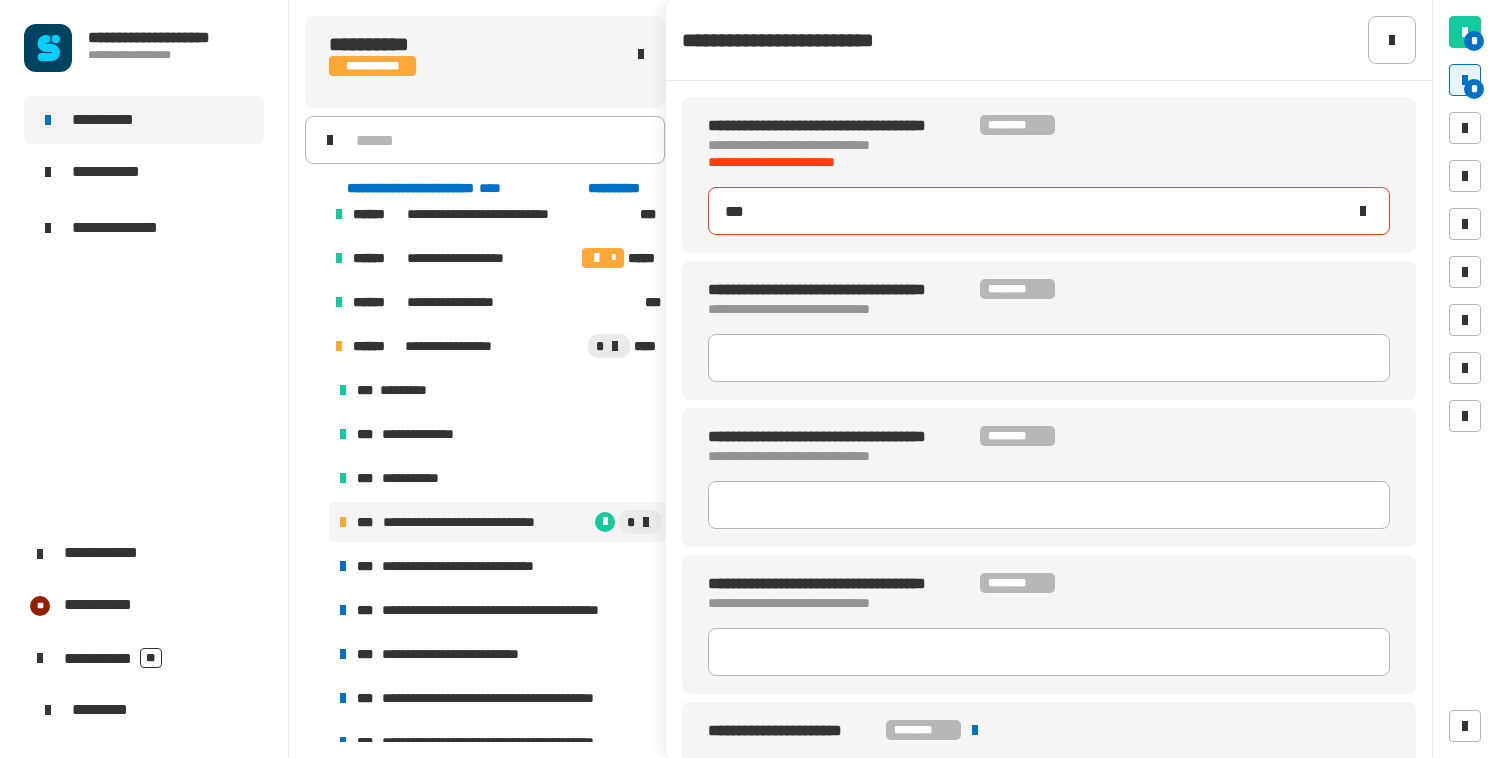 type on "****" 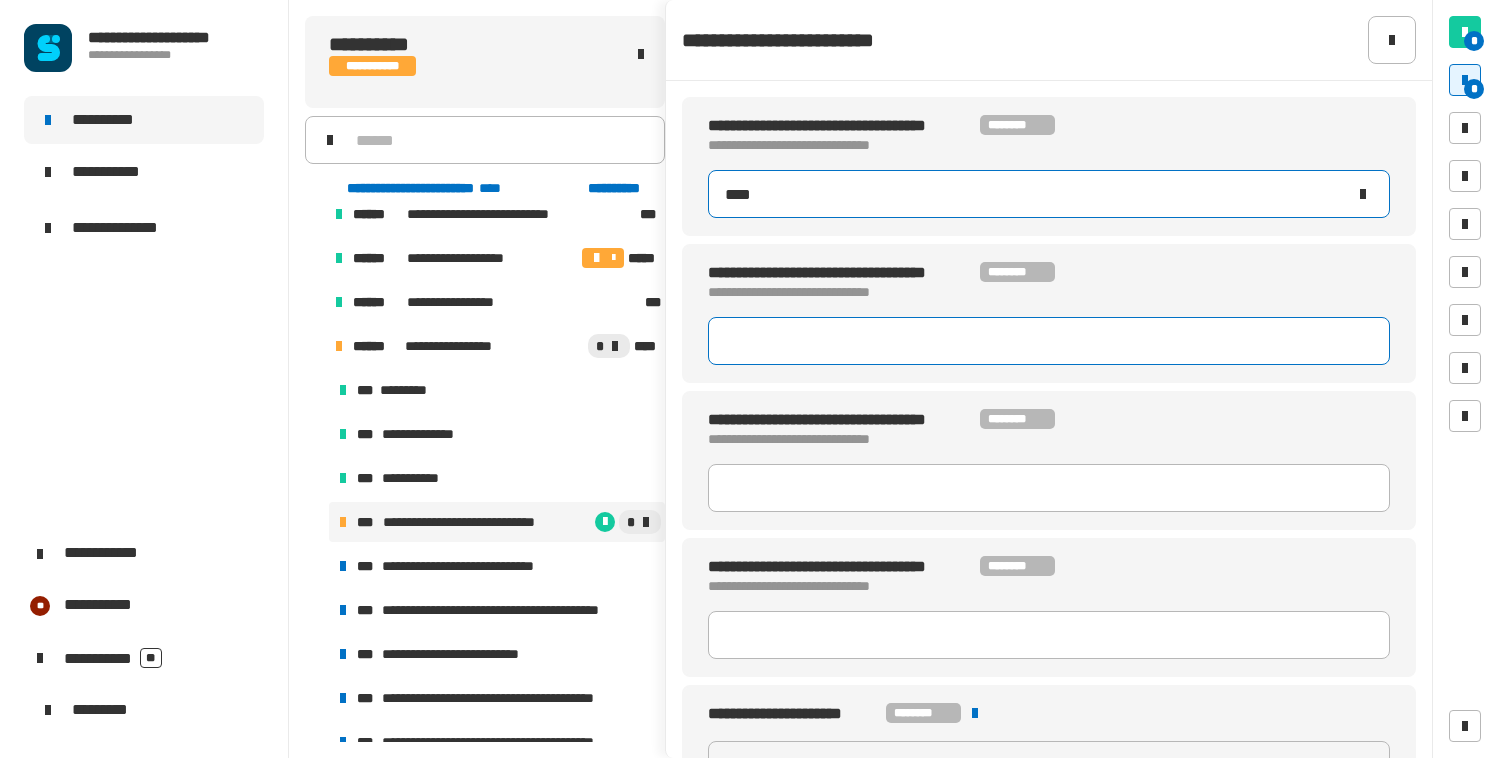 type 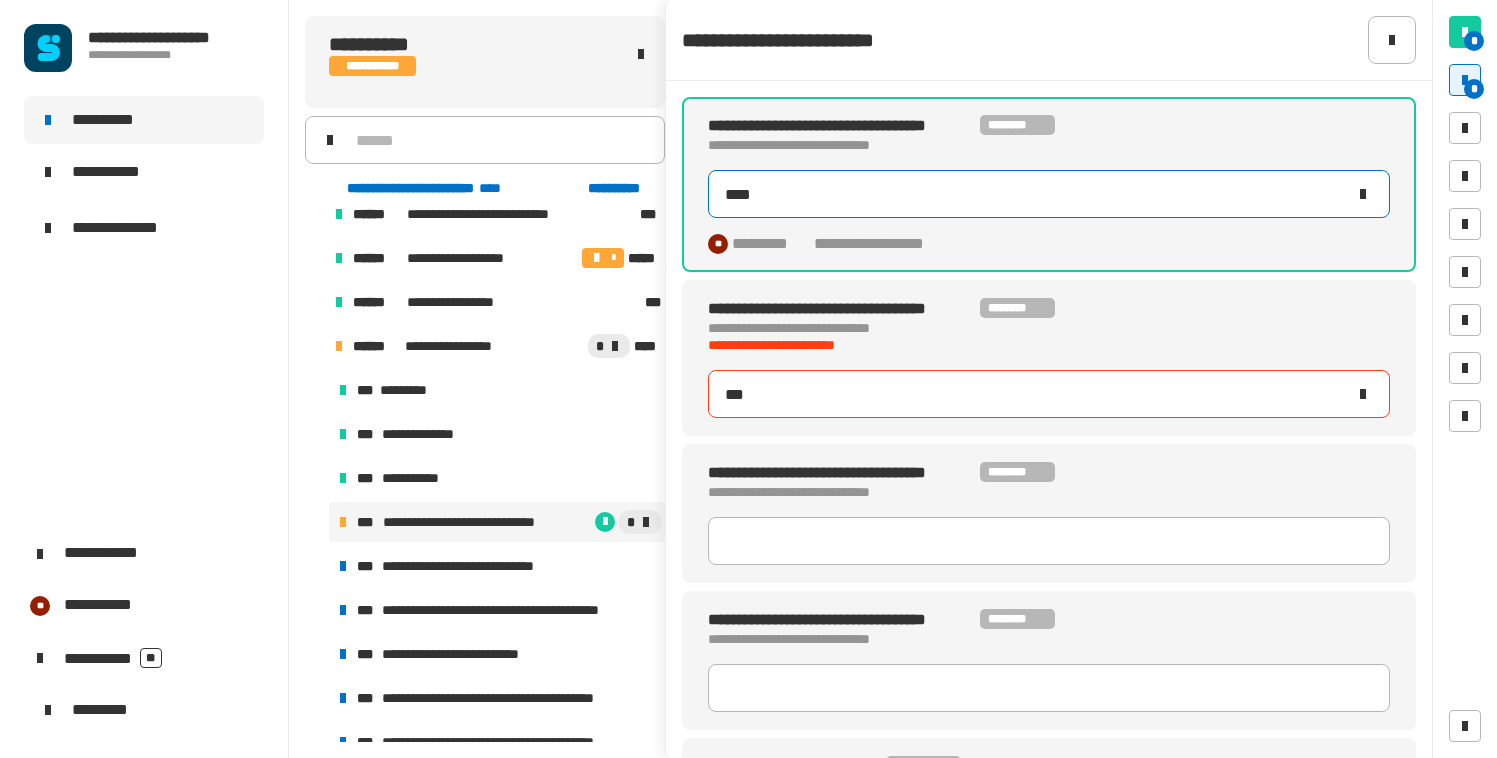 type on "****" 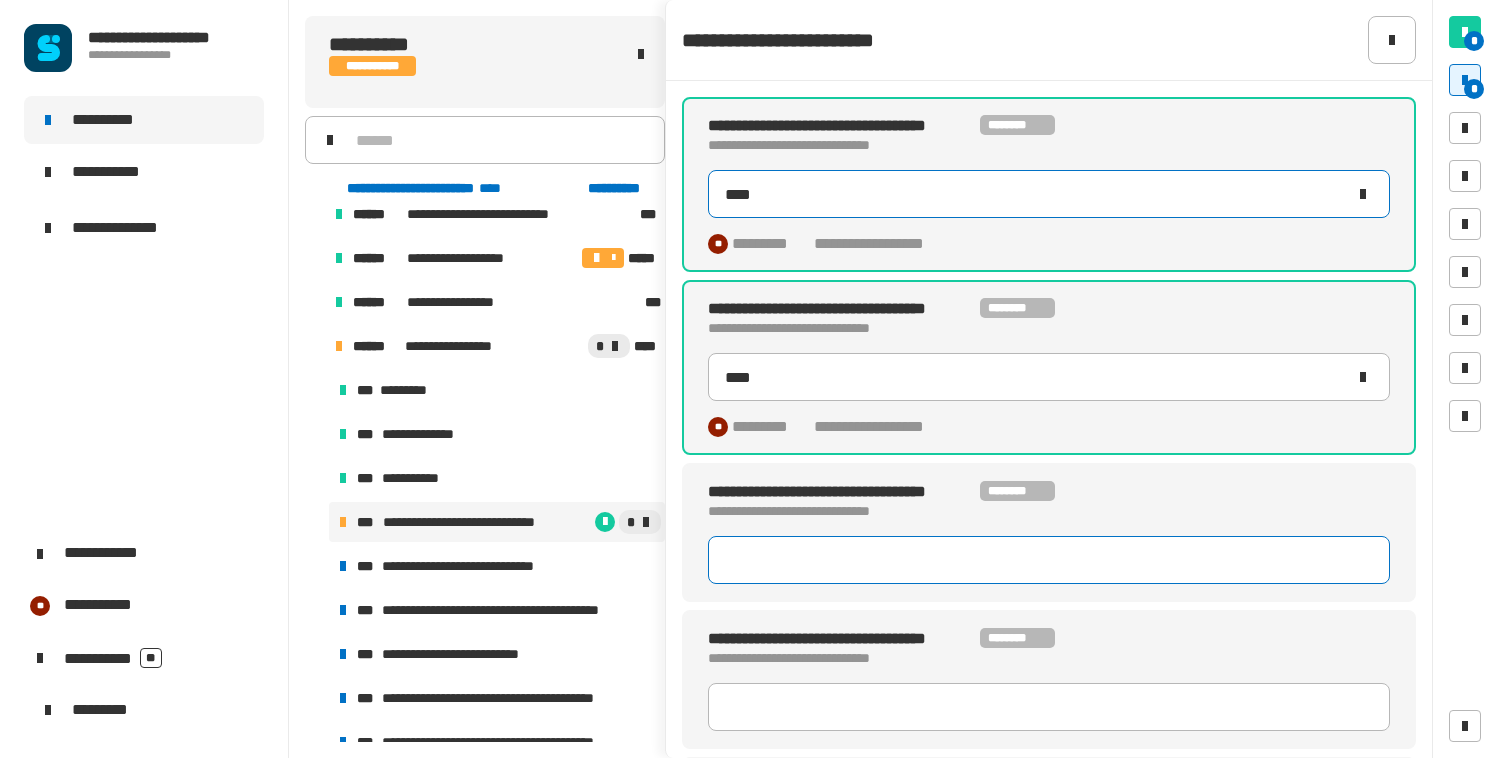 type on "*" 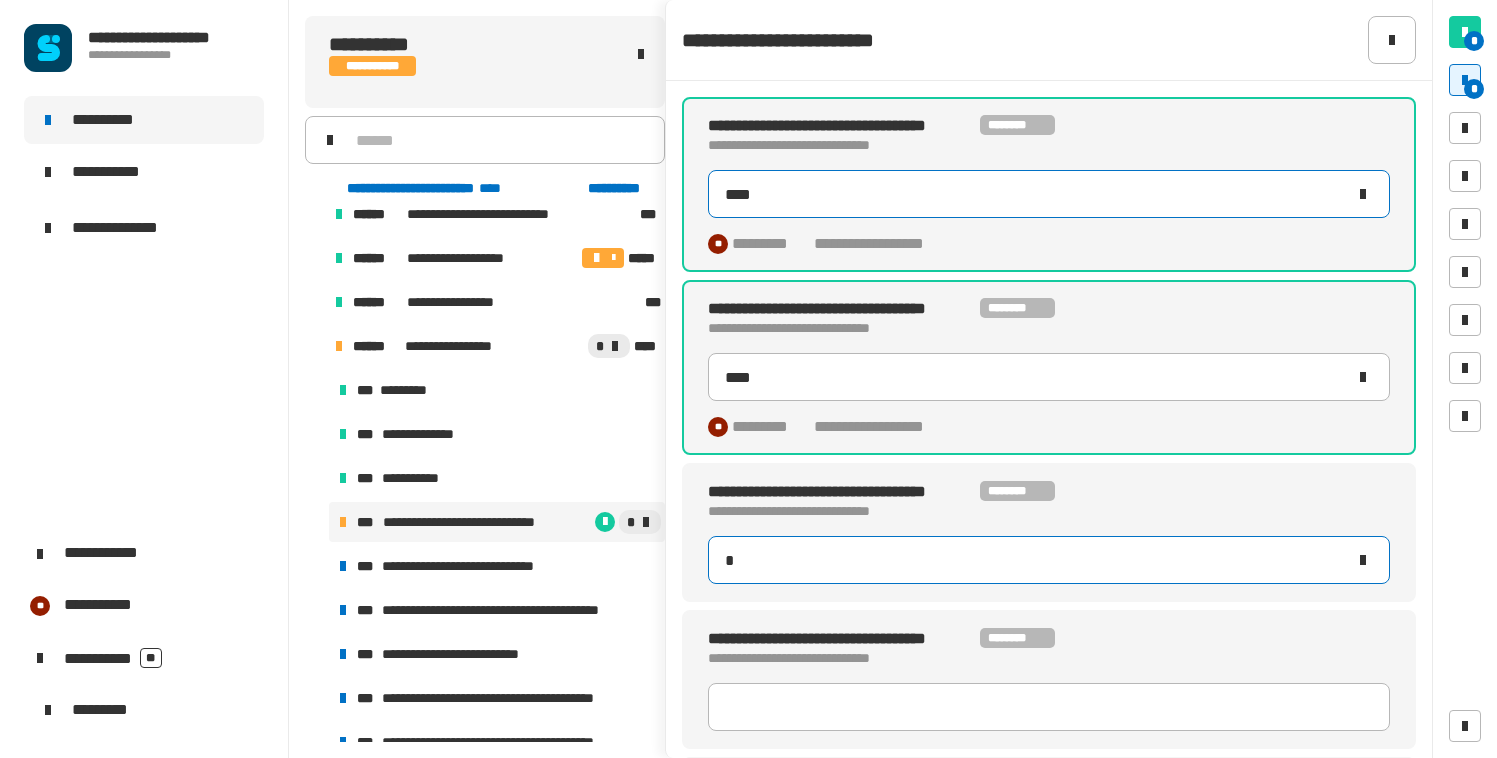 type on "****" 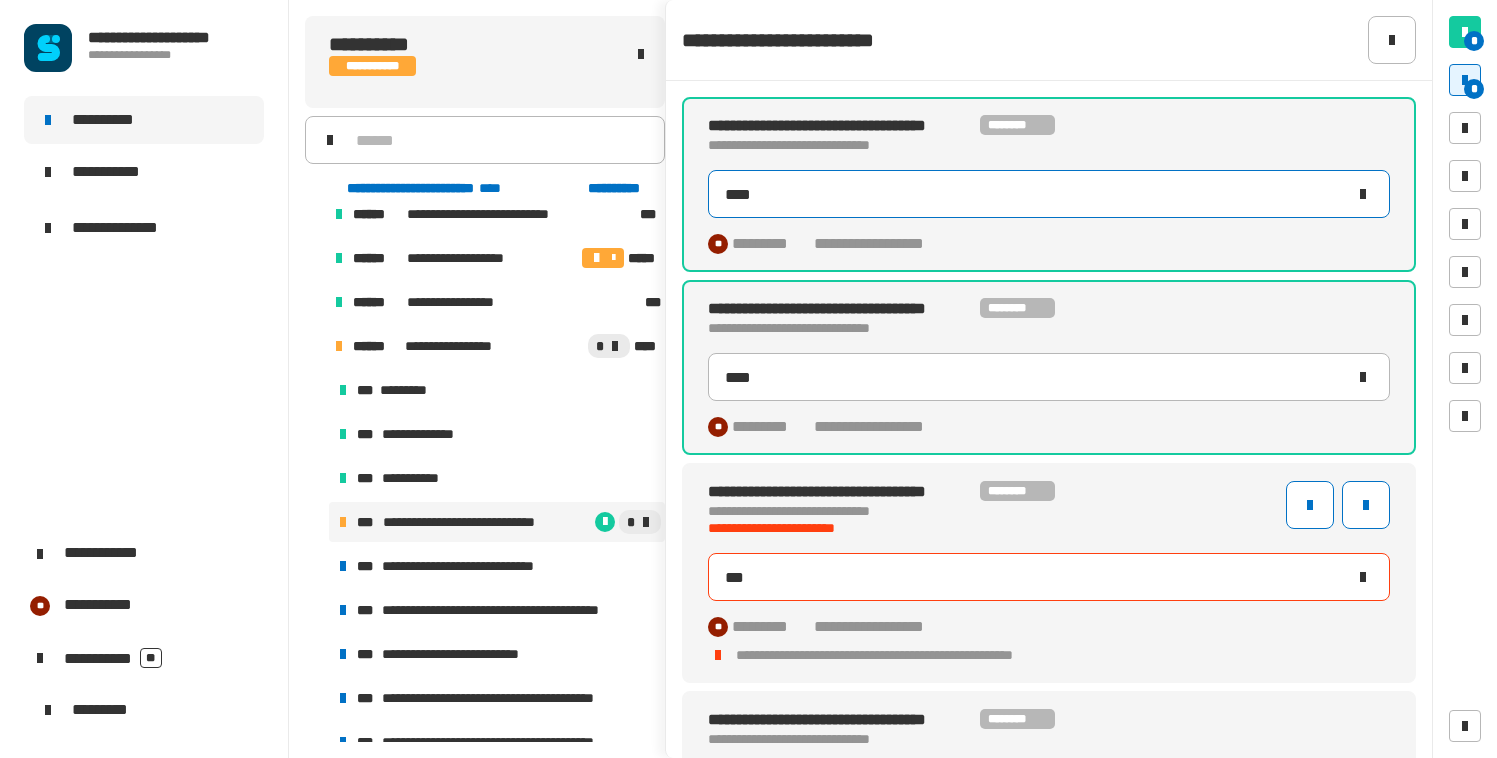 type on "****" 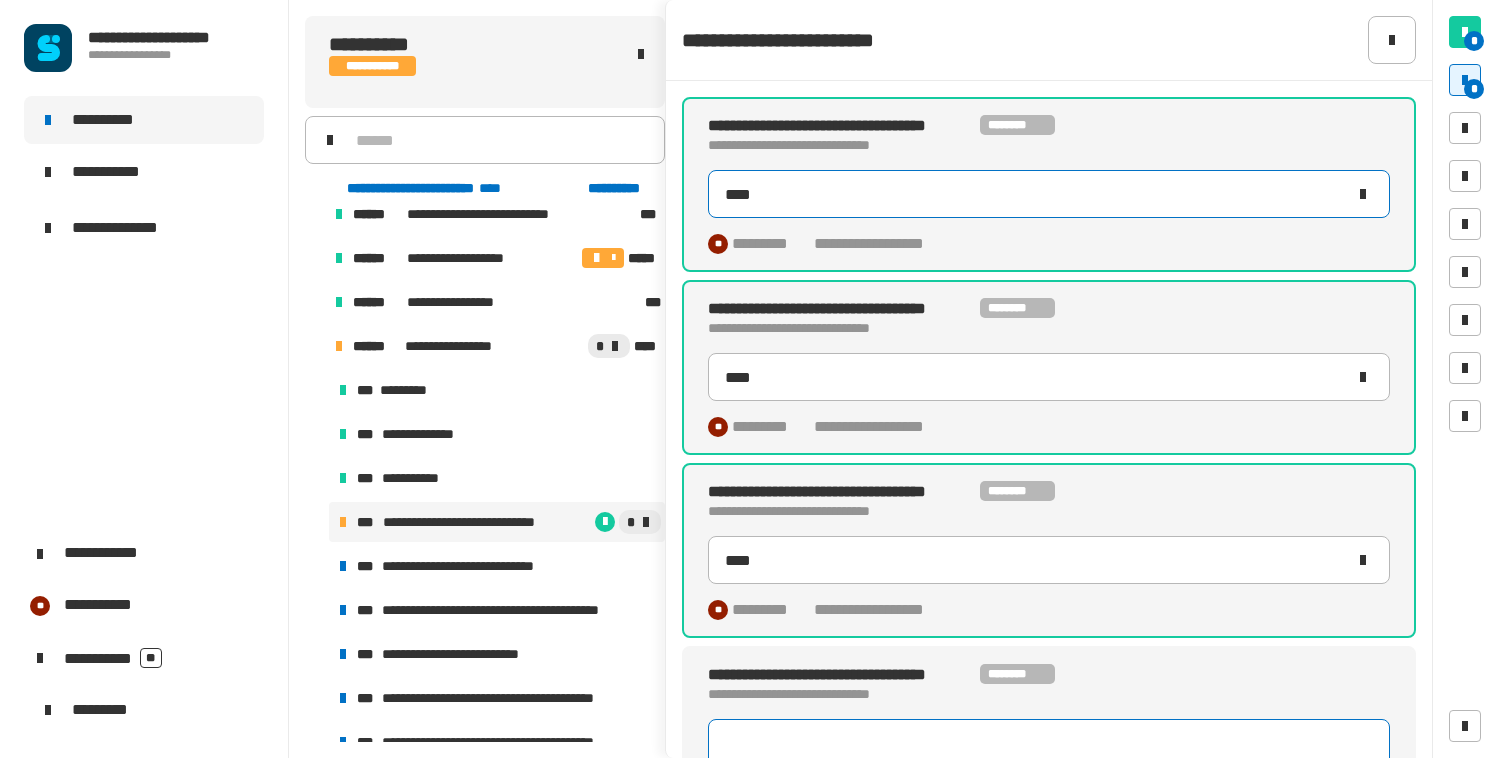 scroll, scrollTop: 8, scrollLeft: 0, axis: vertical 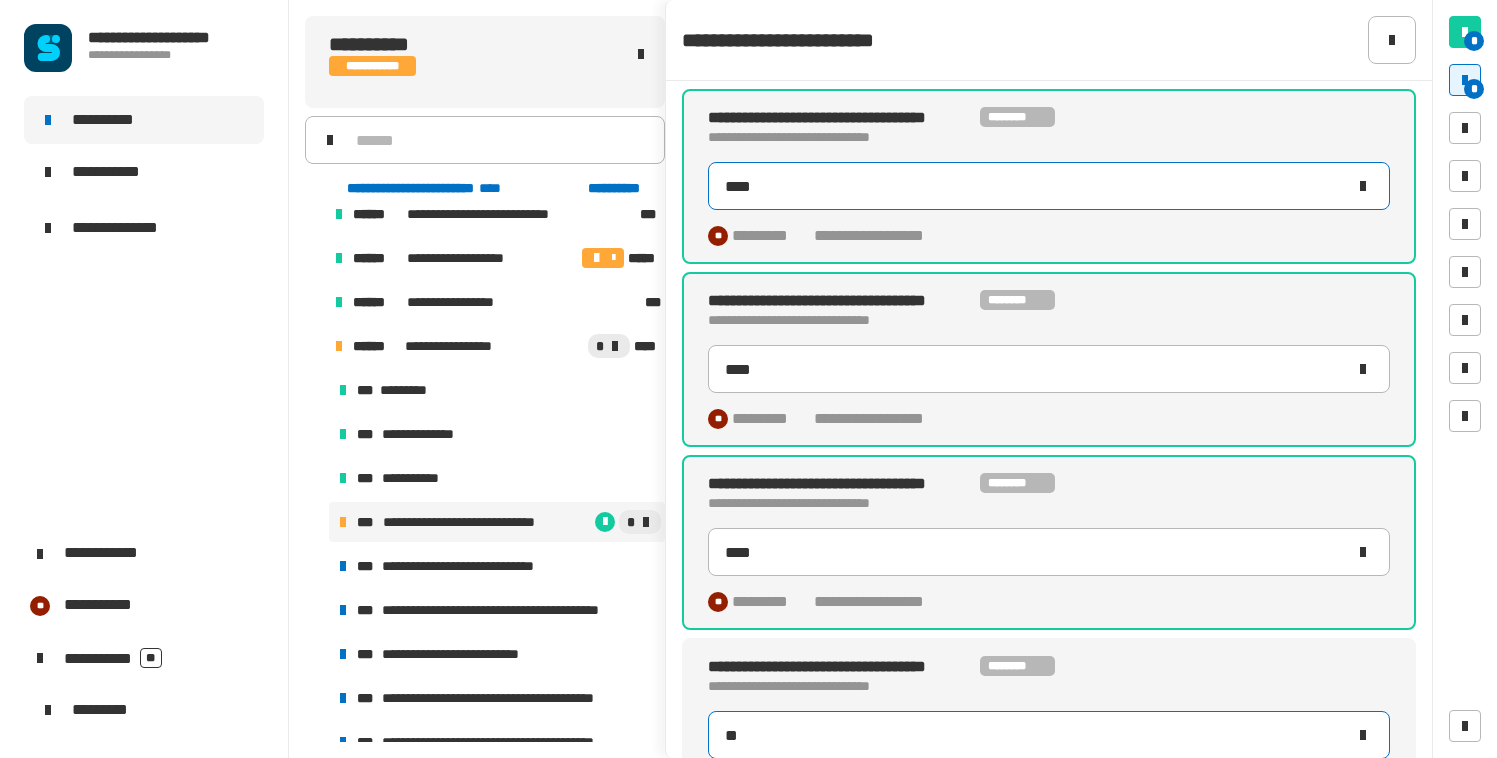 type on "***" 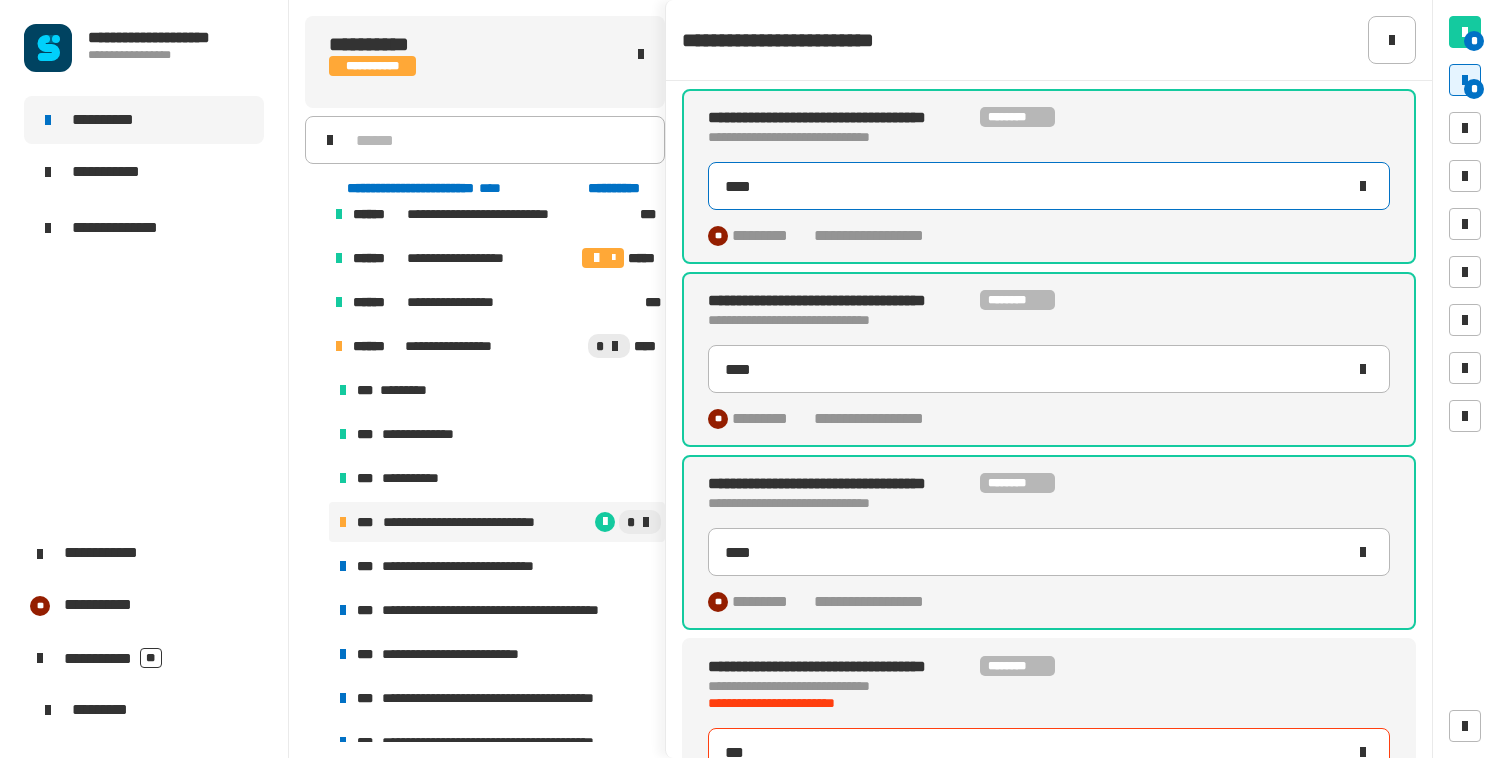 type on "****" 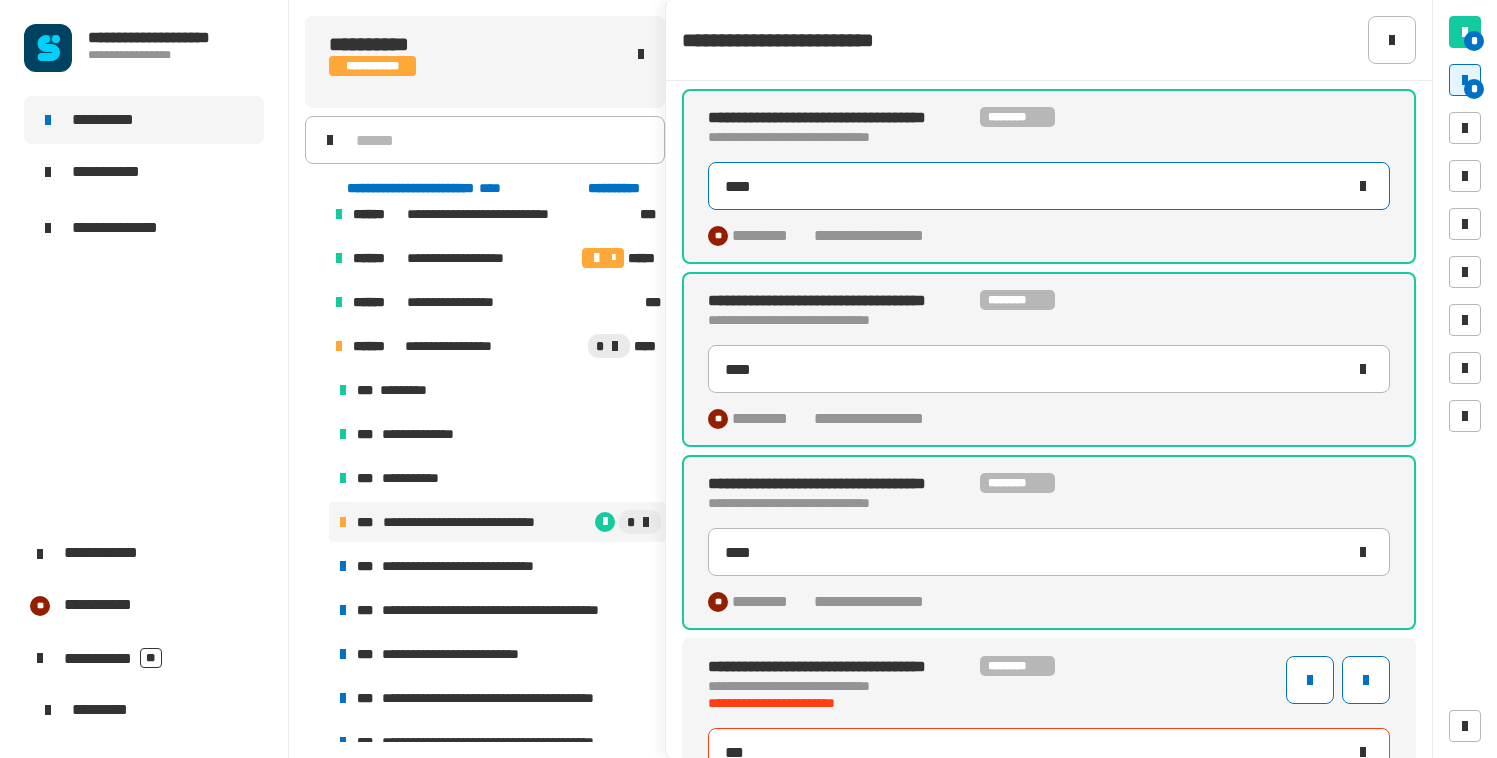 type on "****" 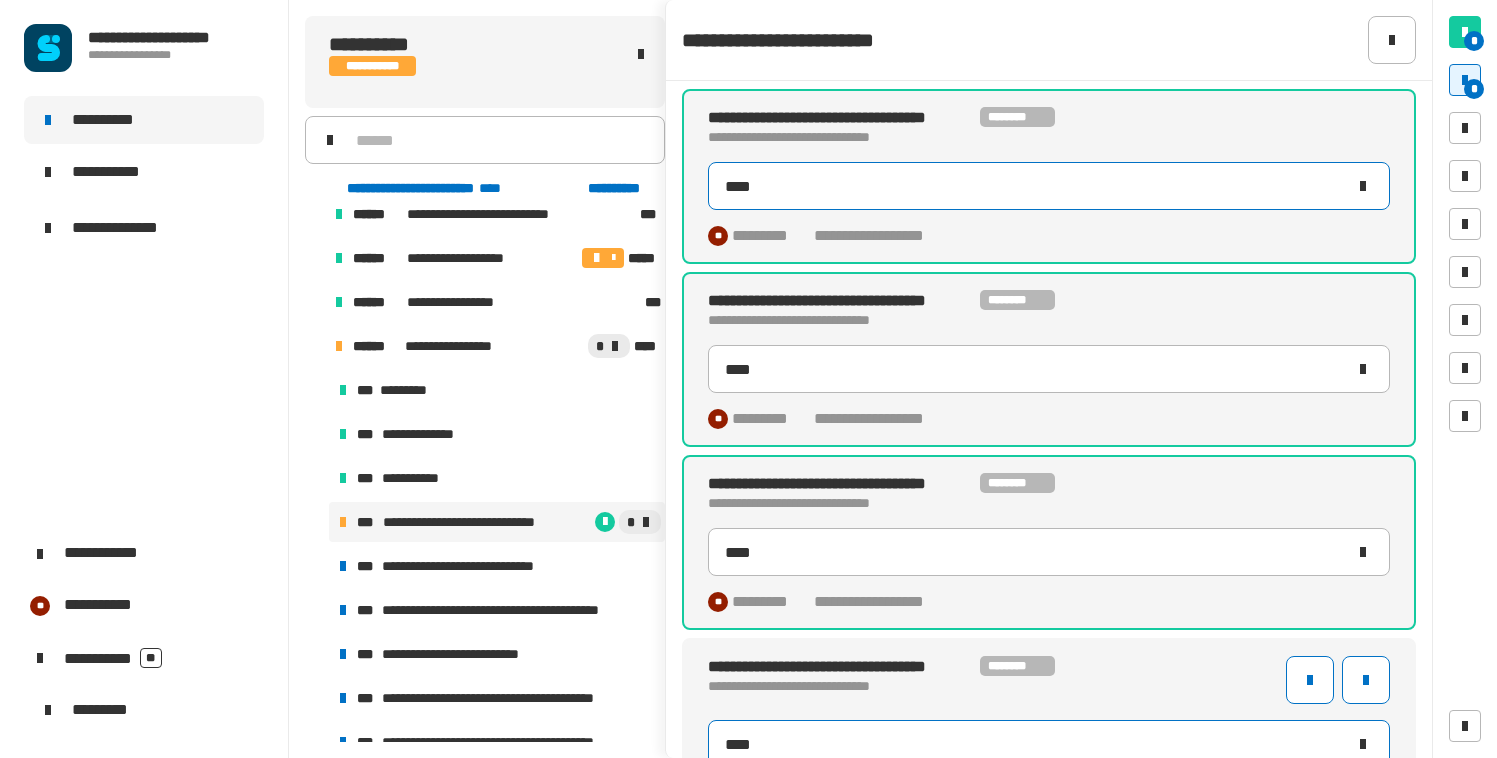 type on "**********" 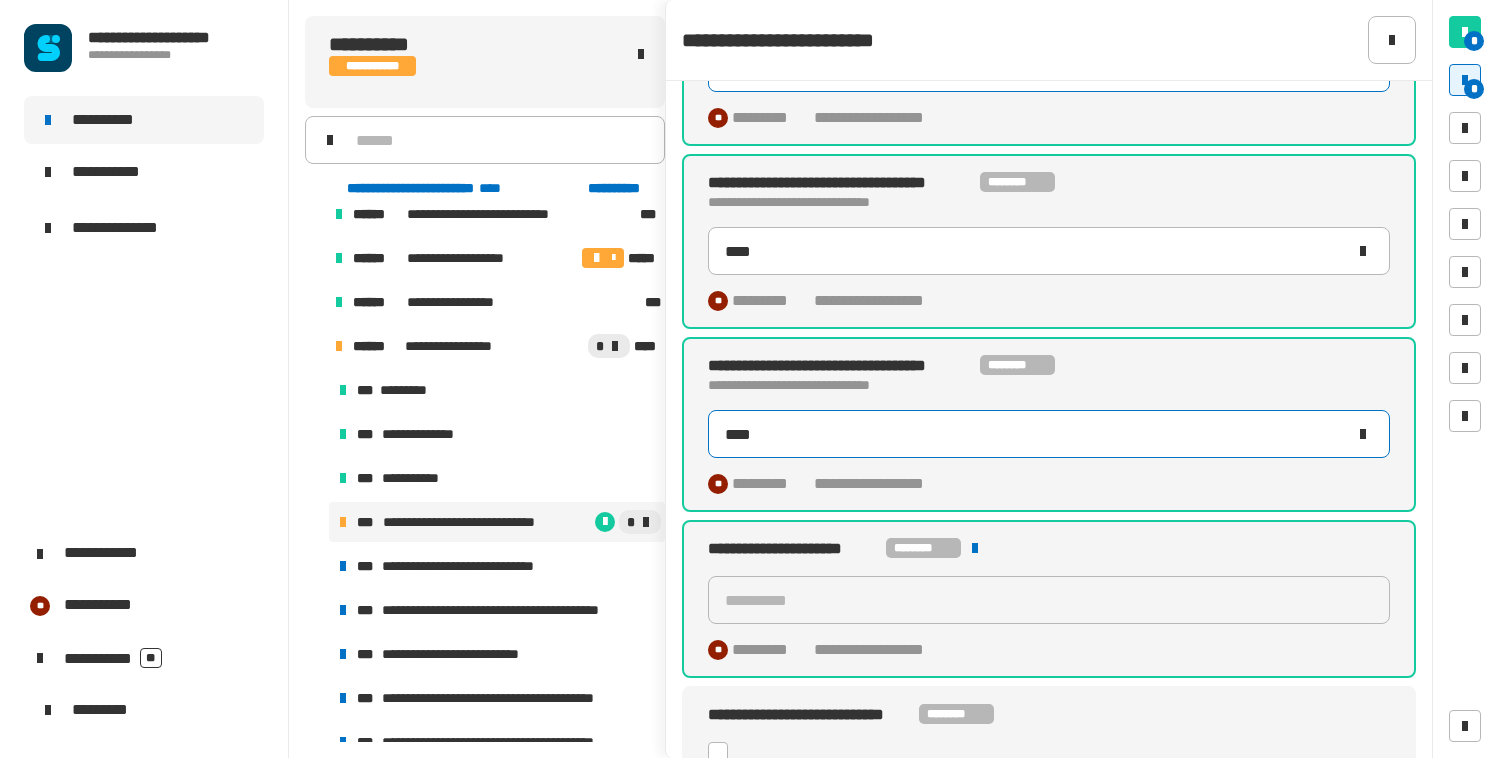 scroll, scrollTop: 331, scrollLeft: 0, axis: vertical 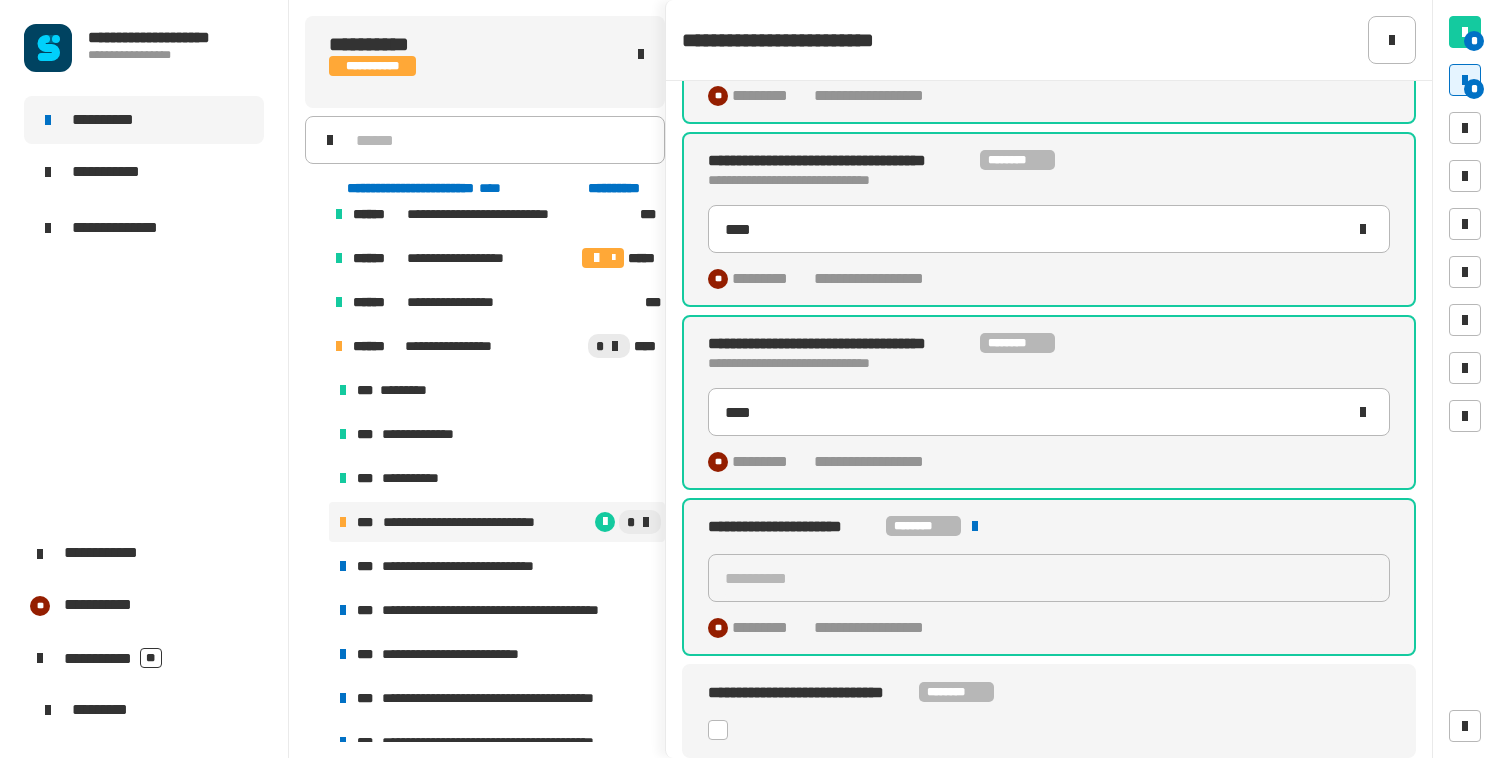 click 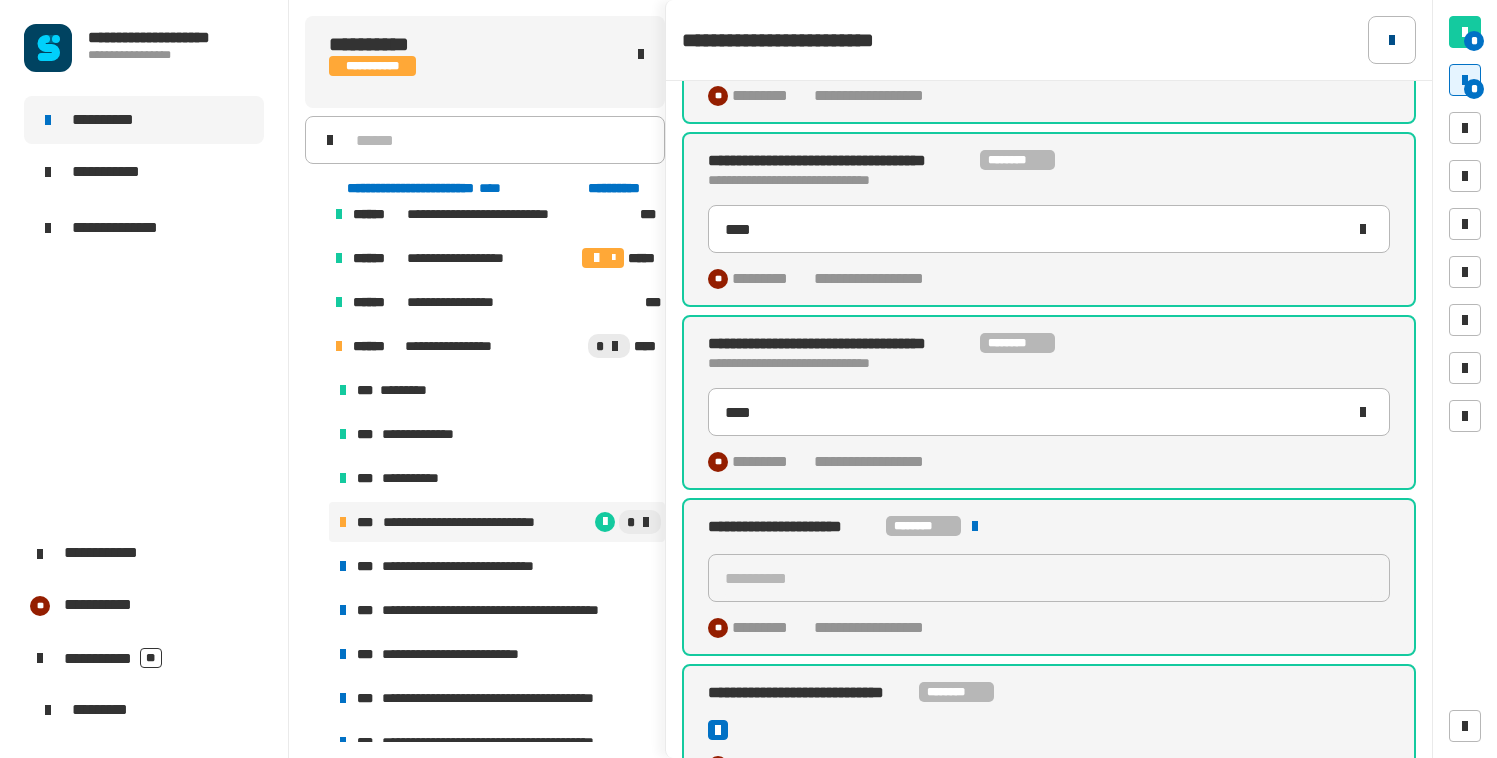 click 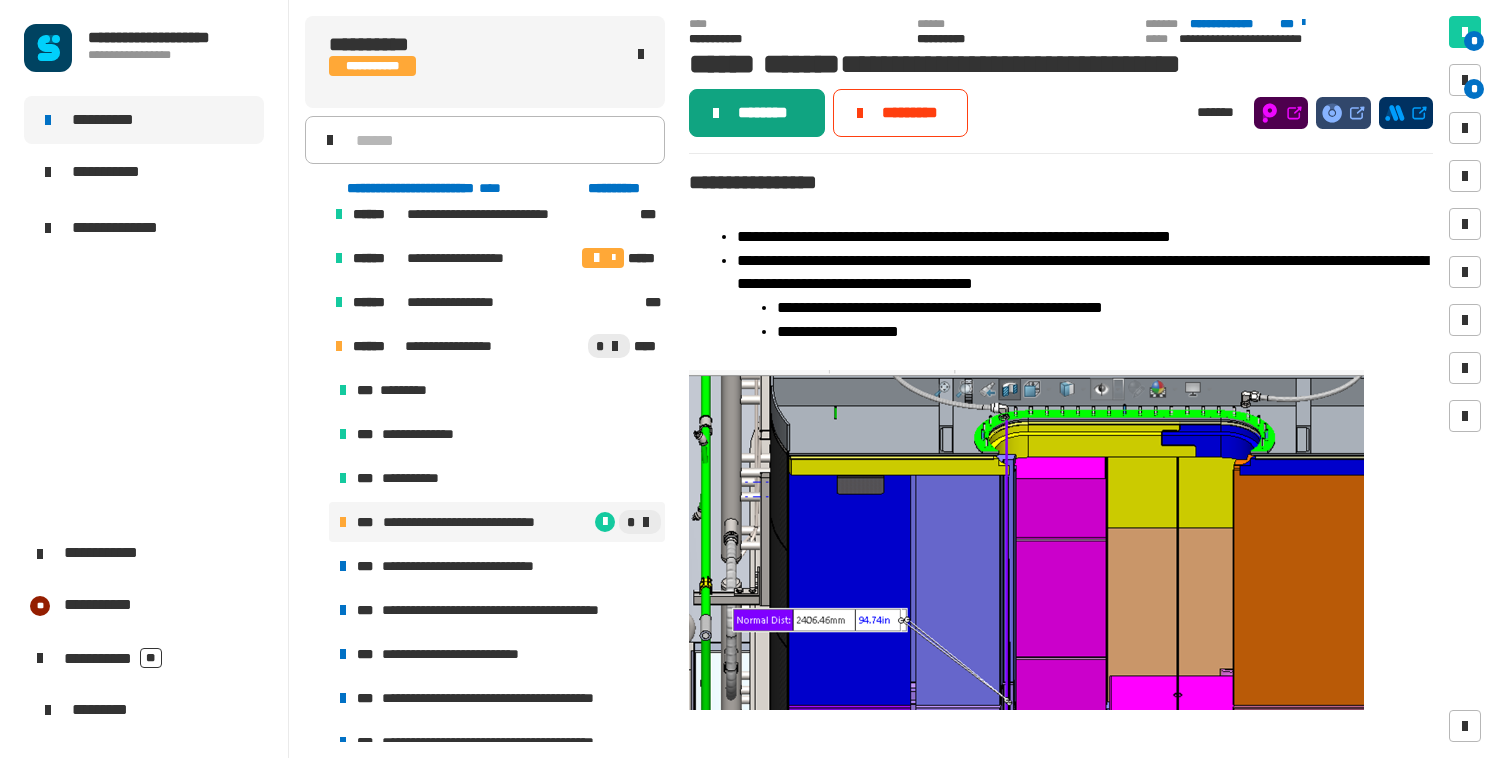 click on "********" 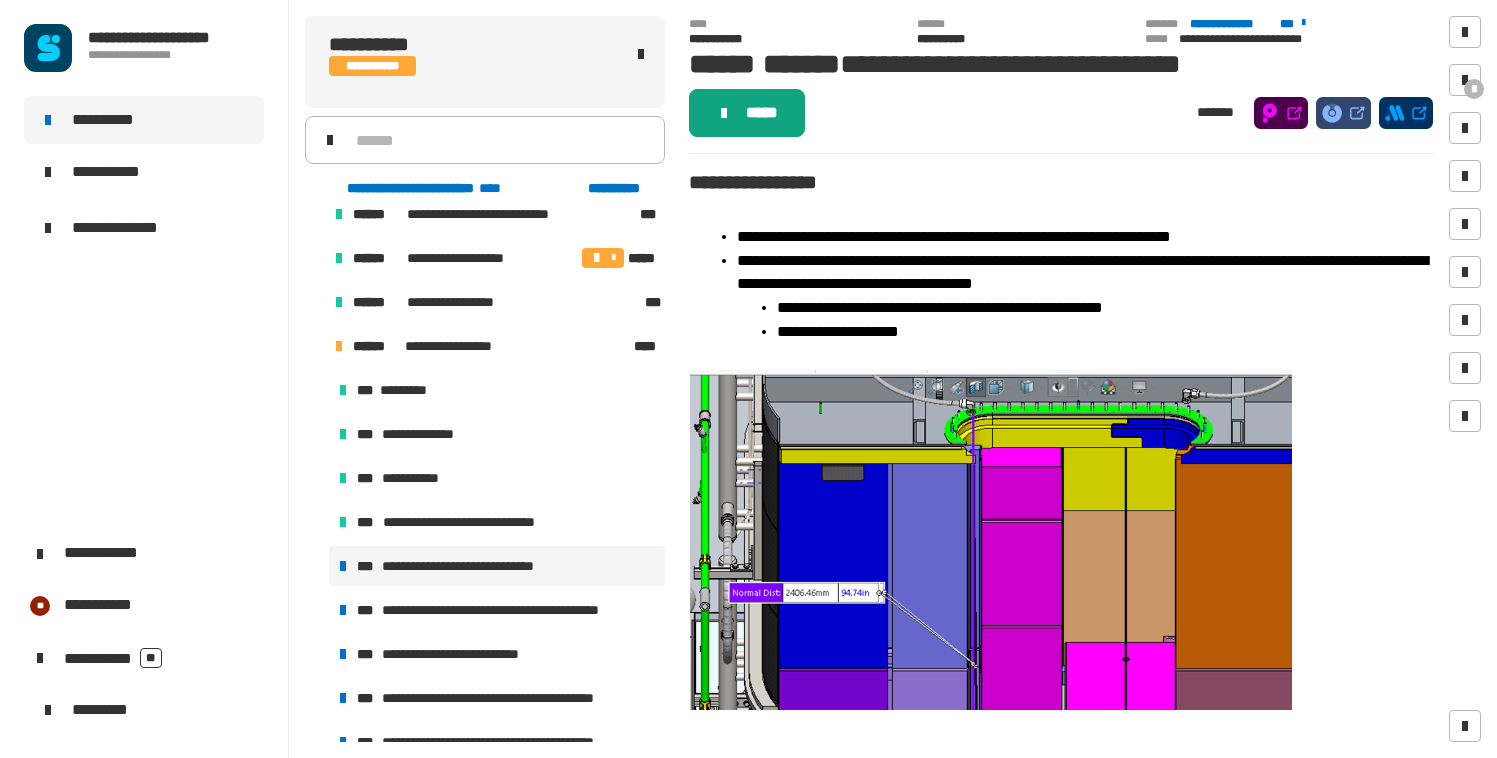 click on "*****" 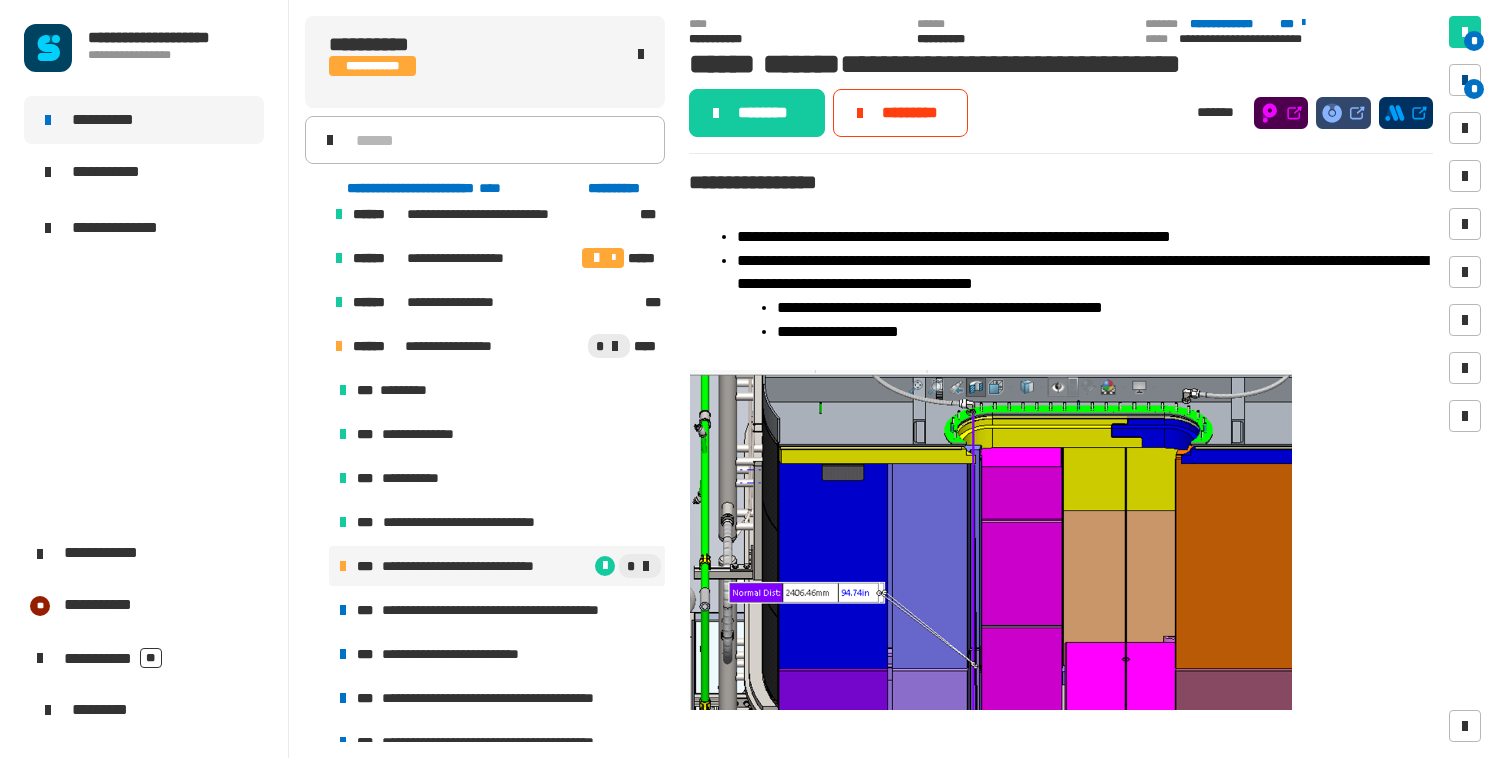 click on "*" at bounding box center (1474, 89) 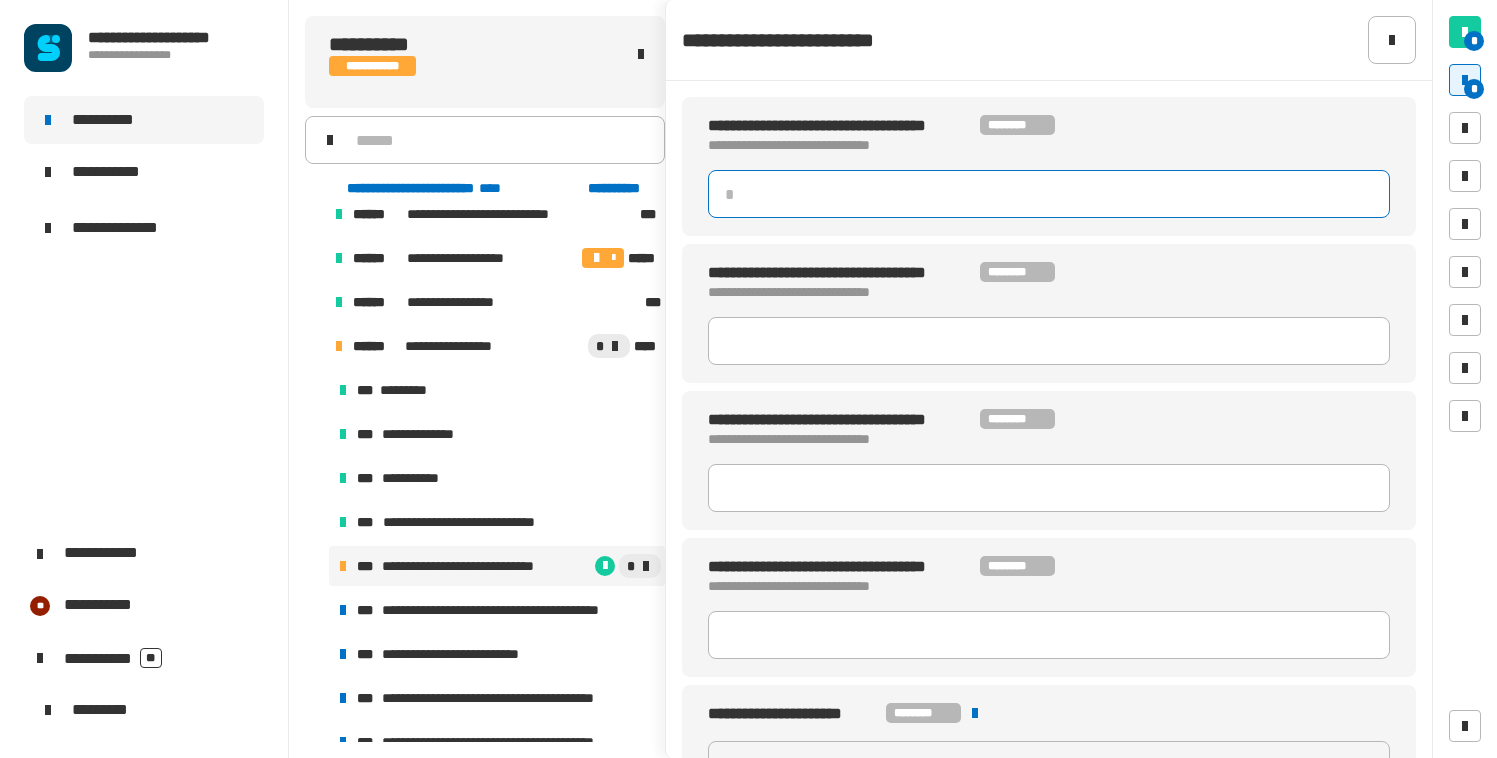 click 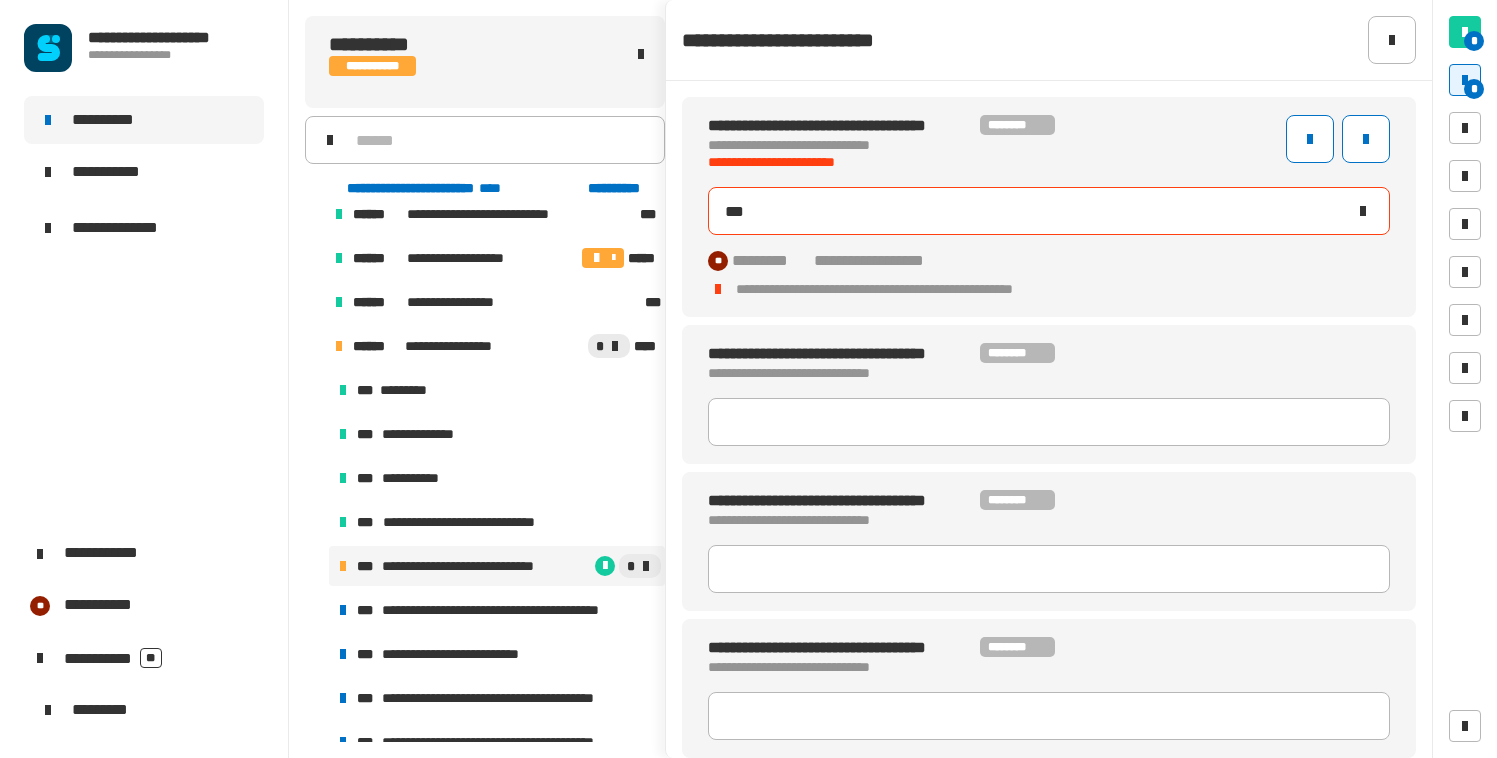 type on "****" 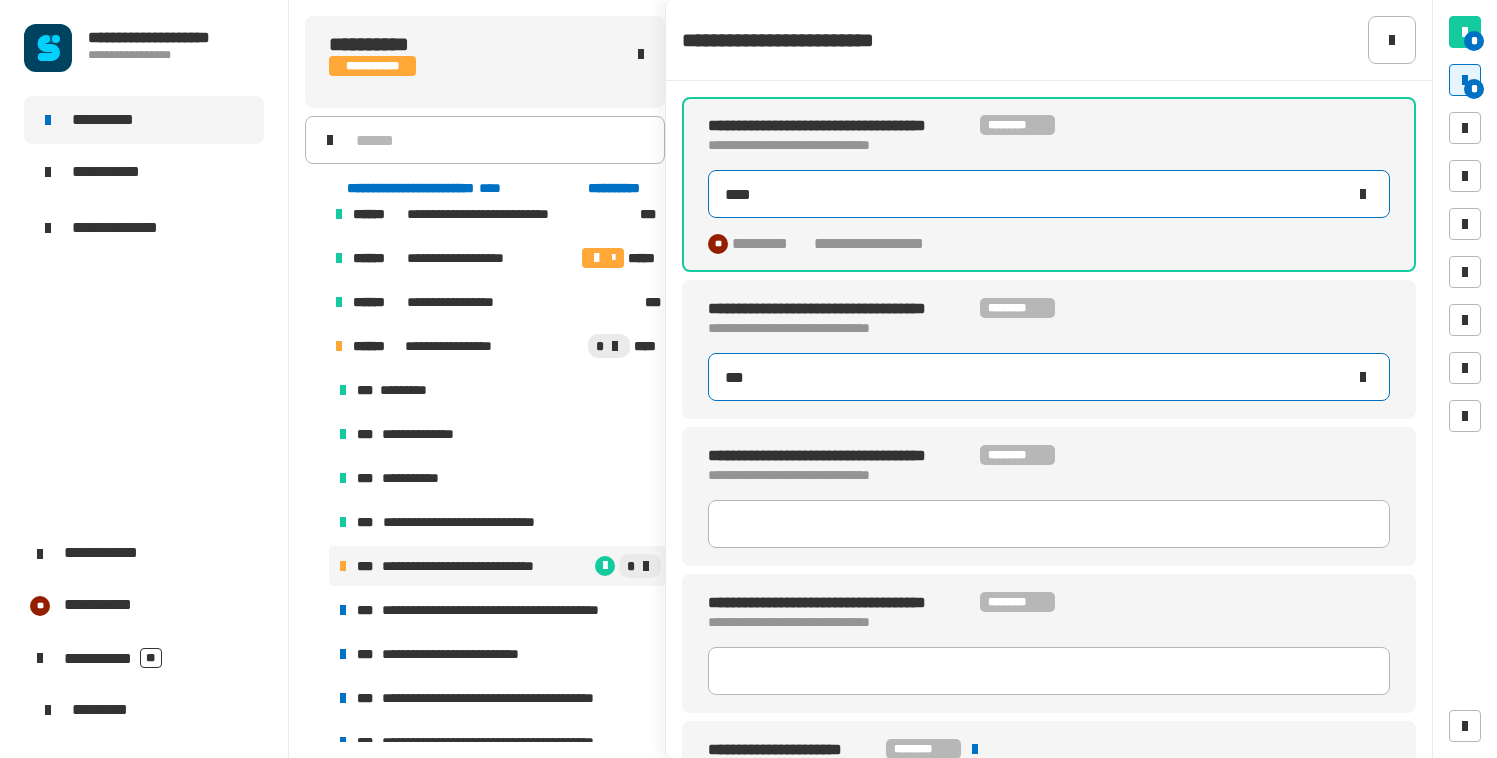 type on "****" 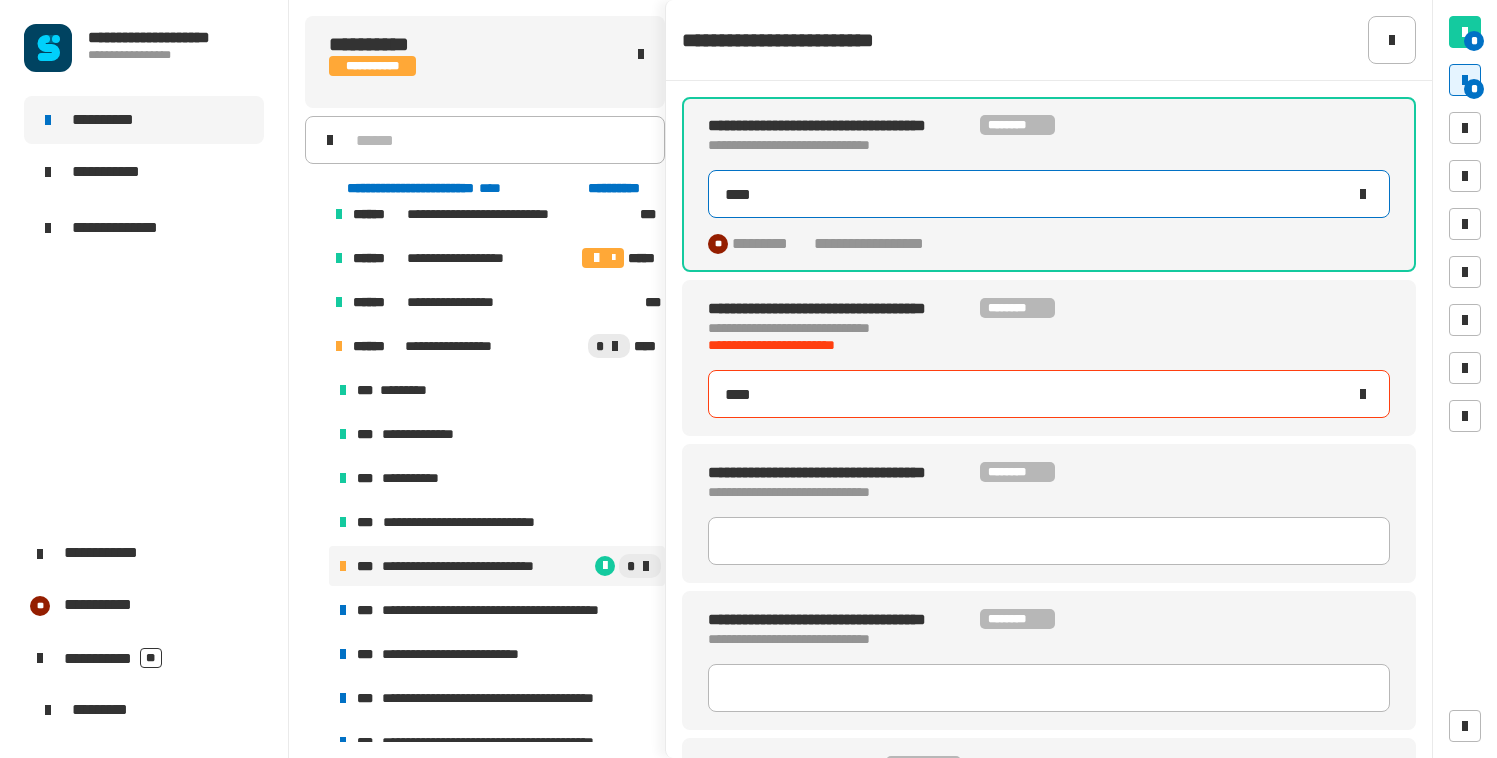 type on "****" 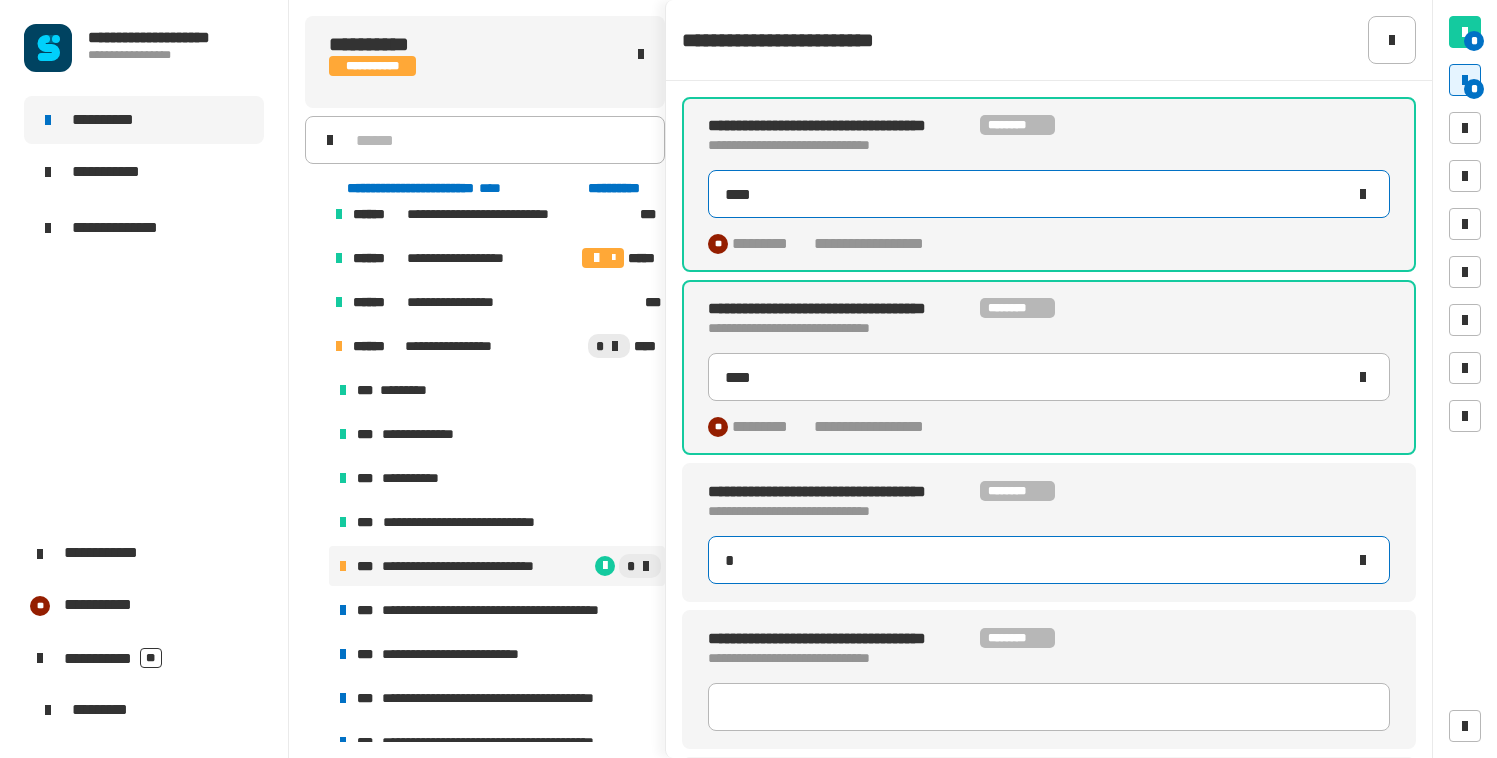 type on "**" 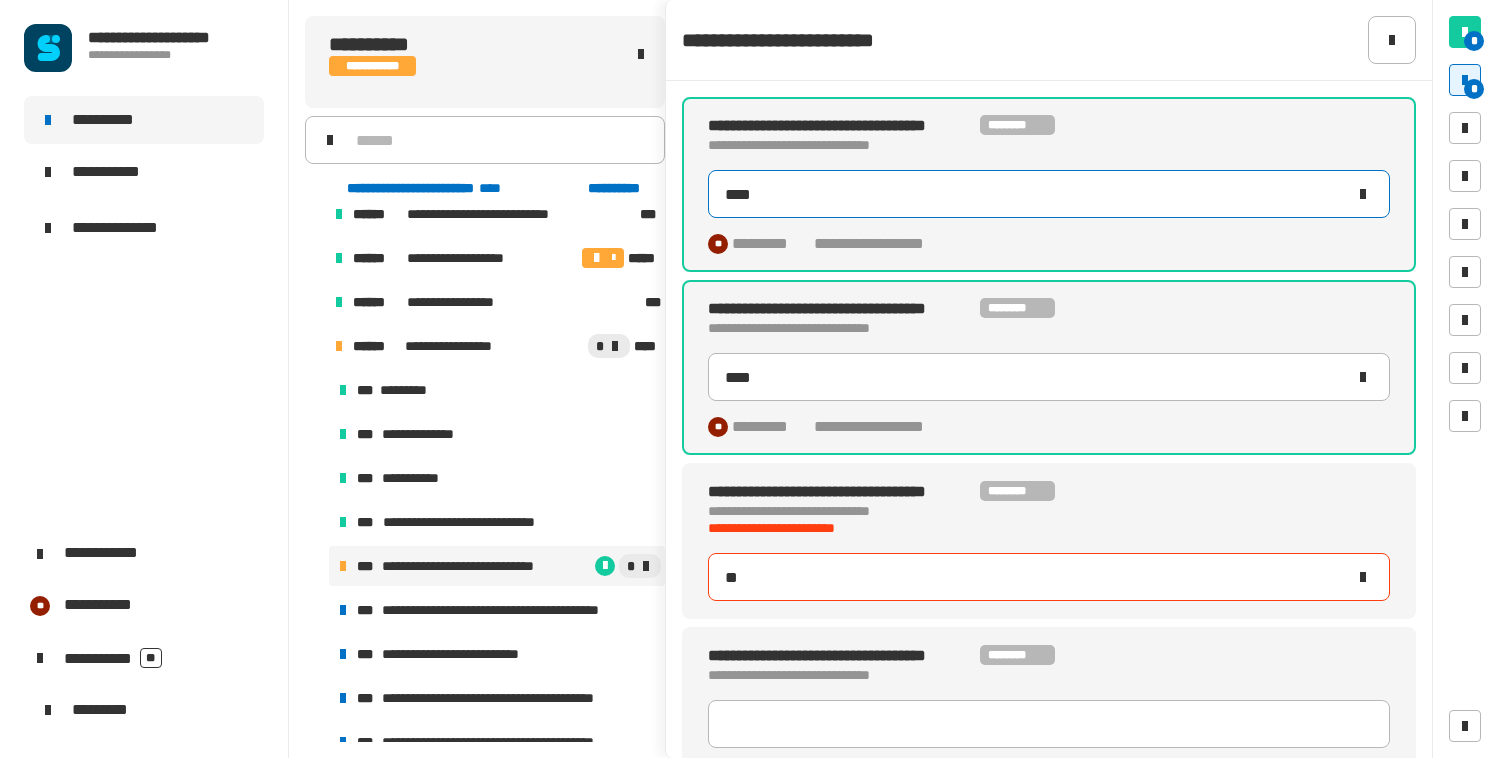 type on "****" 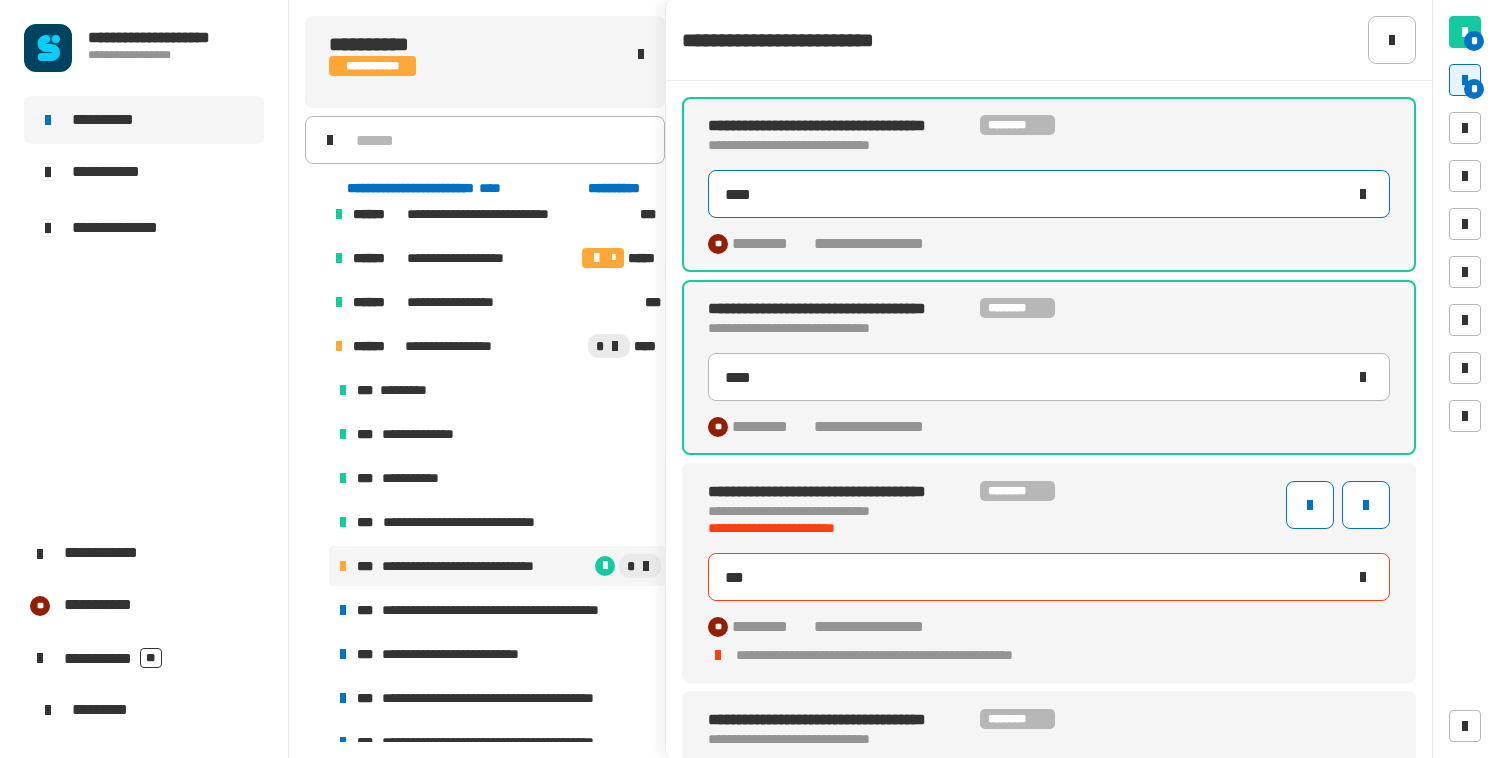 type on "****" 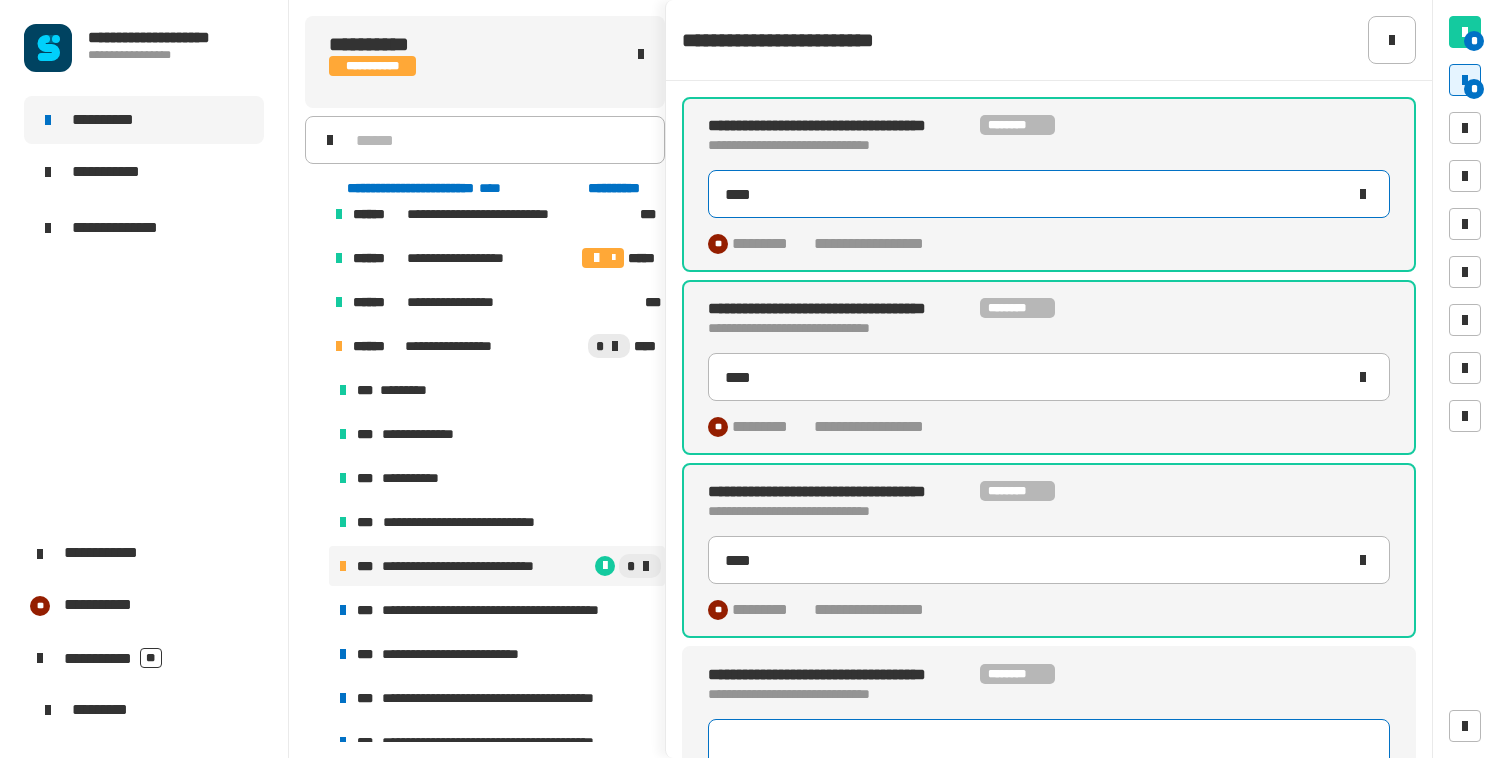 scroll, scrollTop: 8, scrollLeft: 0, axis: vertical 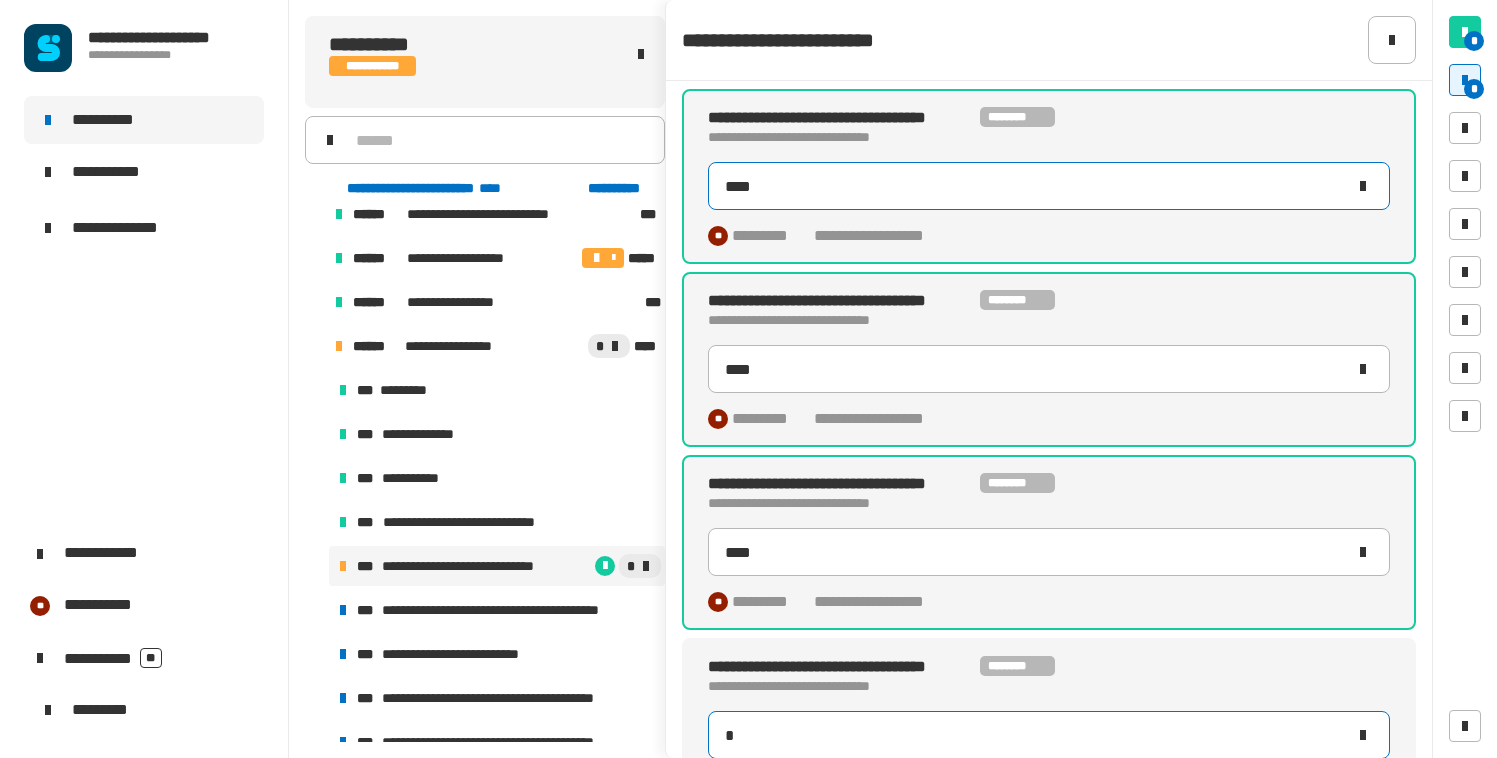 type on "**" 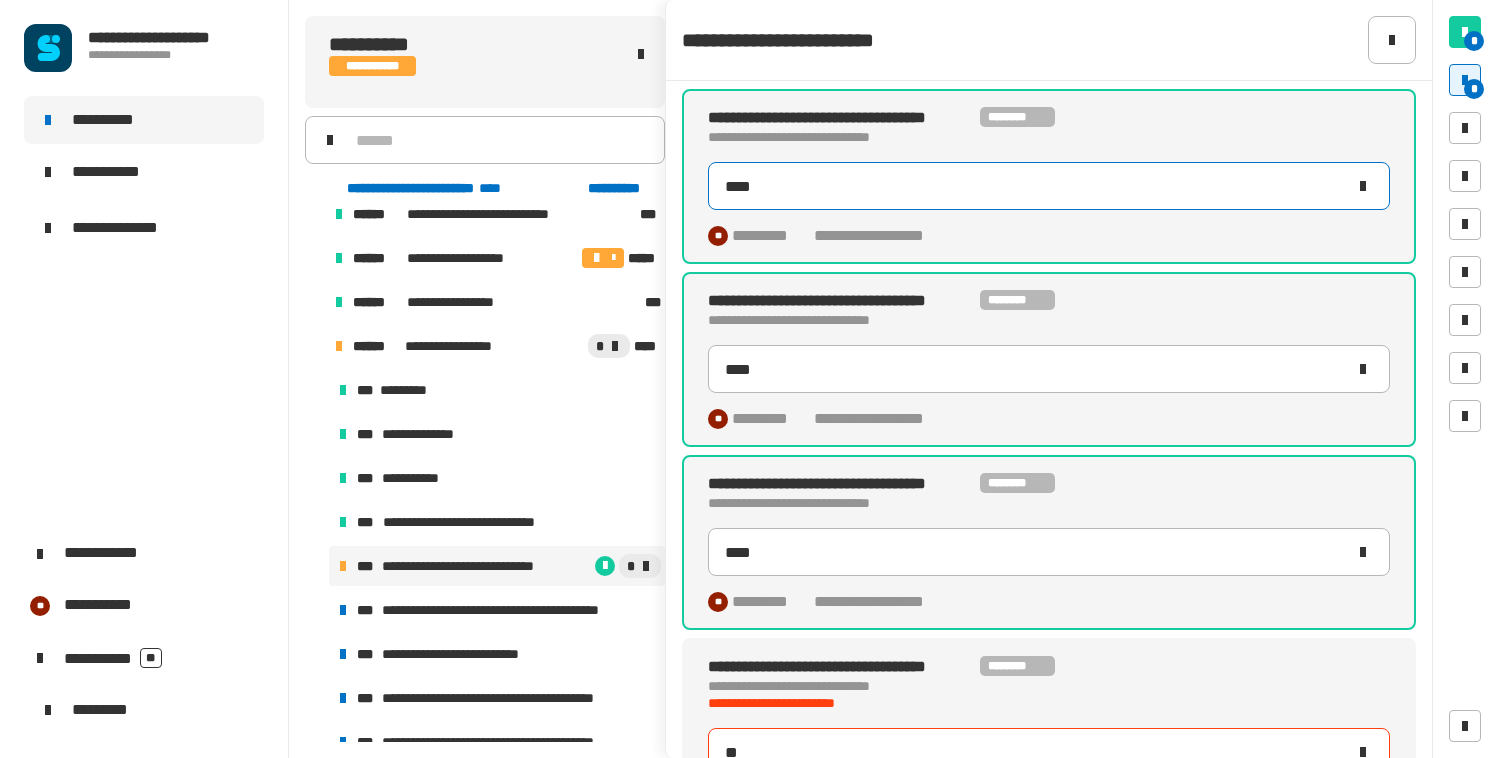 type on "****" 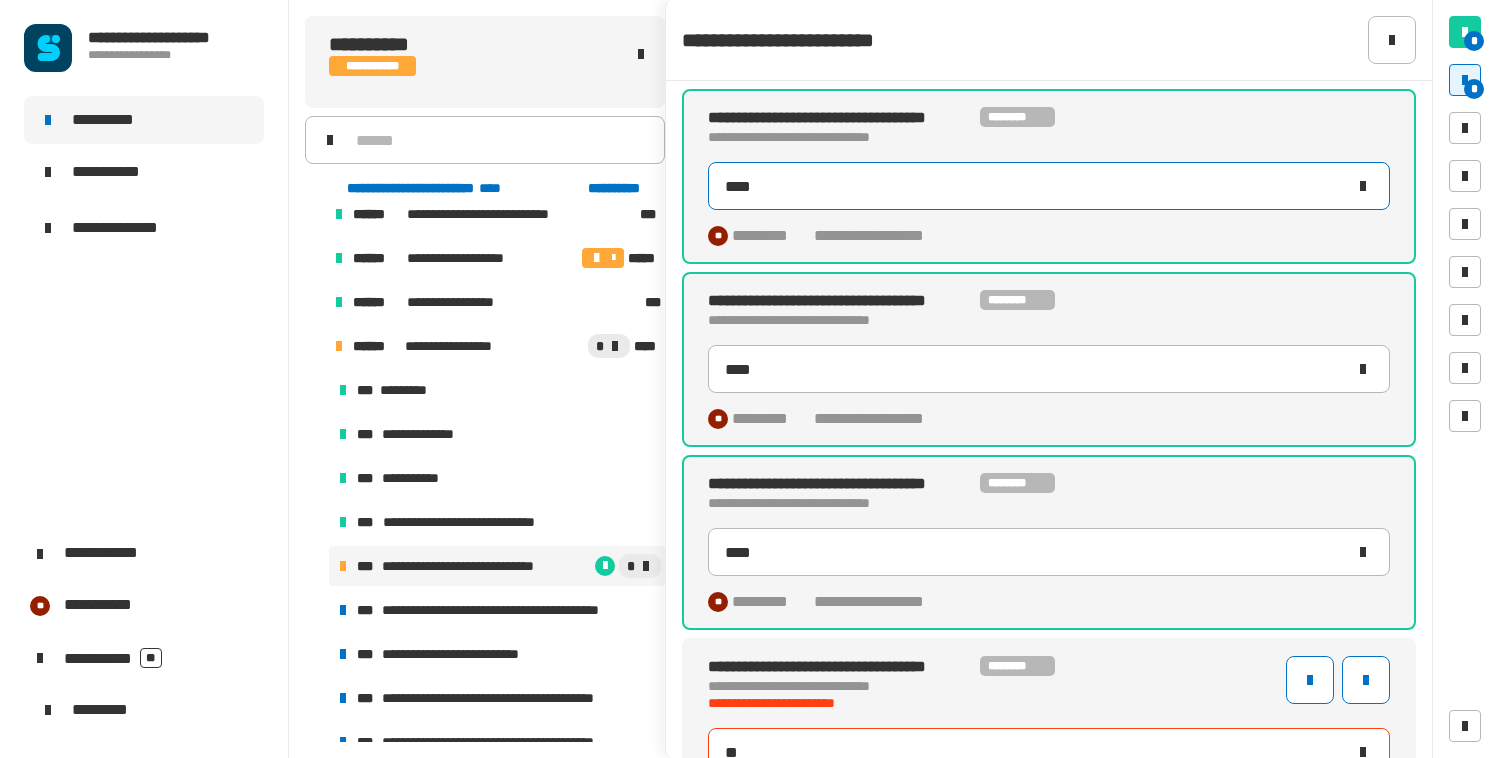 type on "**********" 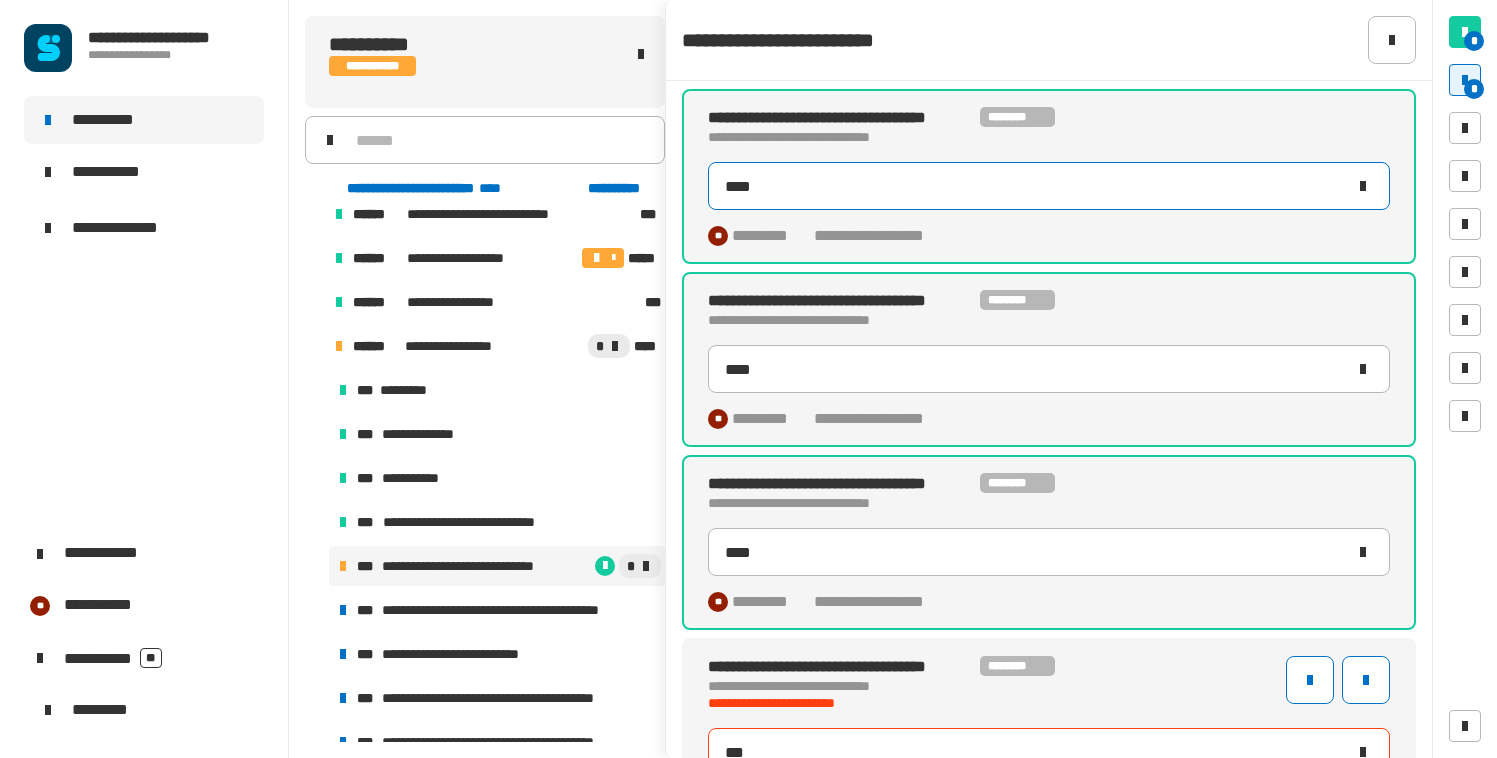 type on "****" 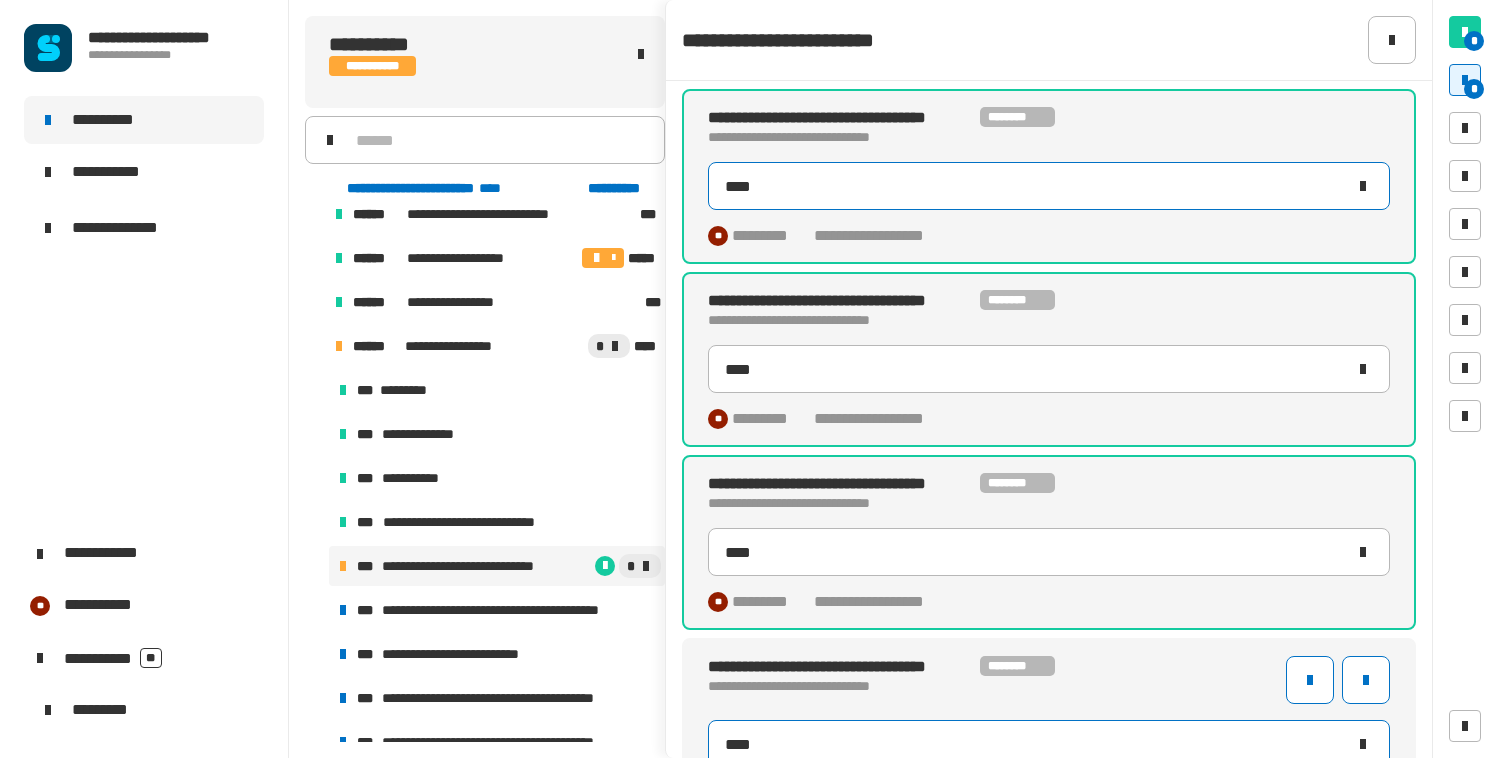 type on "**********" 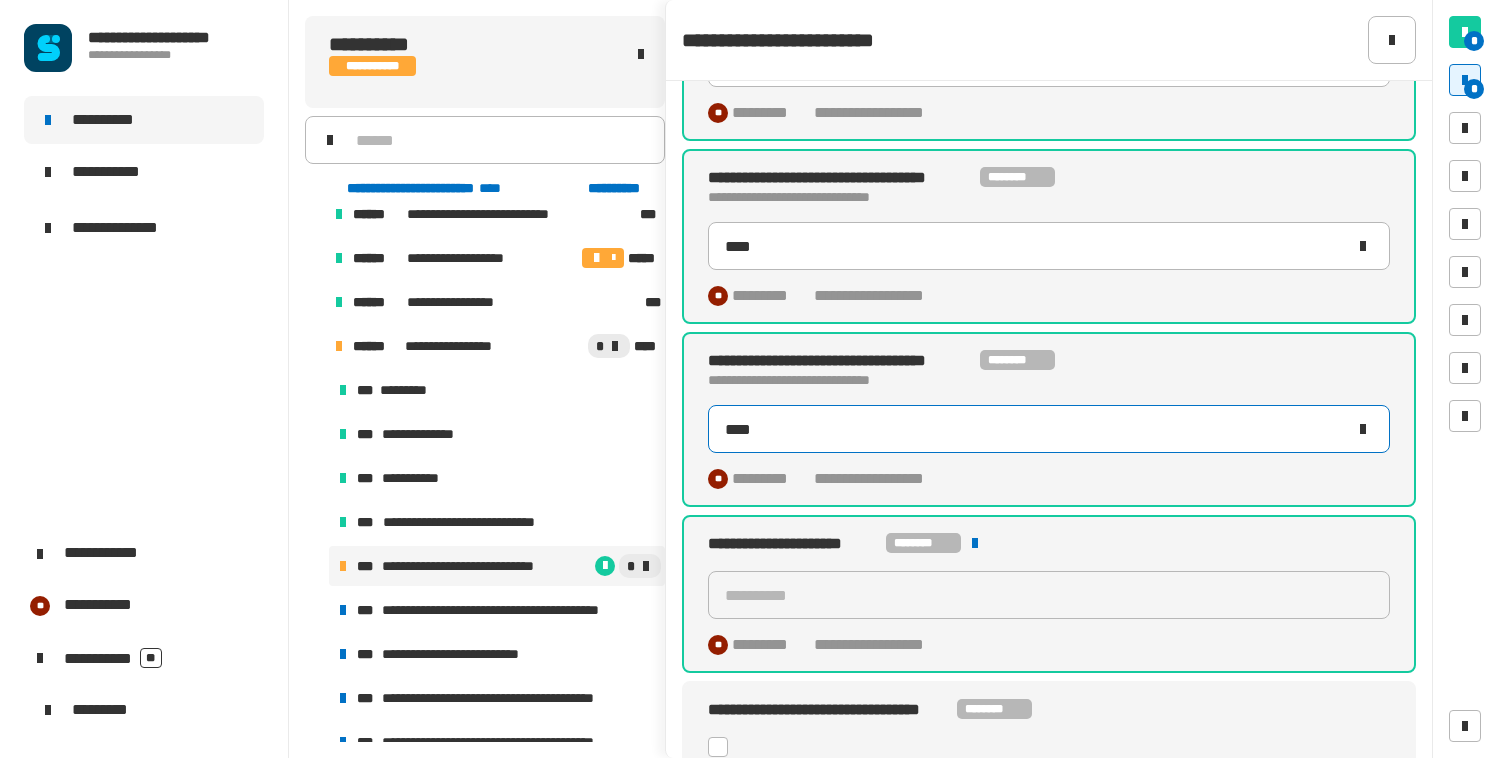 scroll, scrollTop: 331, scrollLeft: 0, axis: vertical 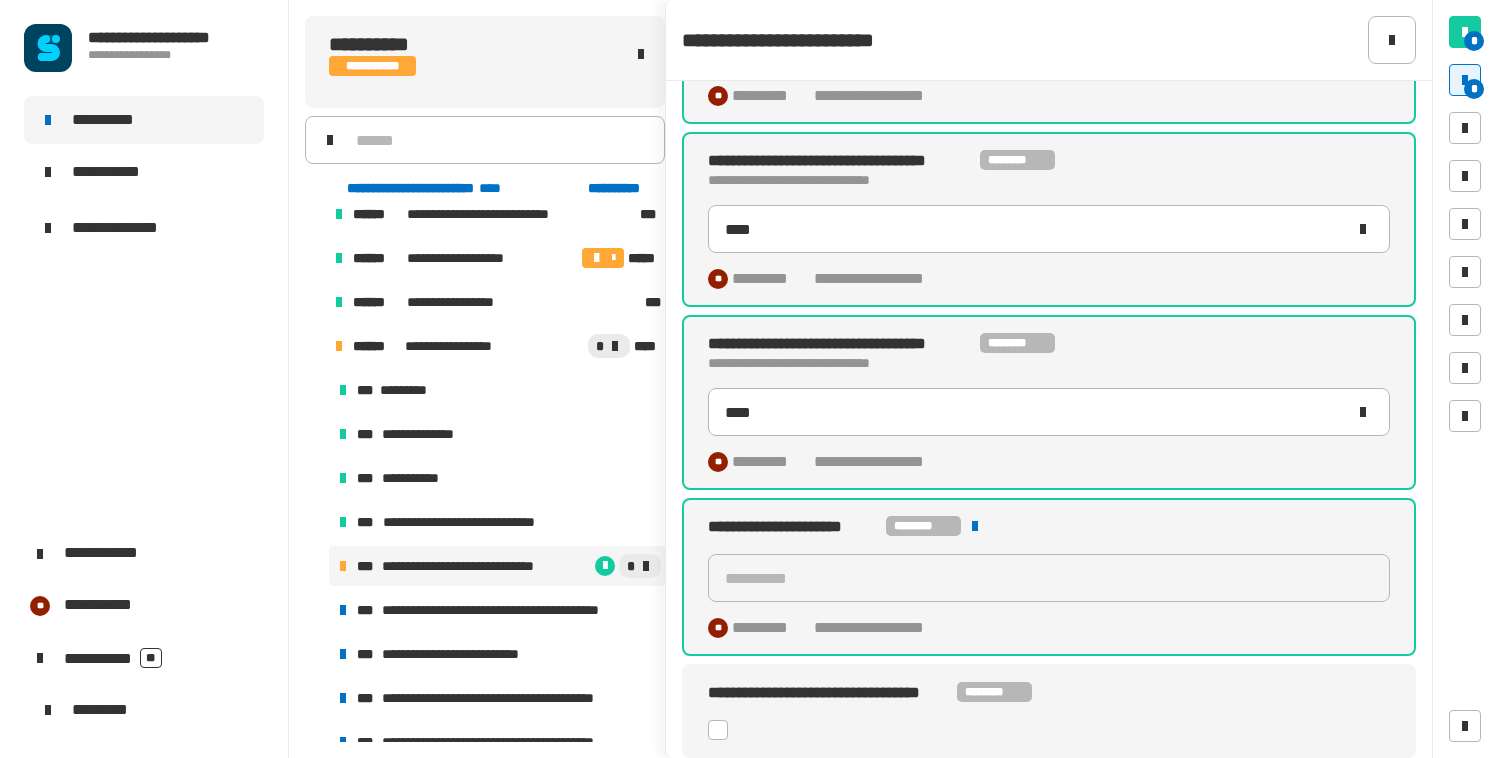 click 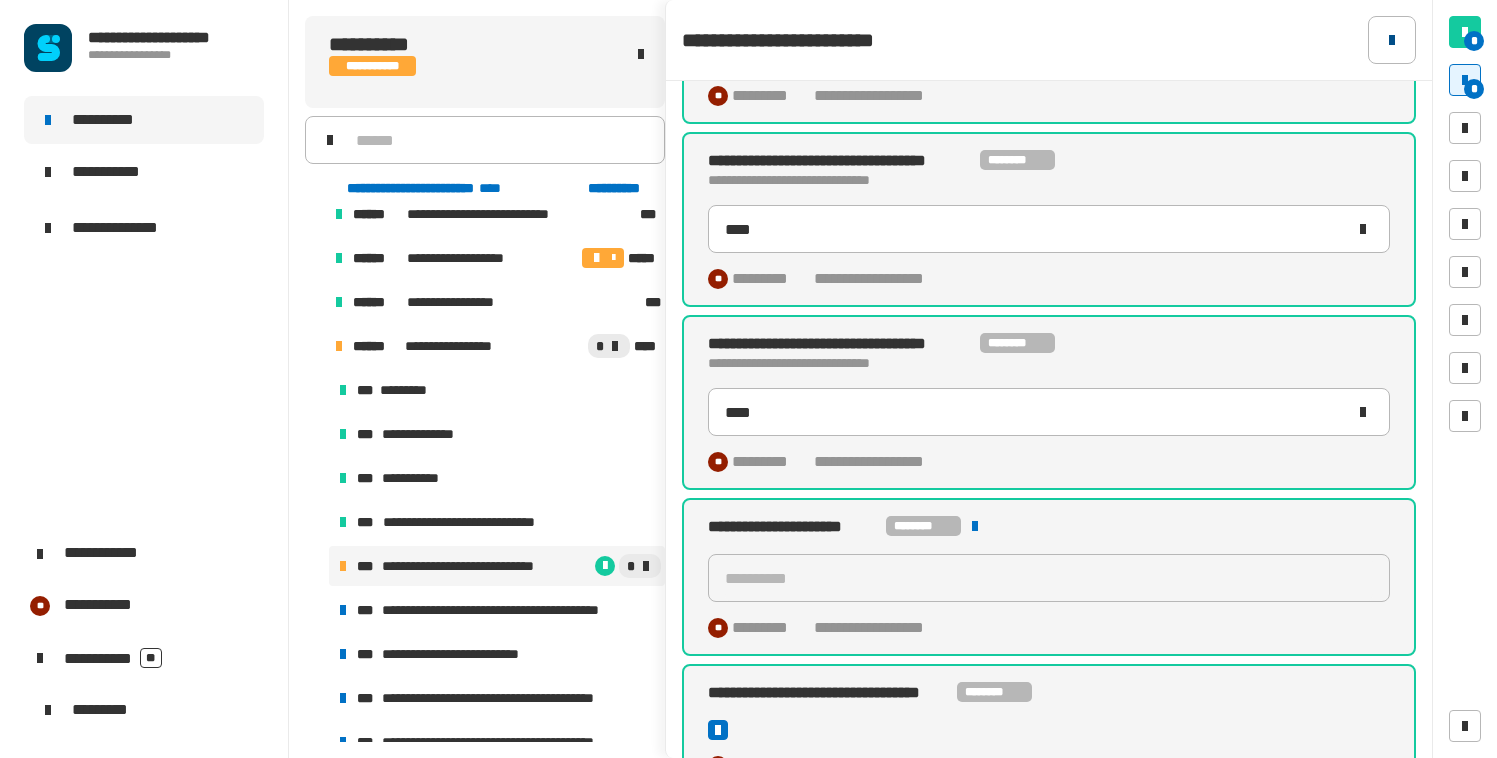 click 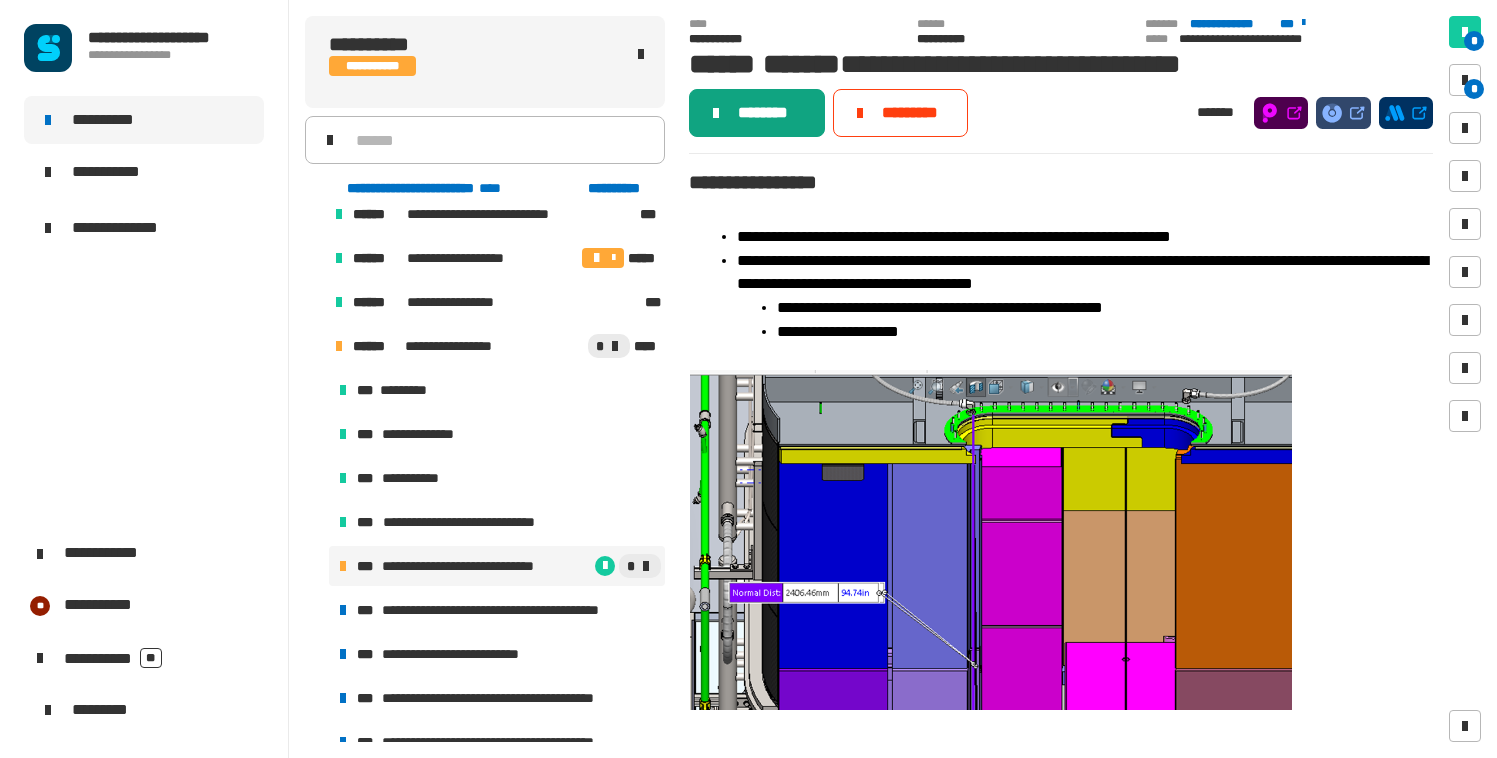 click on "********" 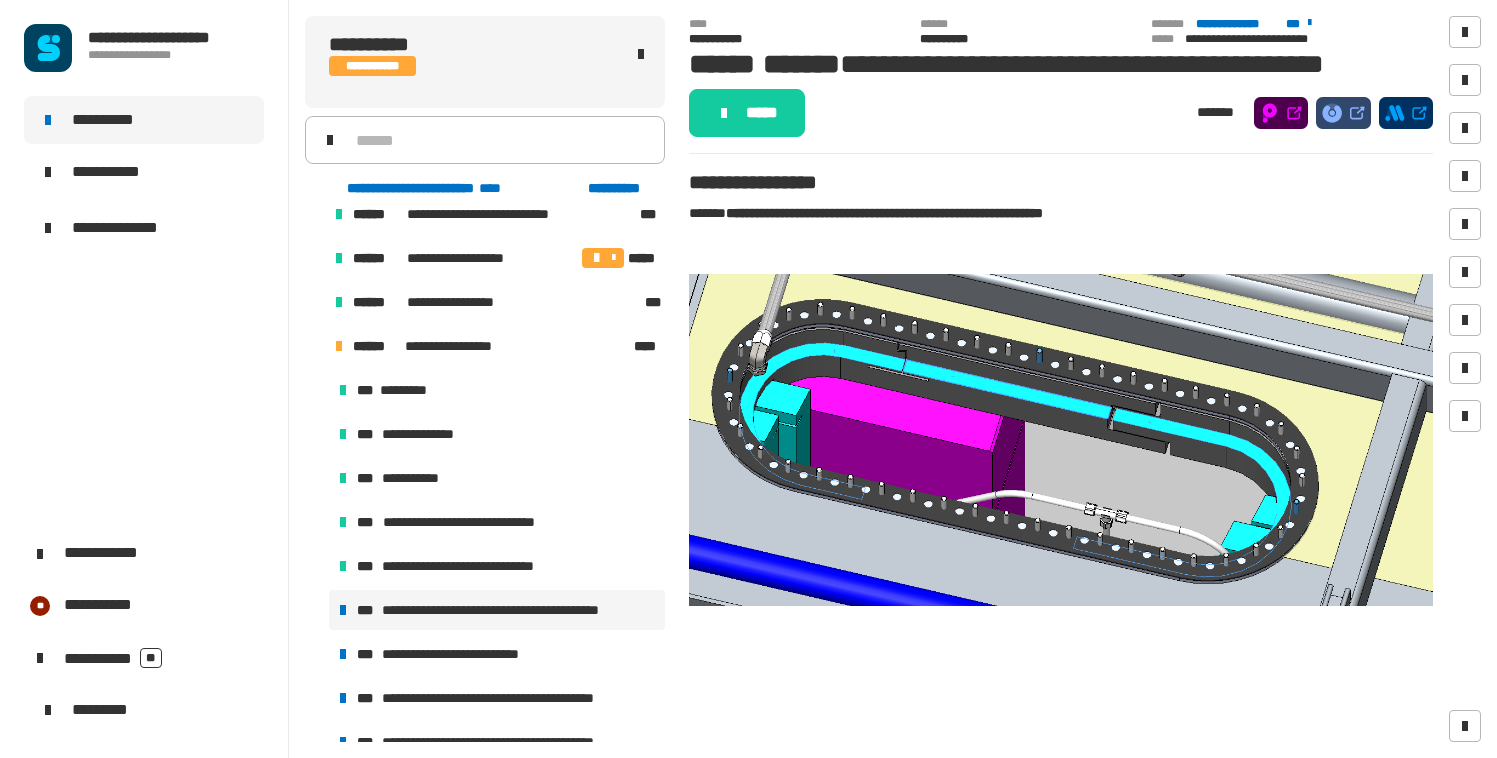 click on "**********" at bounding box center (515, 610) 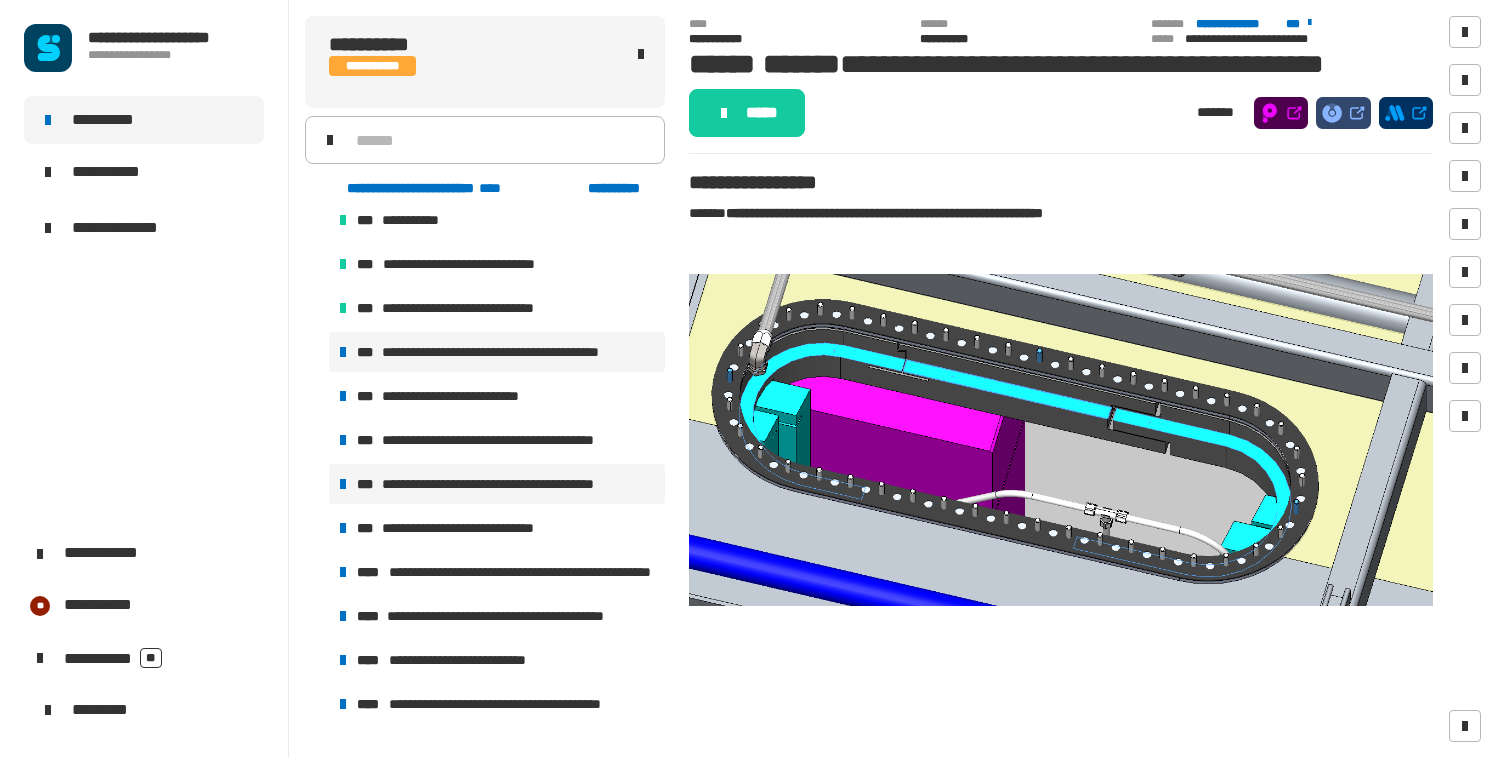 scroll, scrollTop: 1175, scrollLeft: 0, axis: vertical 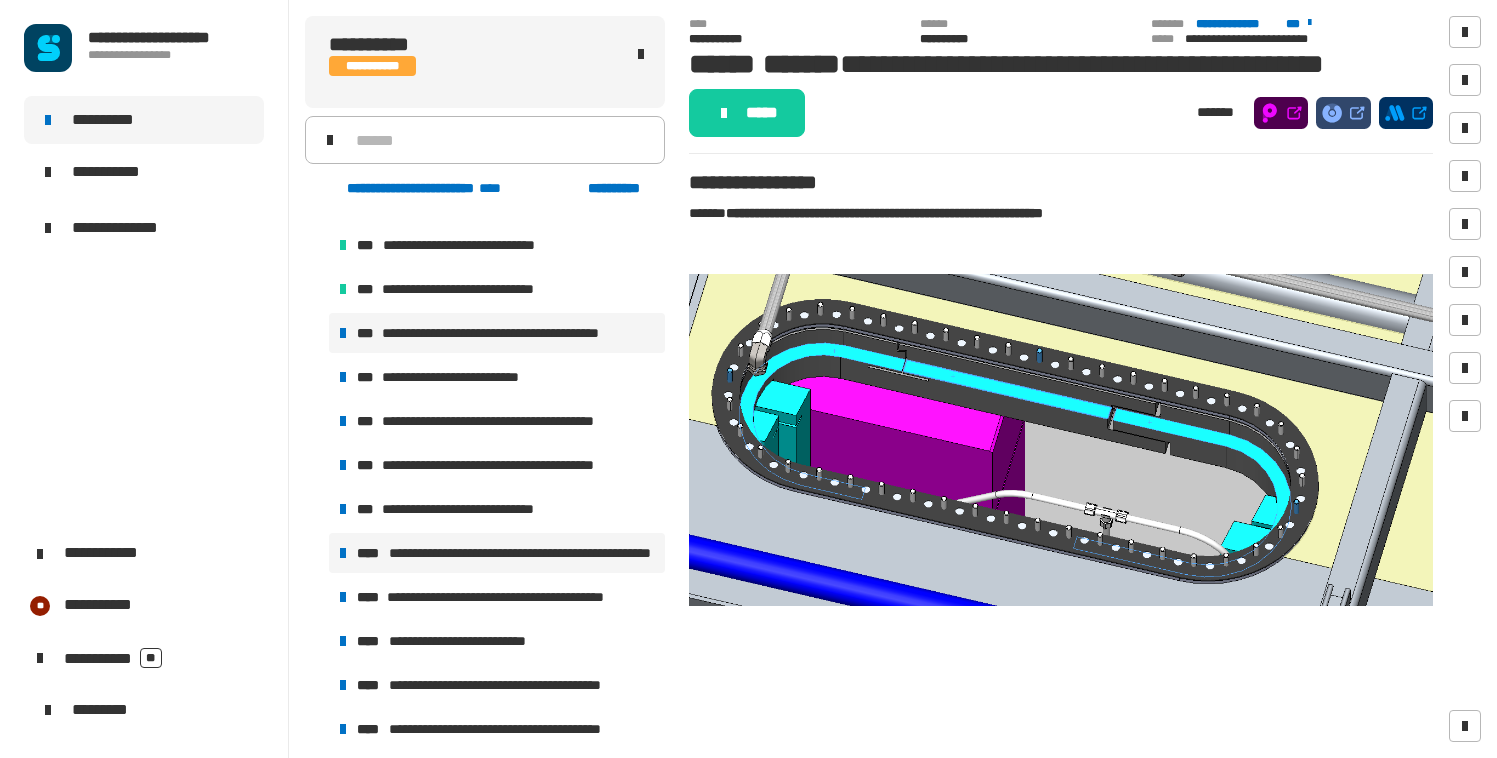 click on "****" at bounding box center [371, 553] 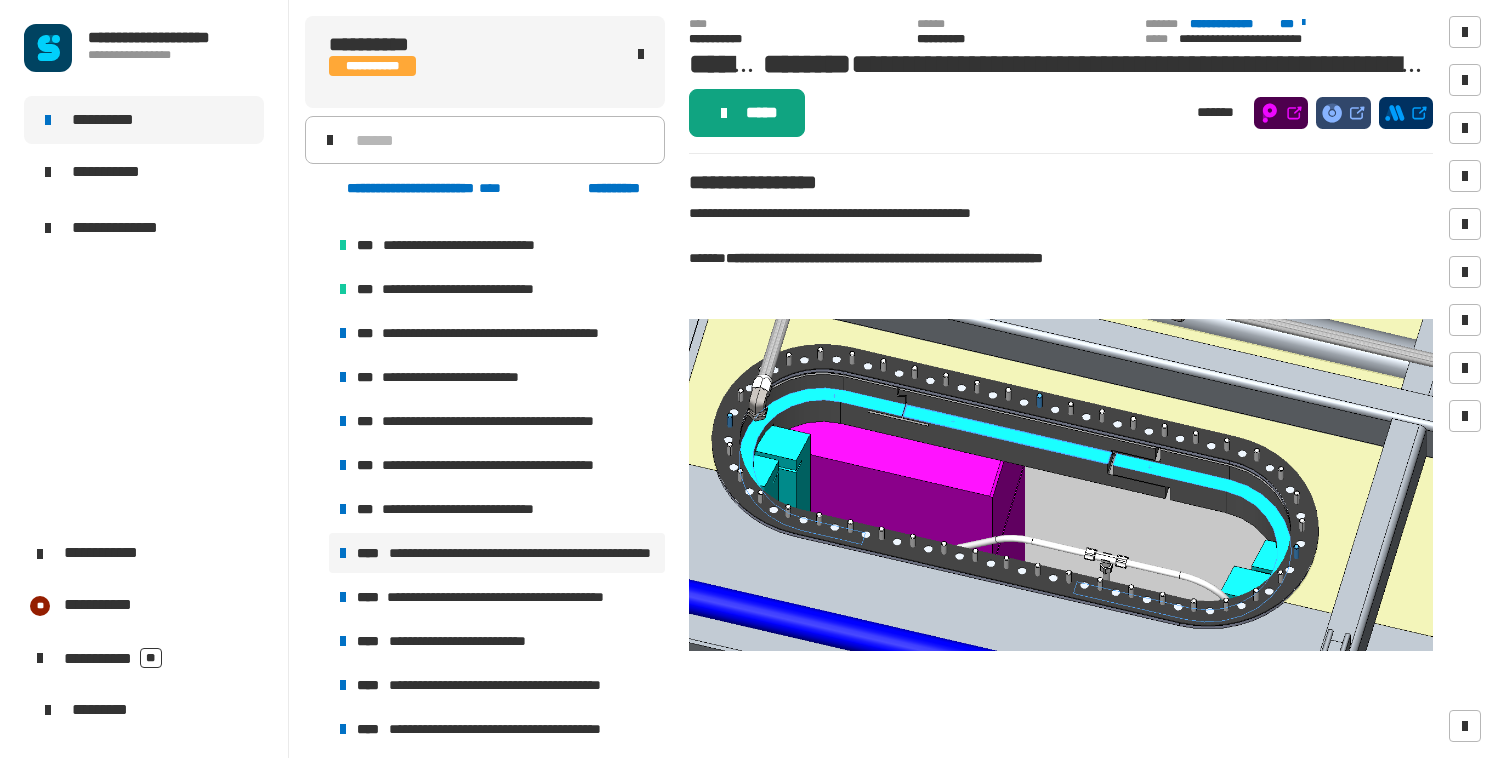 click on "*****" 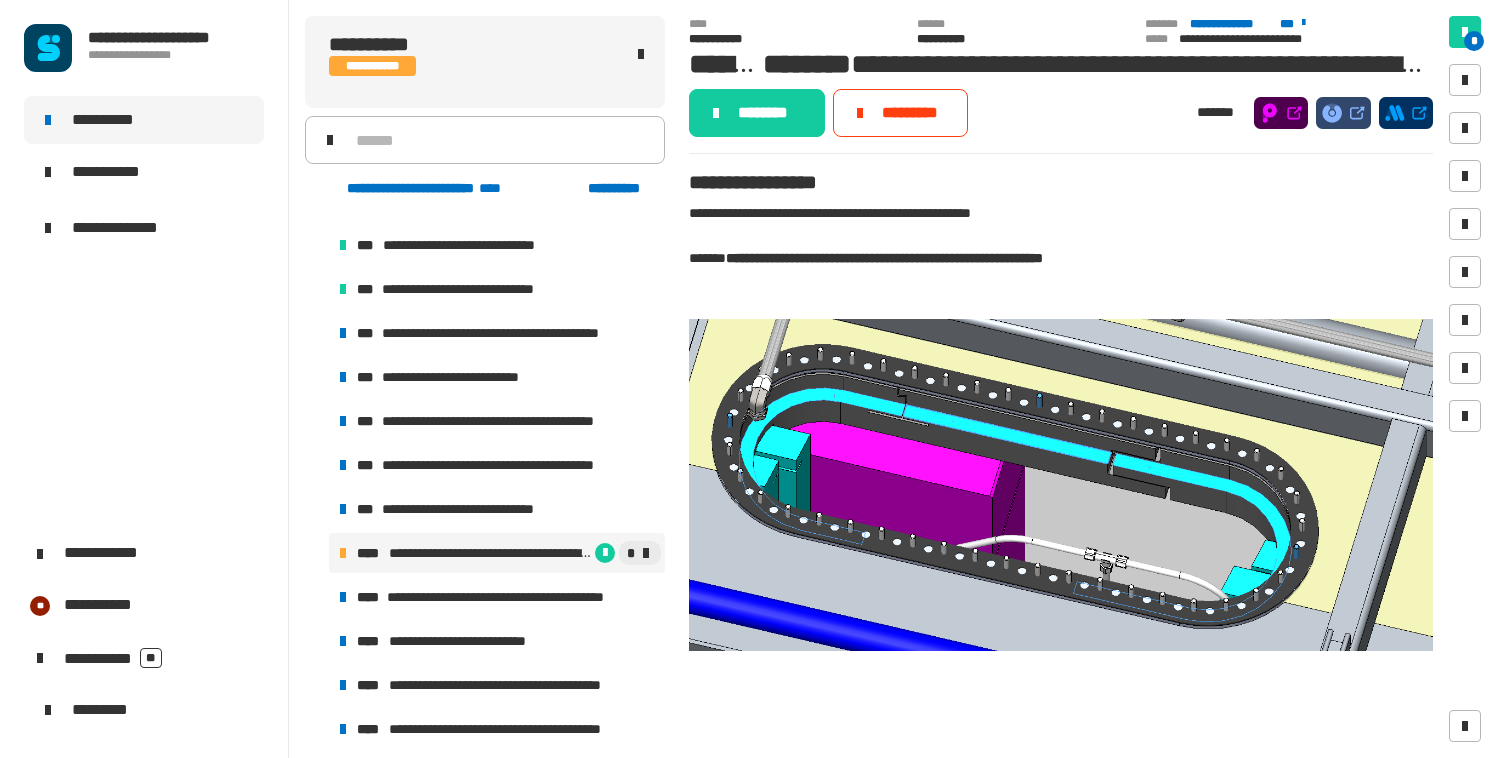 click on "********" 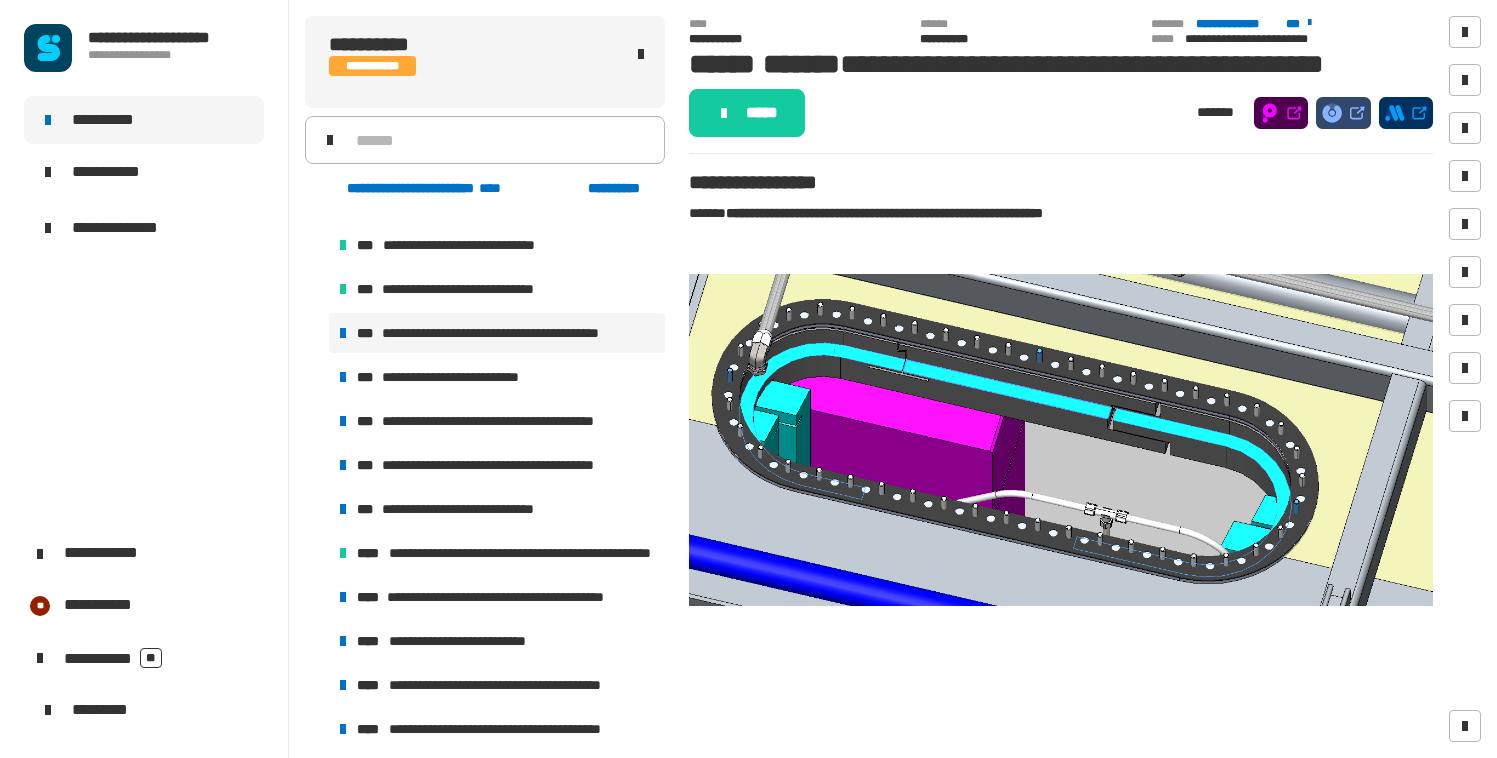 click on "**********" at bounding box center [515, 333] 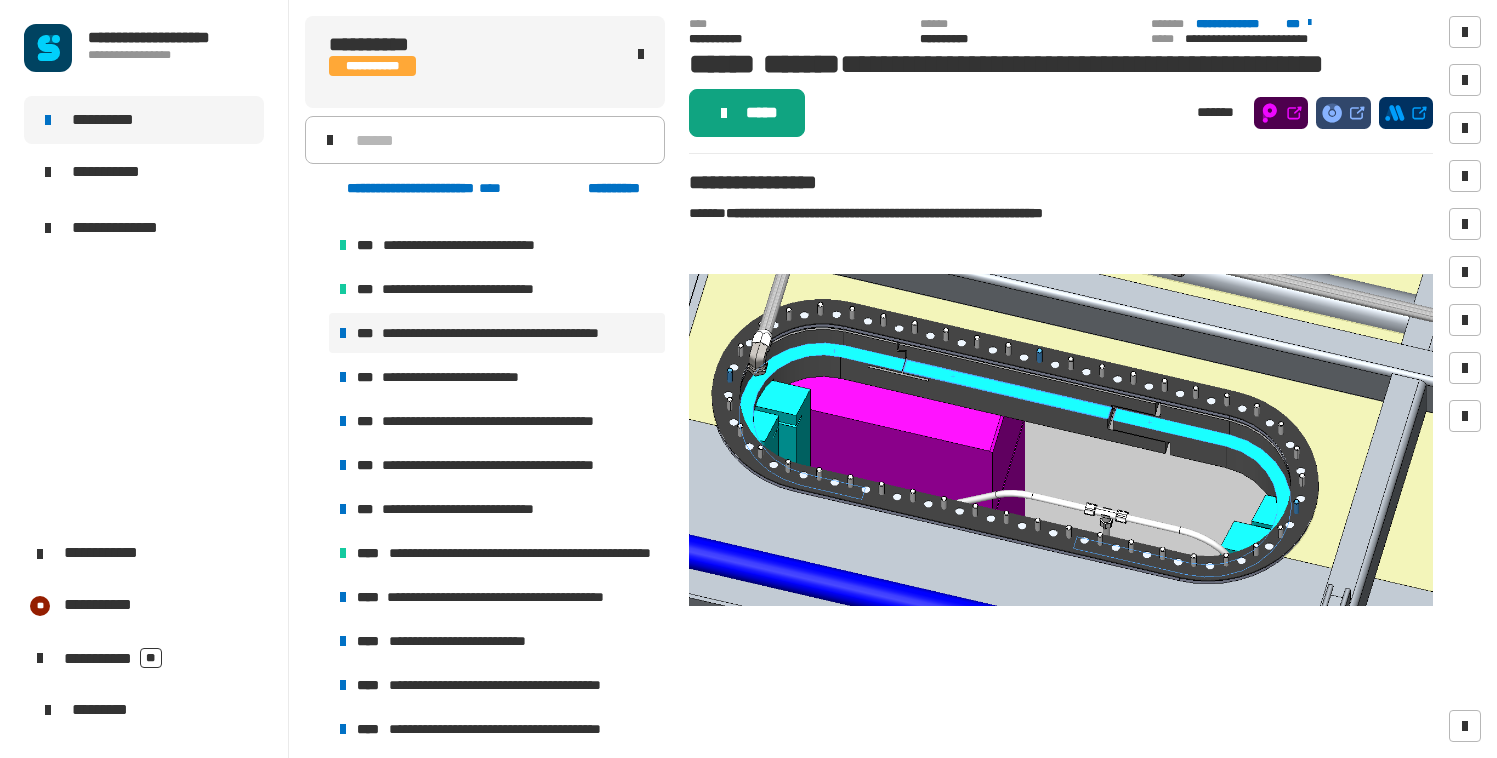 click on "*****" 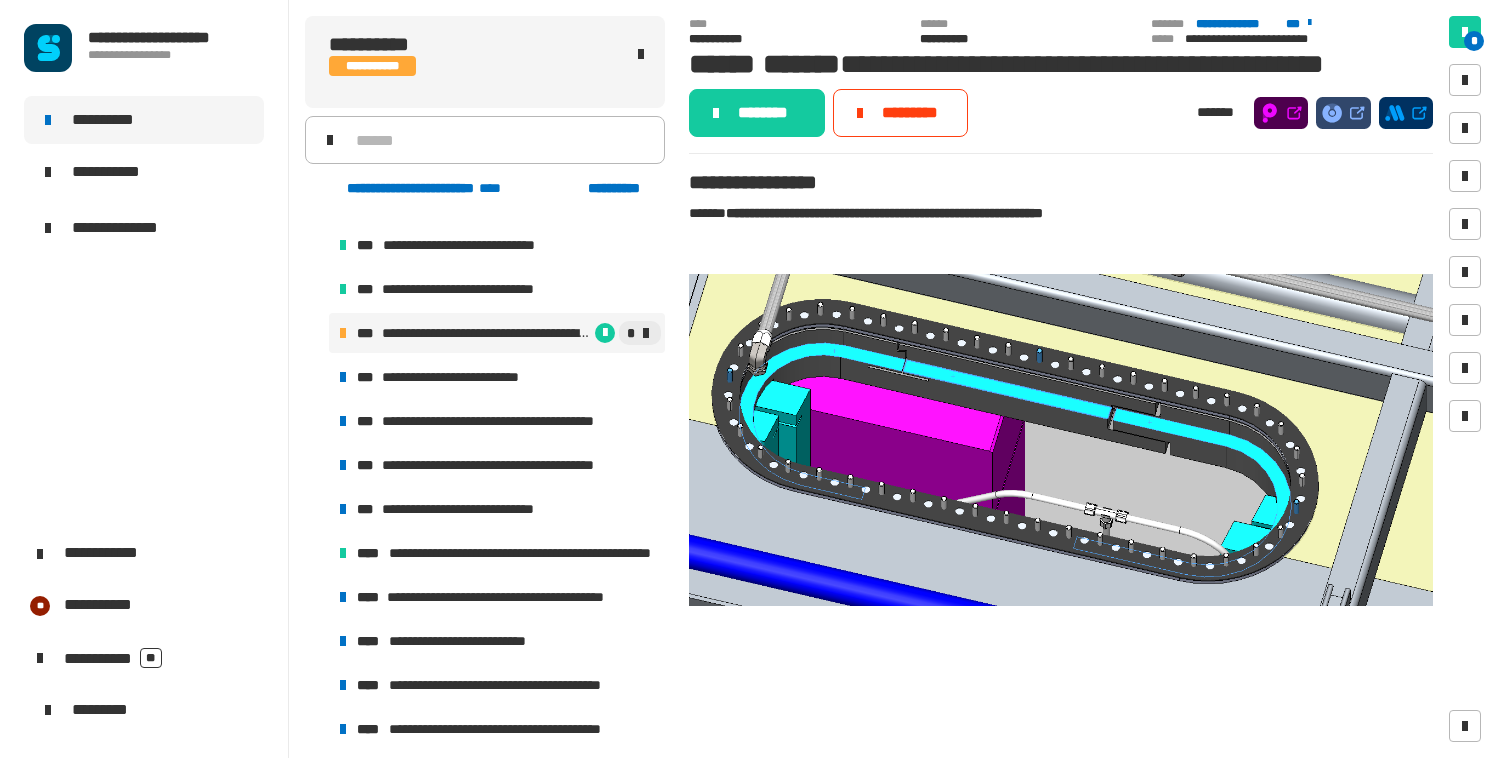 click on "********" 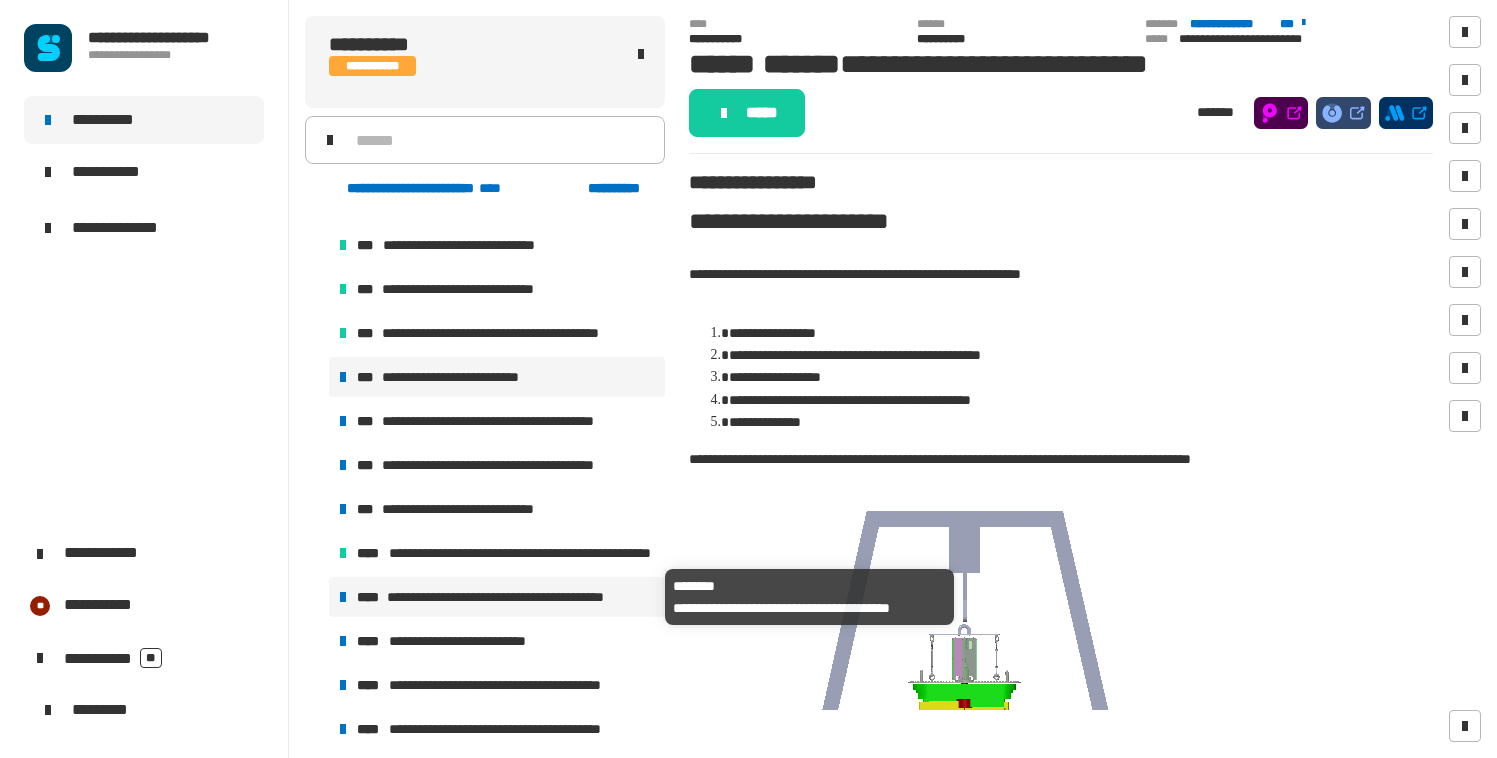 click on "**********" at bounding box center [497, 597] 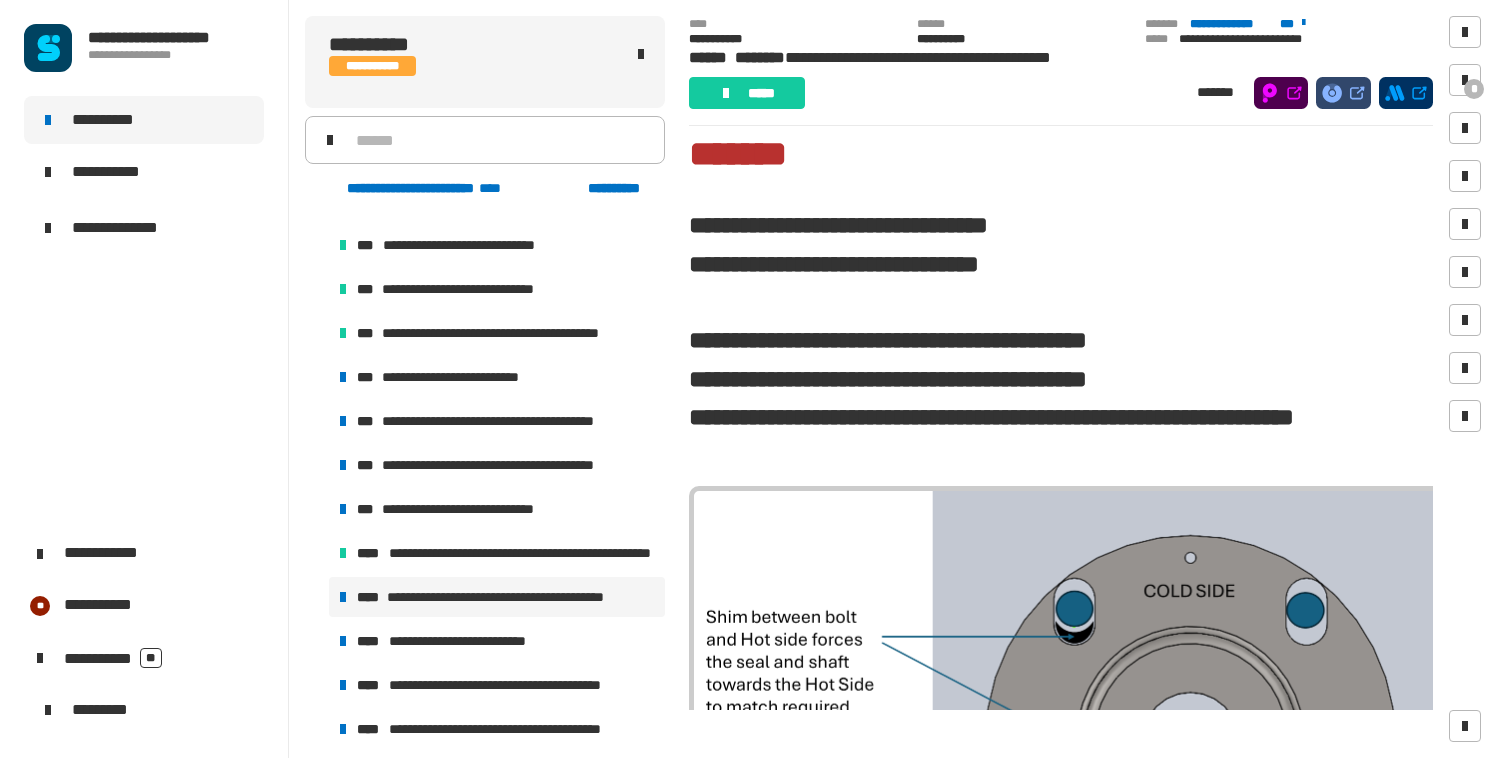 scroll, scrollTop: 0, scrollLeft: 0, axis: both 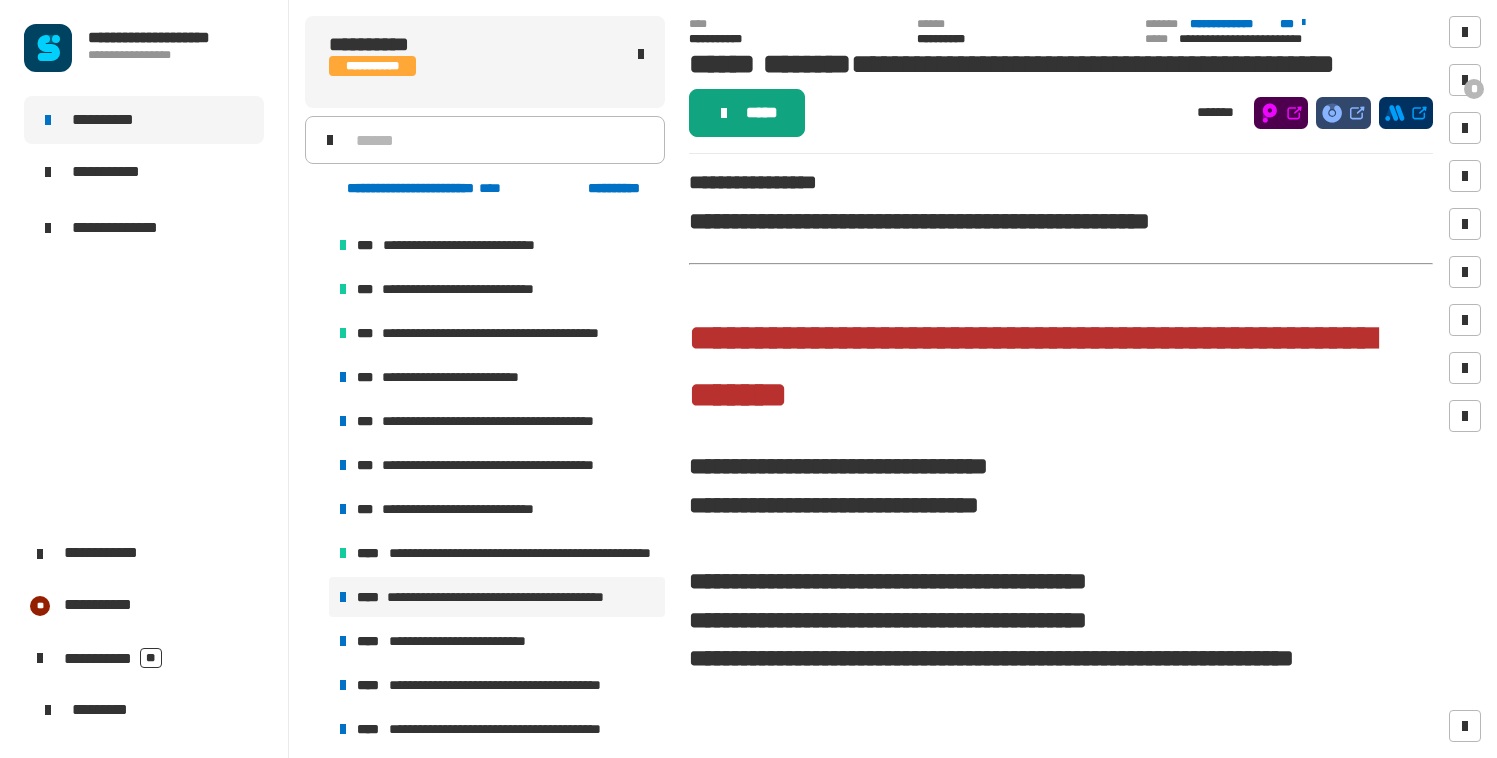 click on "*****" 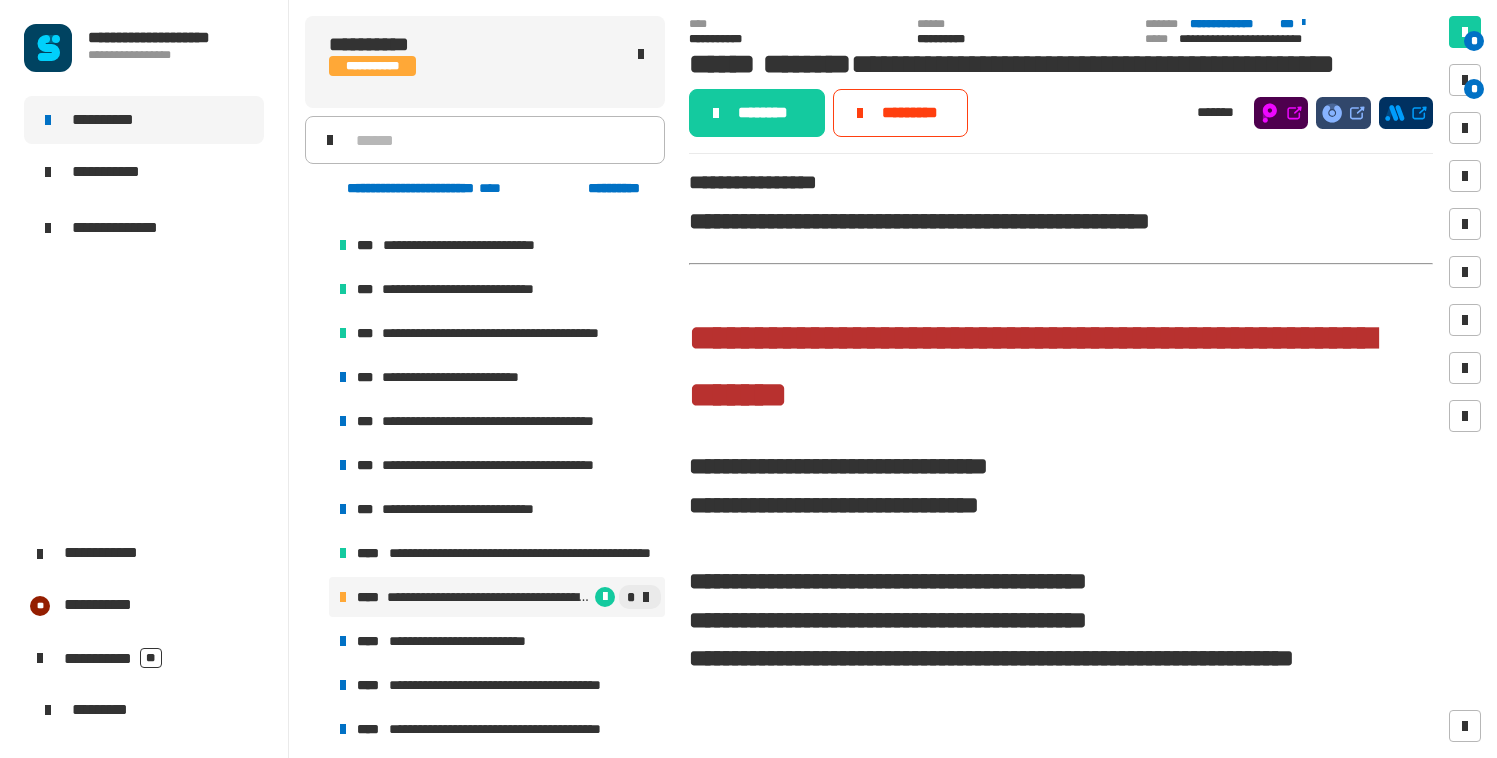 click on "********" 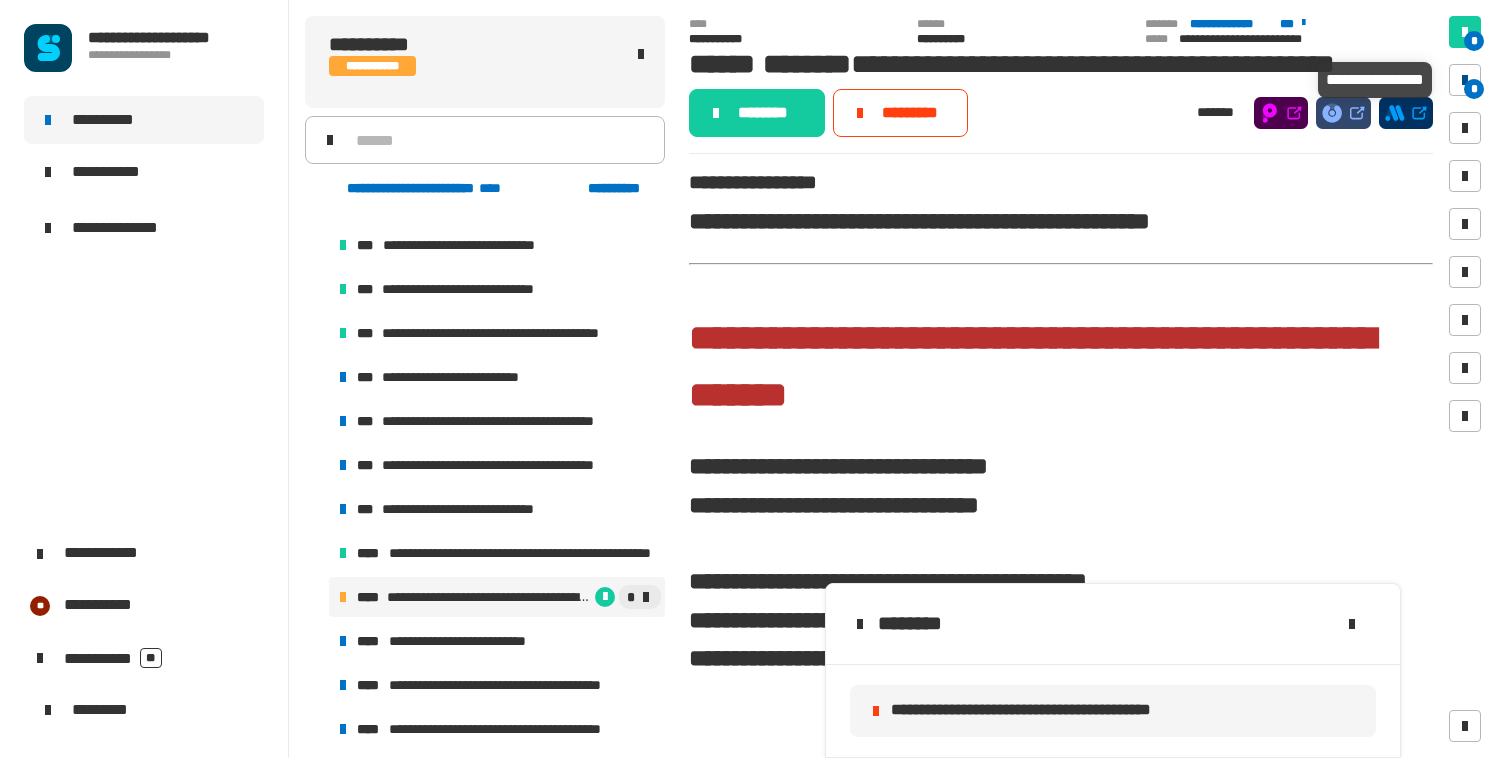 click at bounding box center (1465, 80) 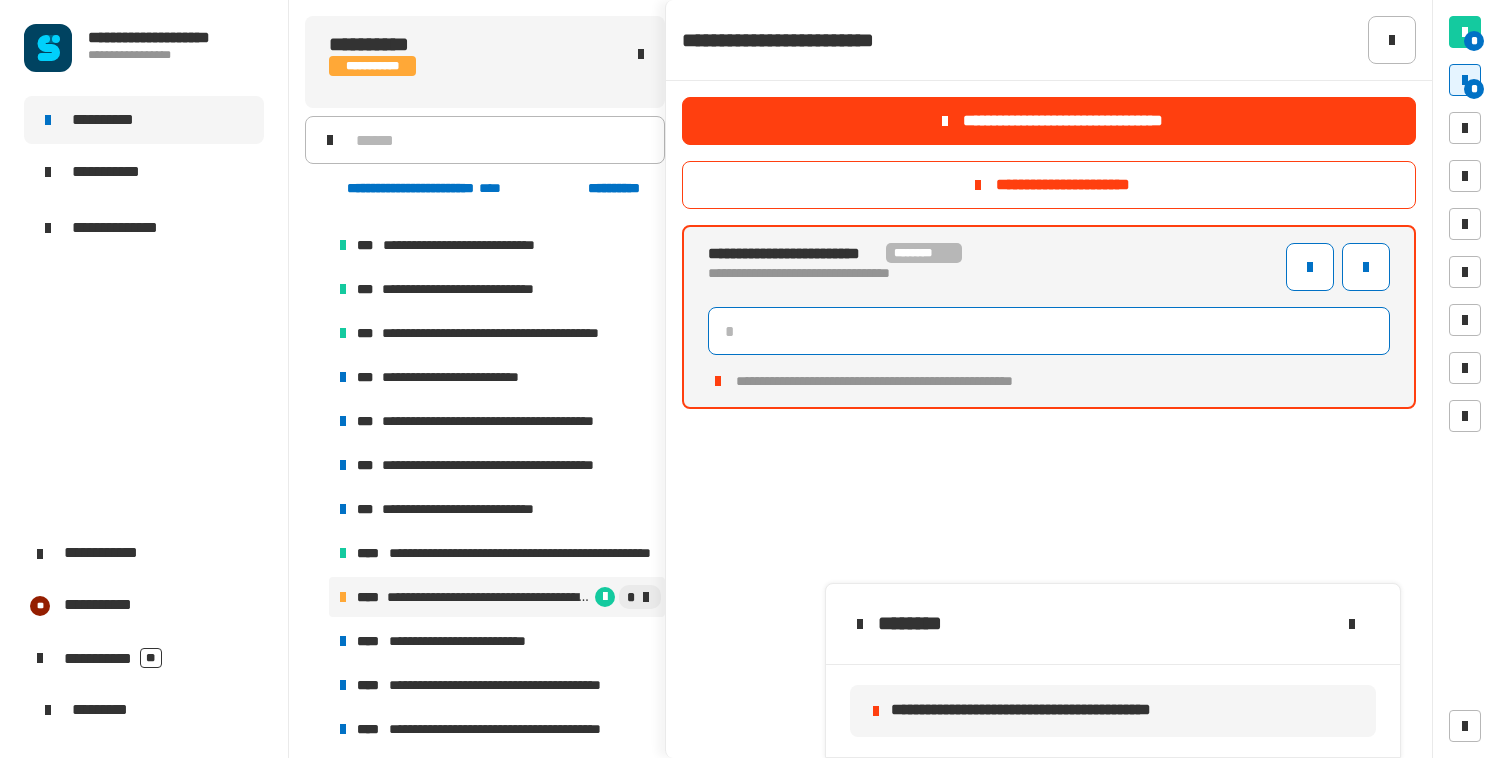 click 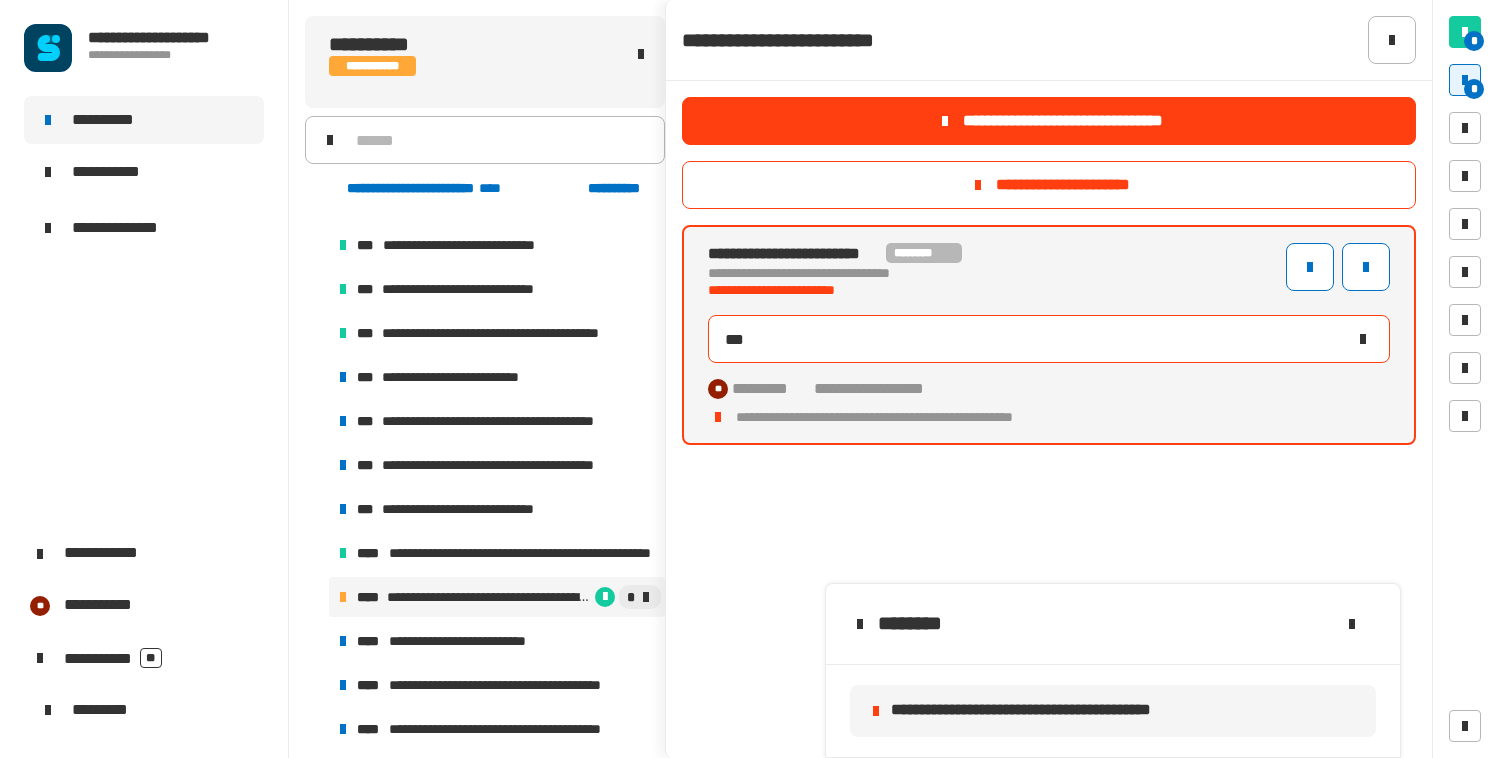 type on "****" 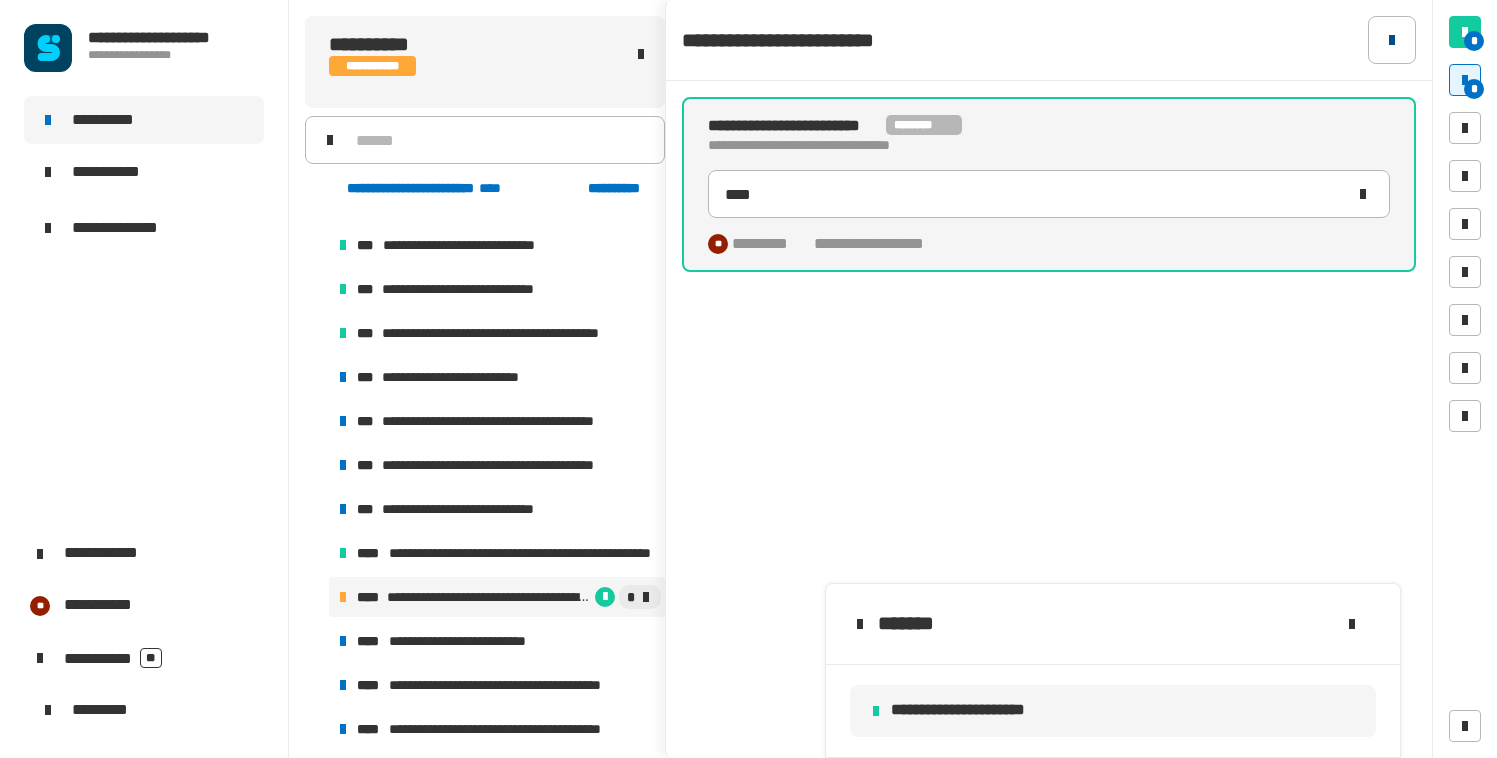 click 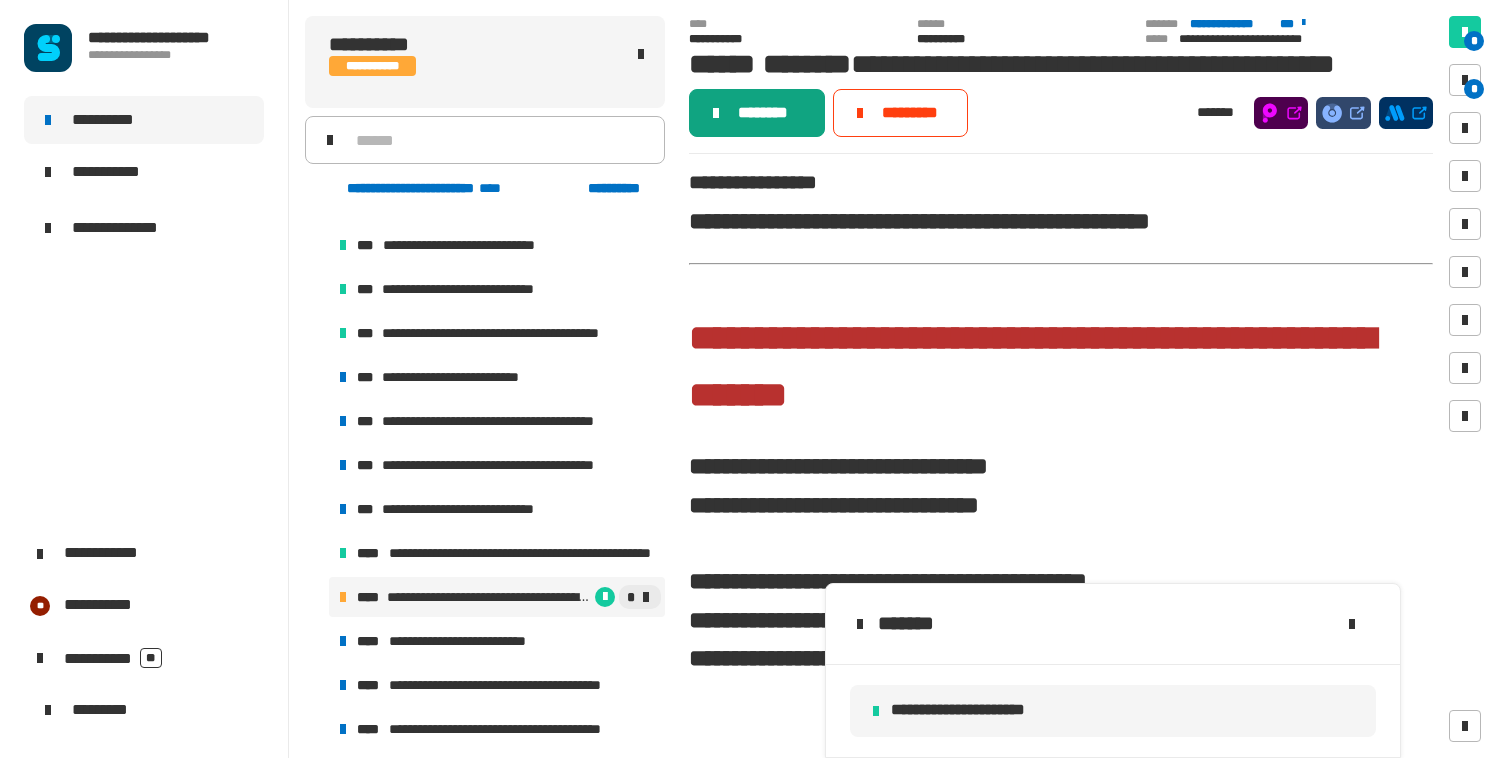 click on "********" 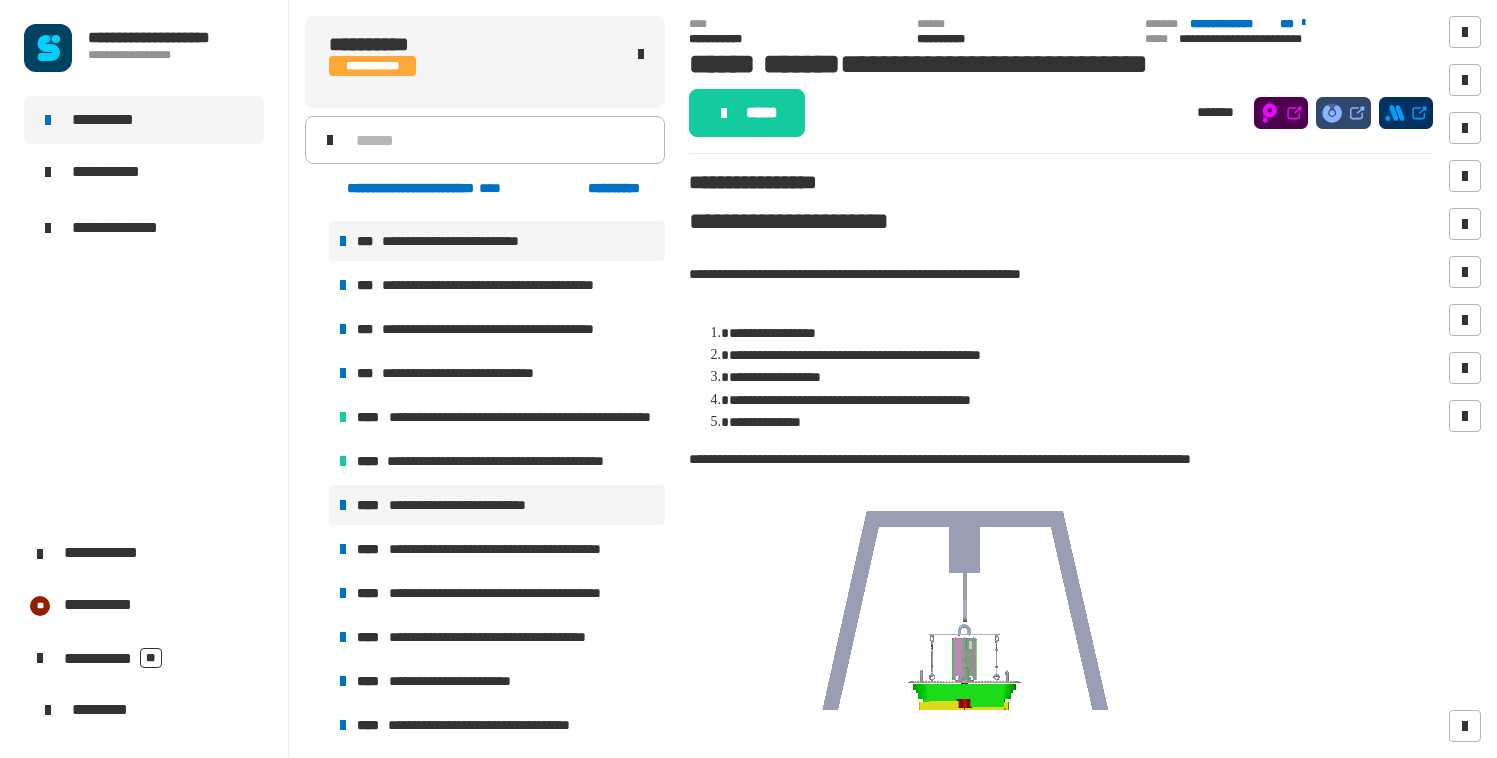 scroll, scrollTop: 1320, scrollLeft: 0, axis: vertical 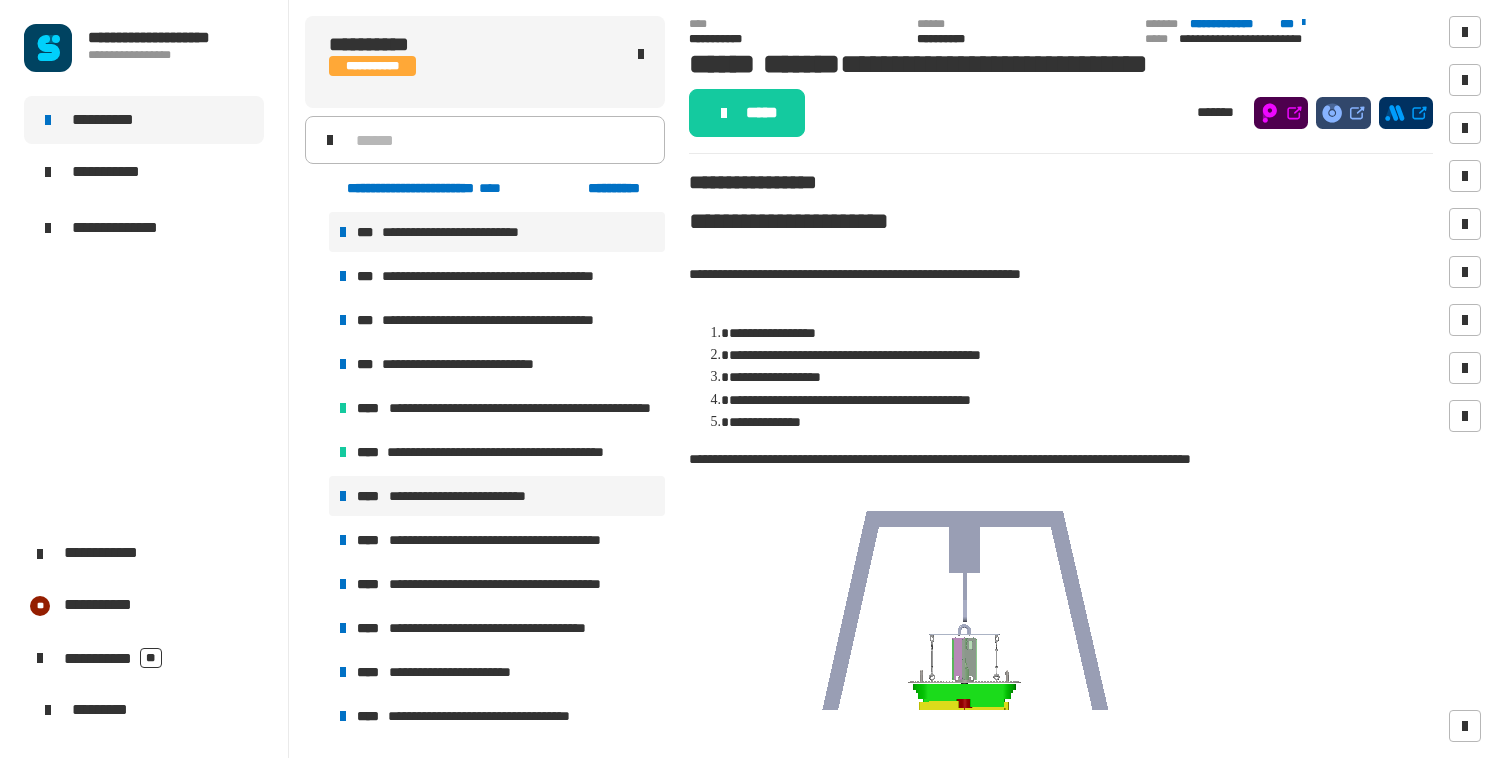 click on "**********" at bounding box center (468, 496) 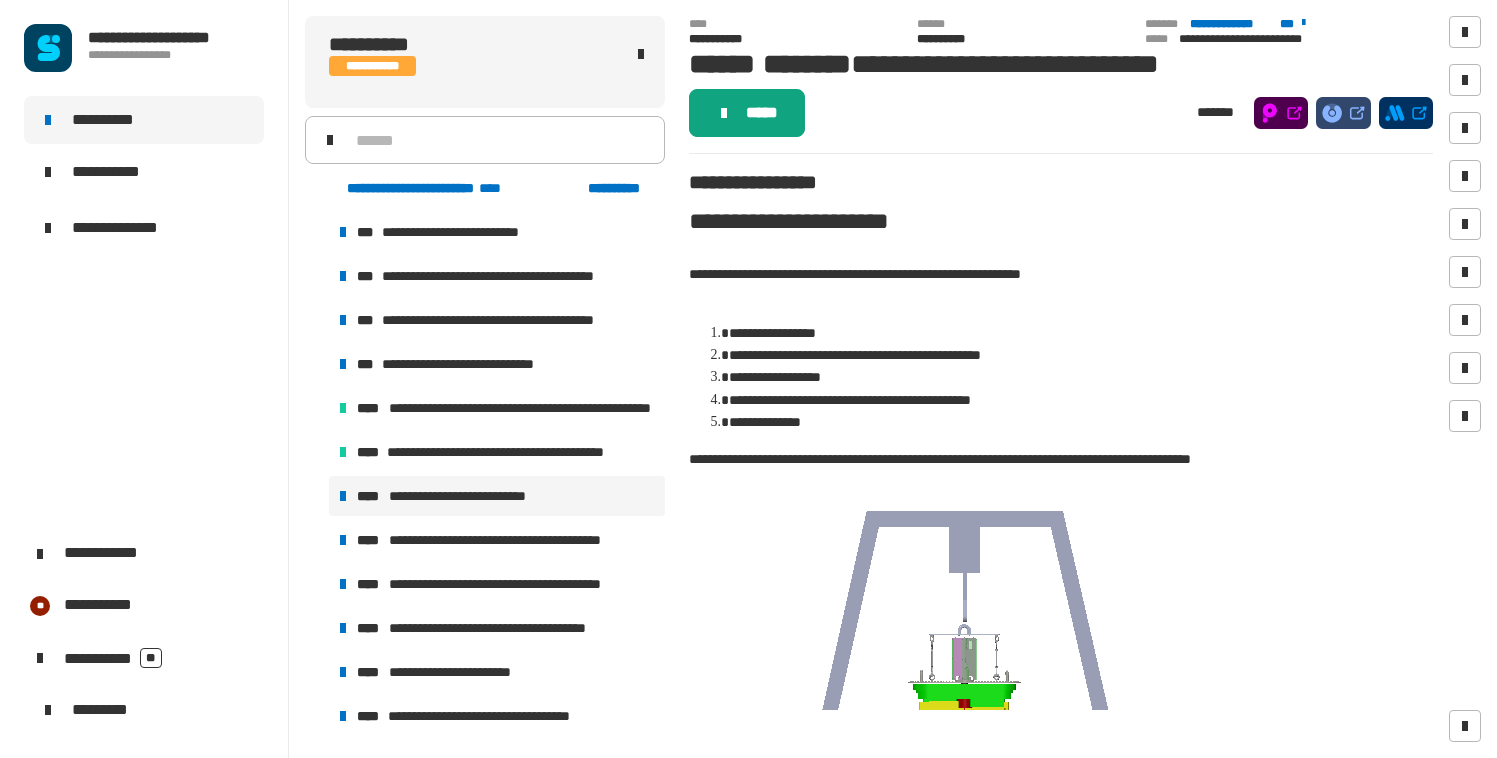 click on "*****" 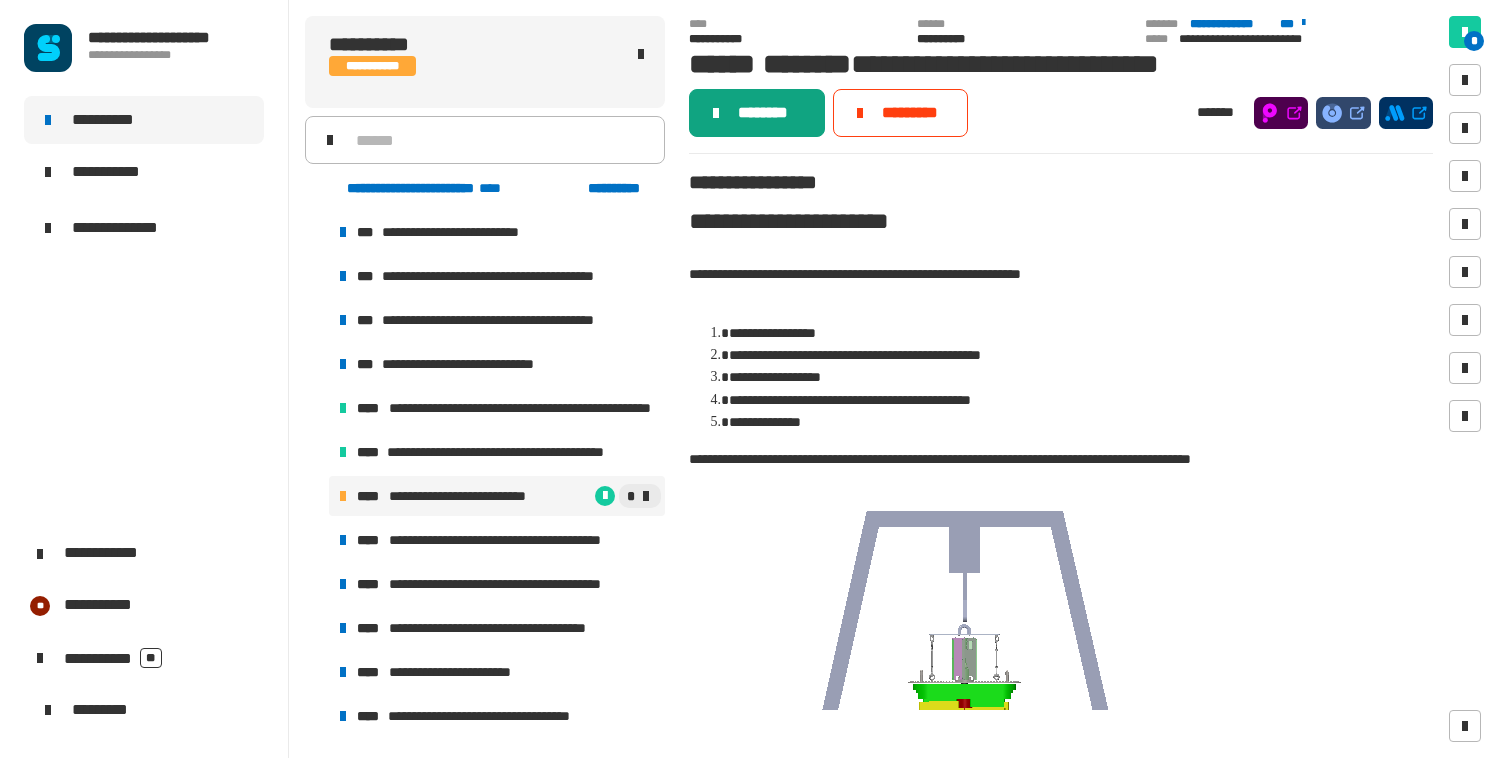 click on "********" 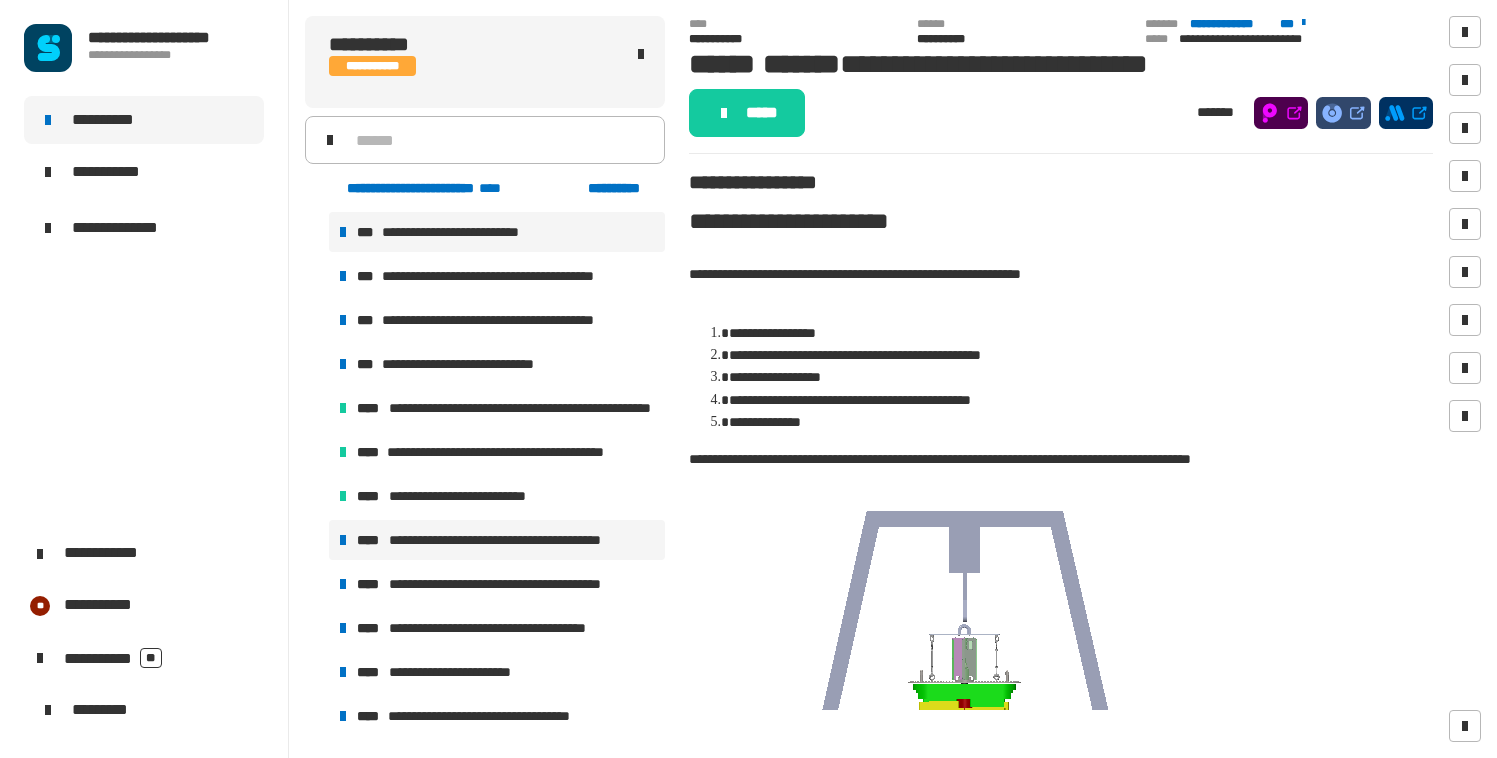 click on "**********" at bounding box center [509, 540] 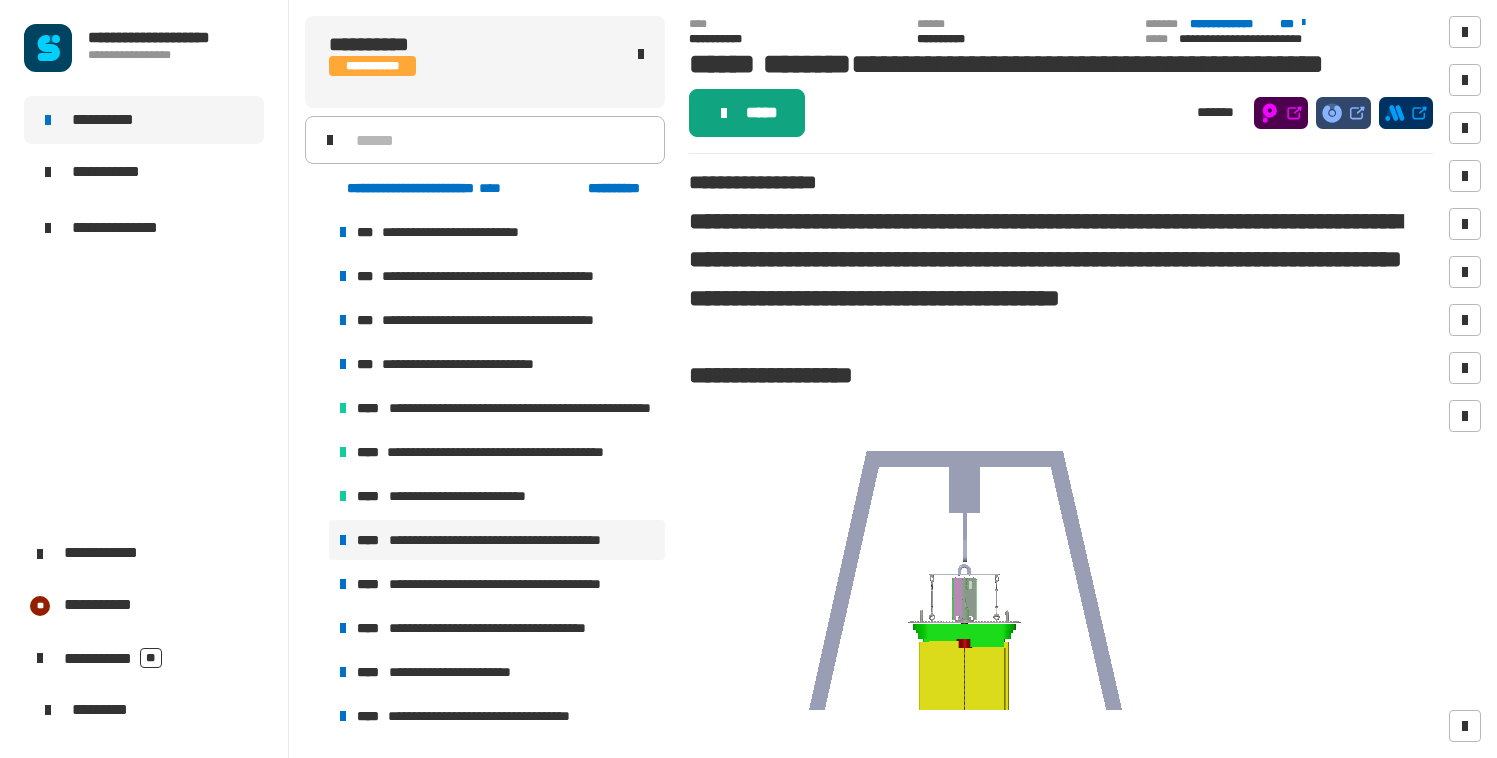 click 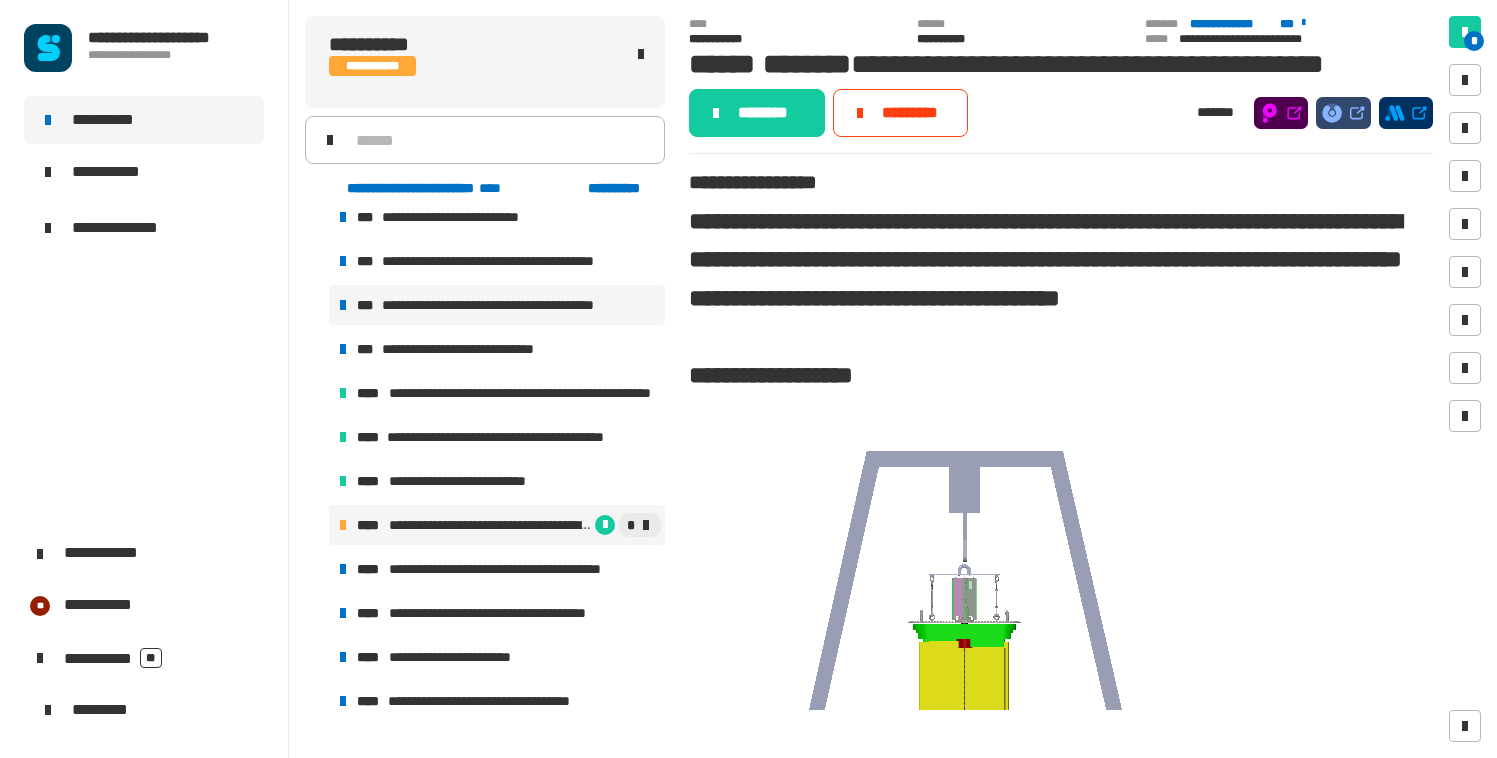 scroll, scrollTop: 1340, scrollLeft: 0, axis: vertical 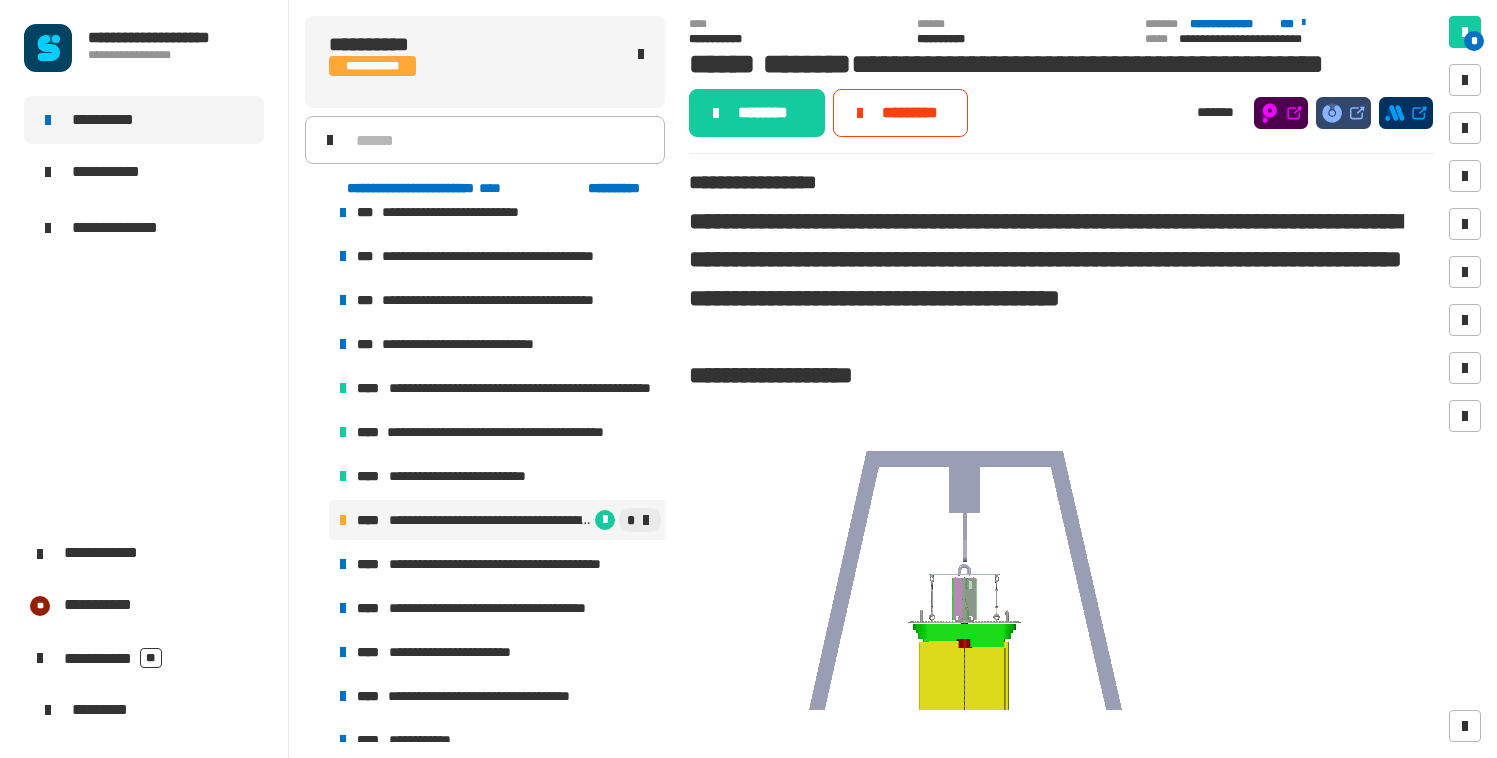 click on "**********" at bounding box center [490, 520] 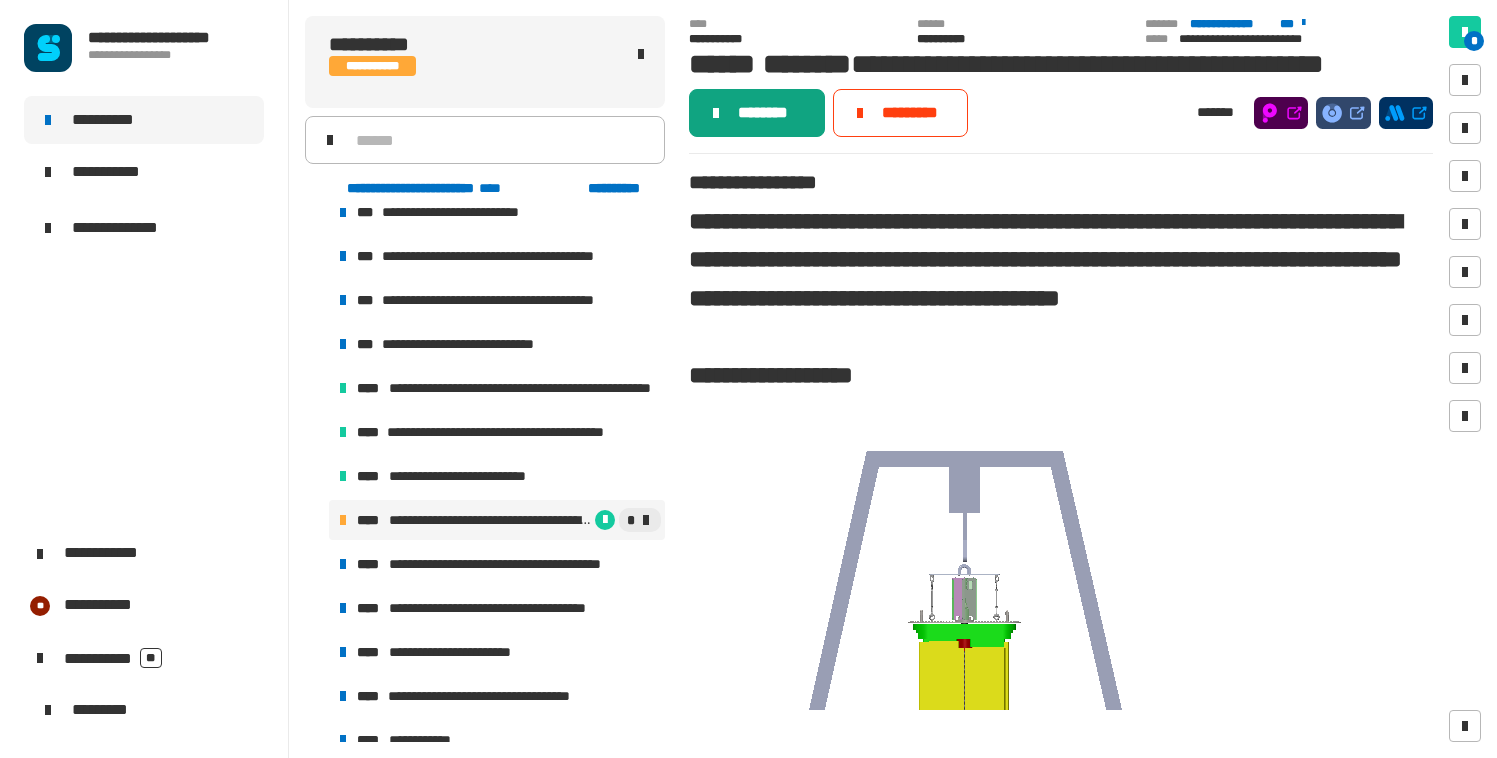click on "********" 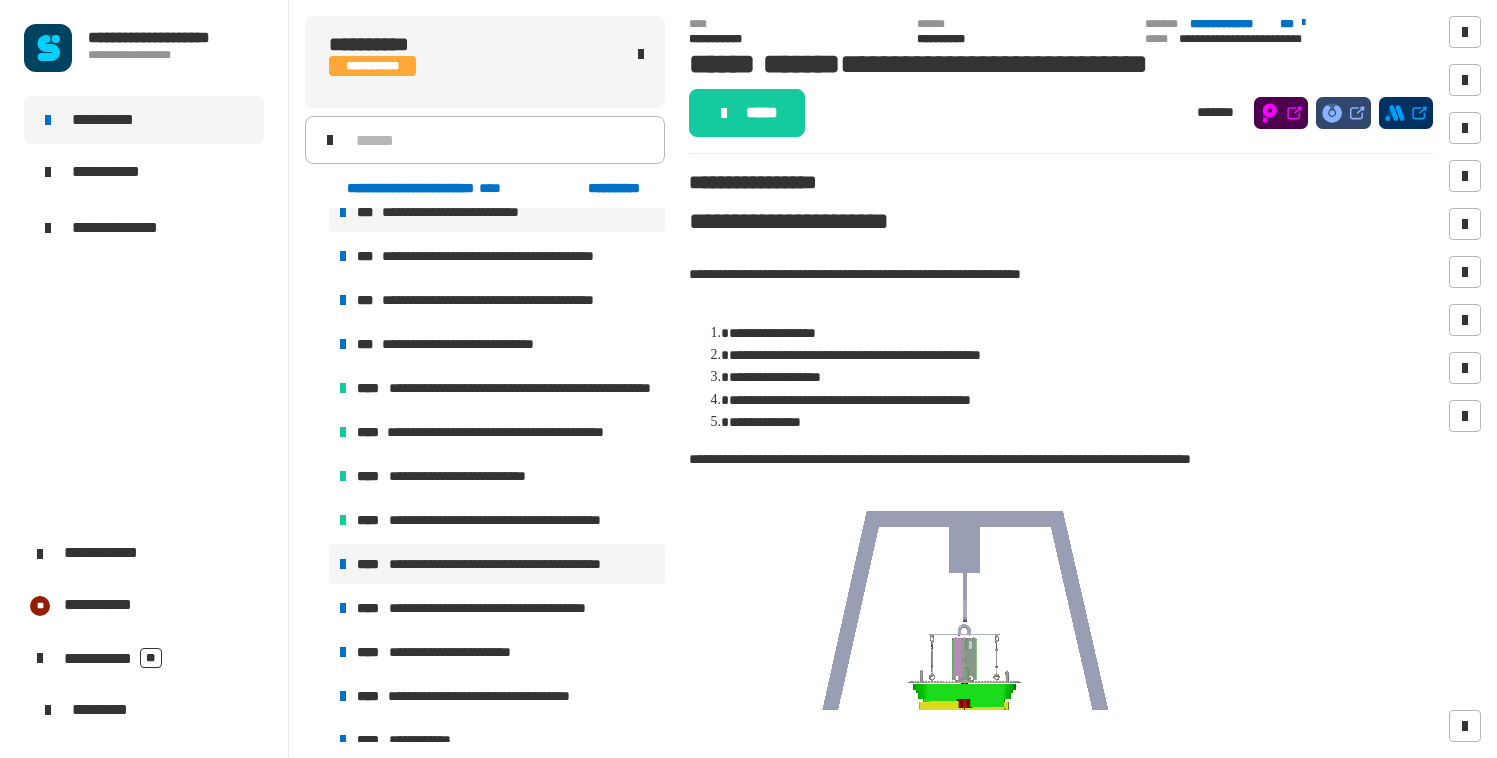 click on "**********" at bounding box center [512, 564] 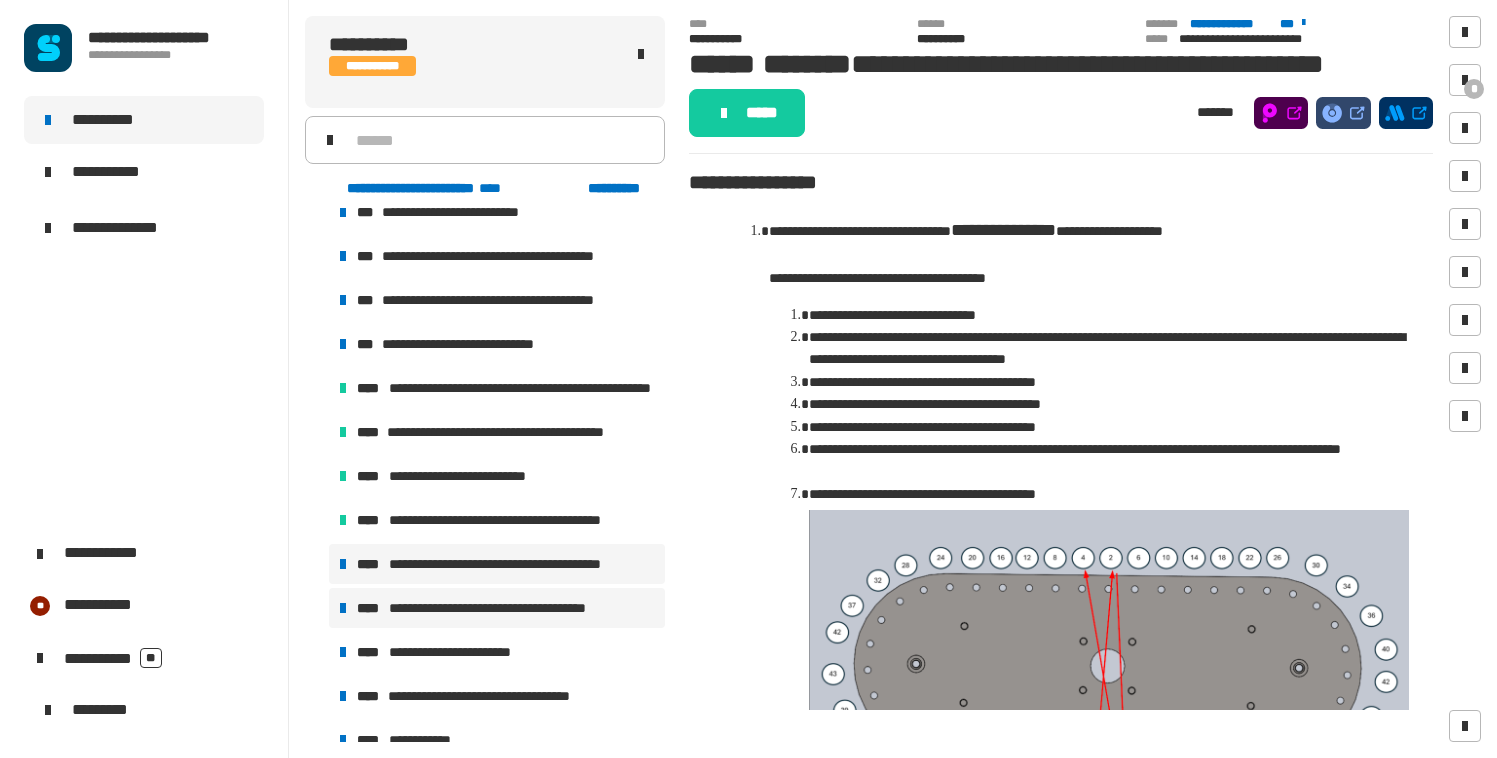 click on "**********" at bounding box center (497, 608) 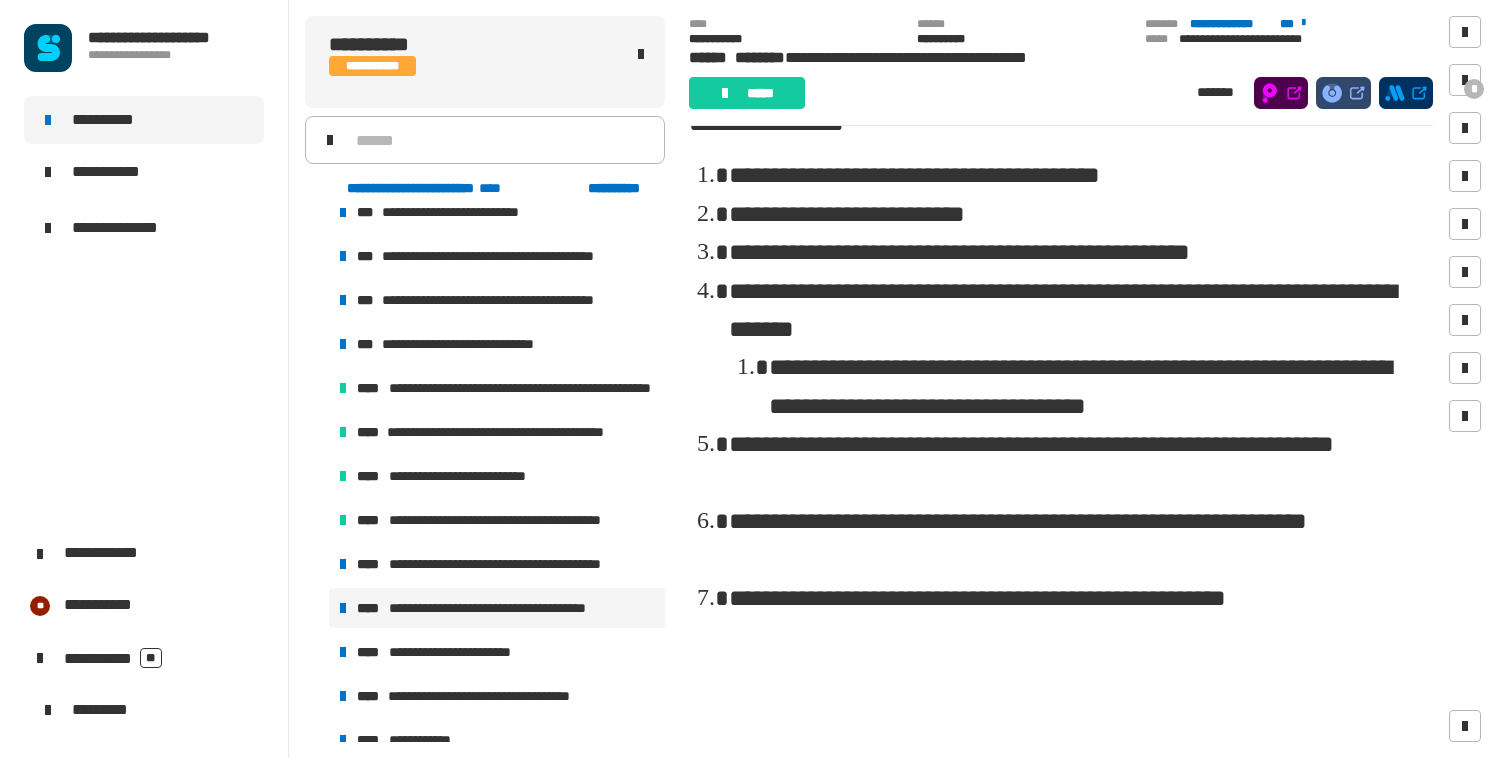 scroll, scrollTop: 0, scrollLeft: 0, axis: both 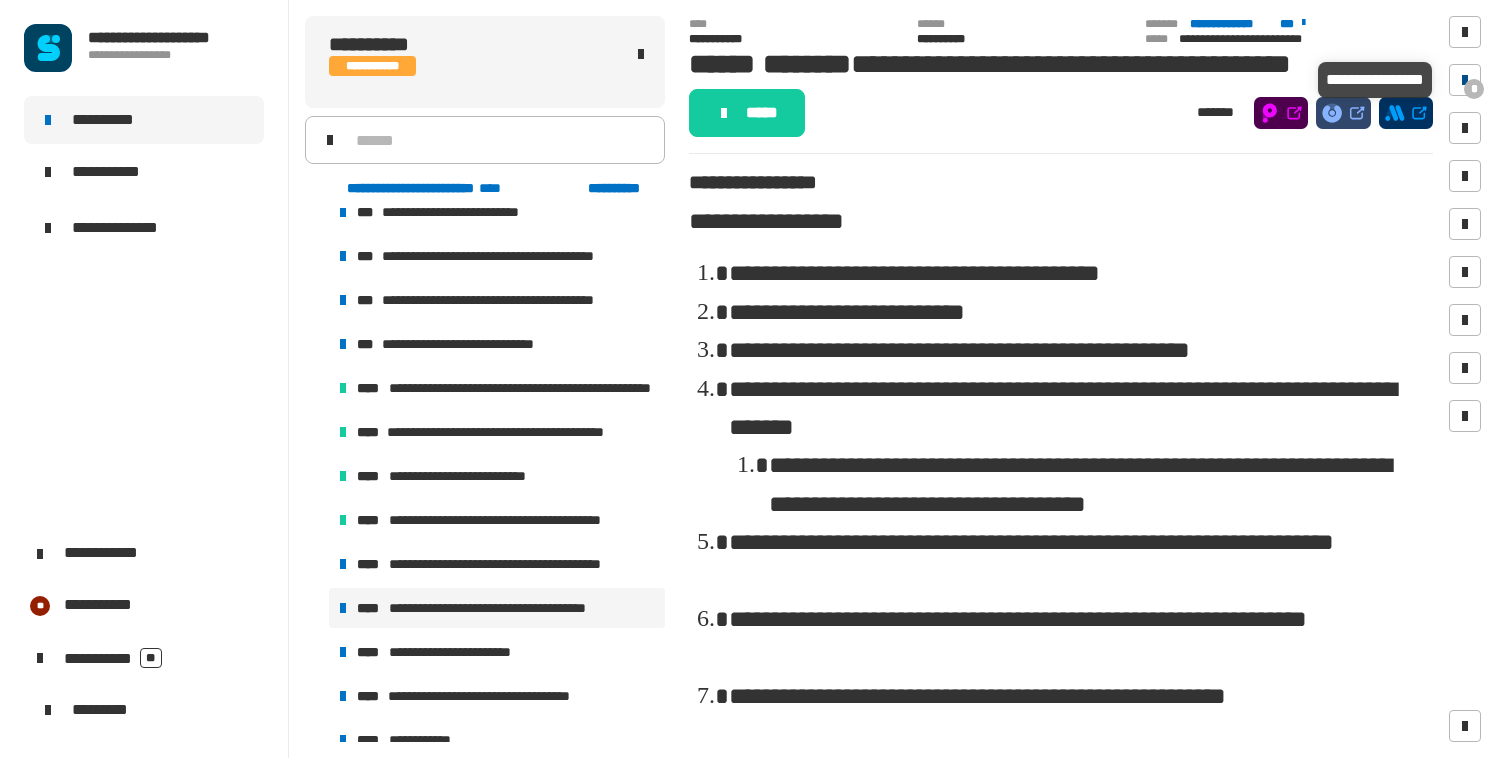 click at bounding box center [1465, 80] 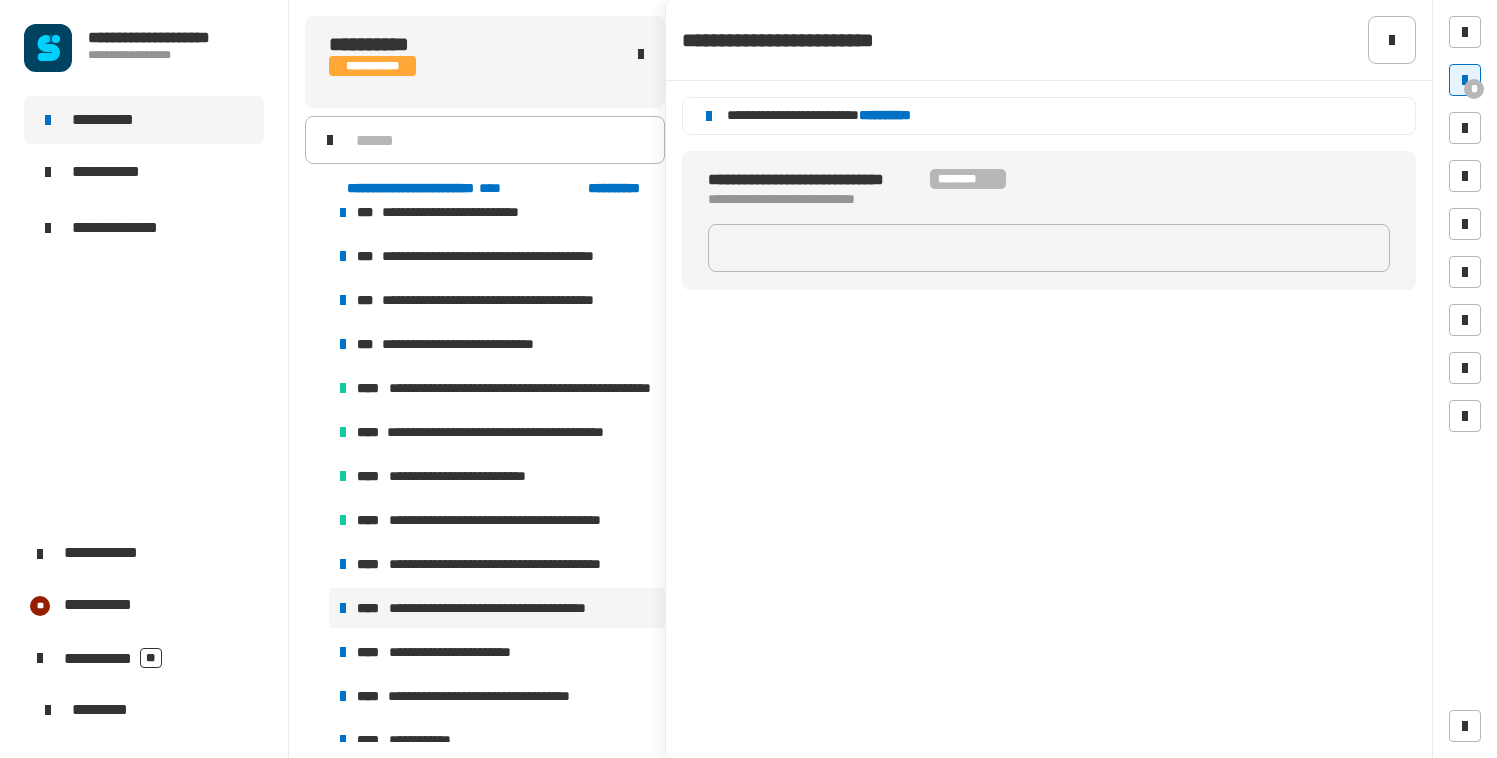 click on "**********" 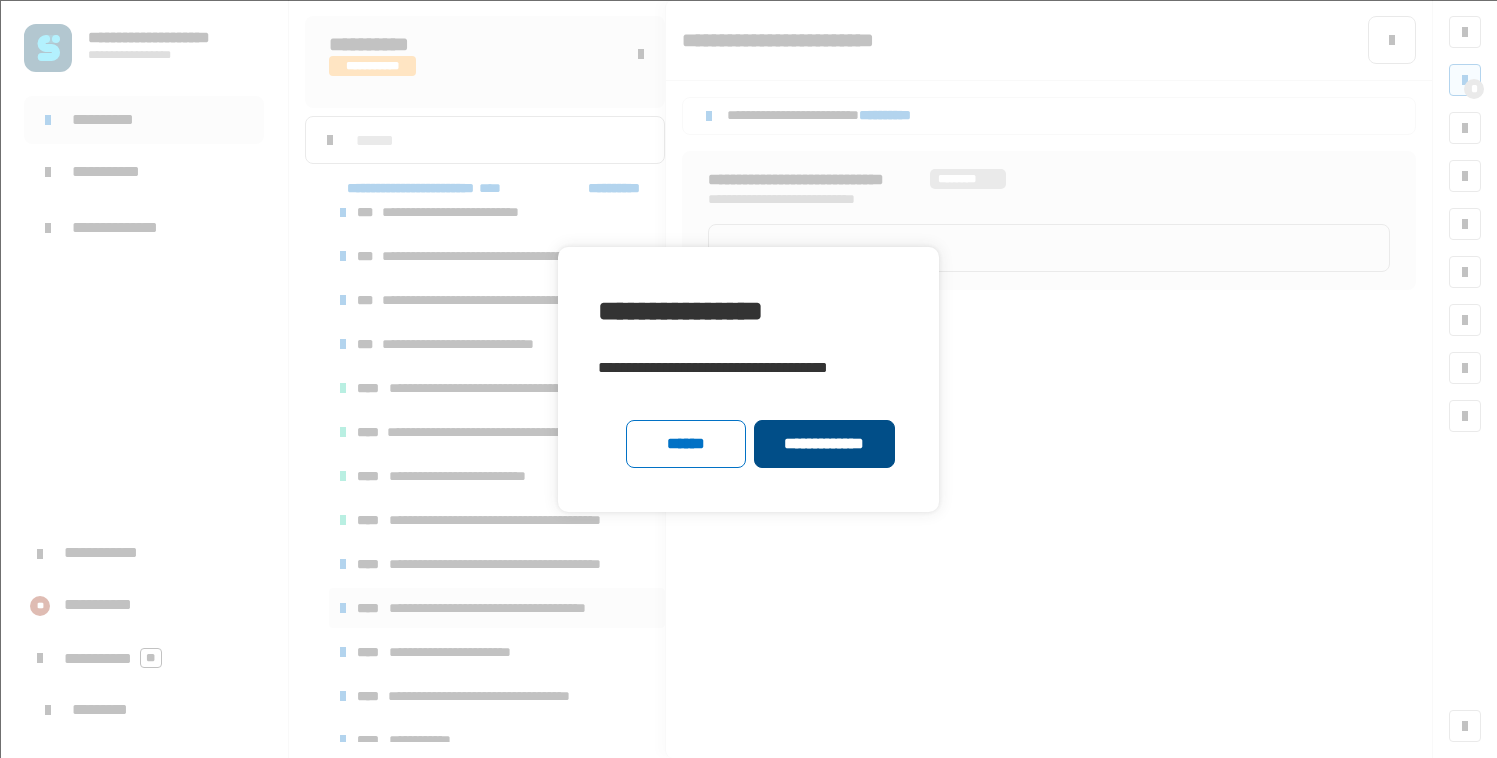 click on "**********" 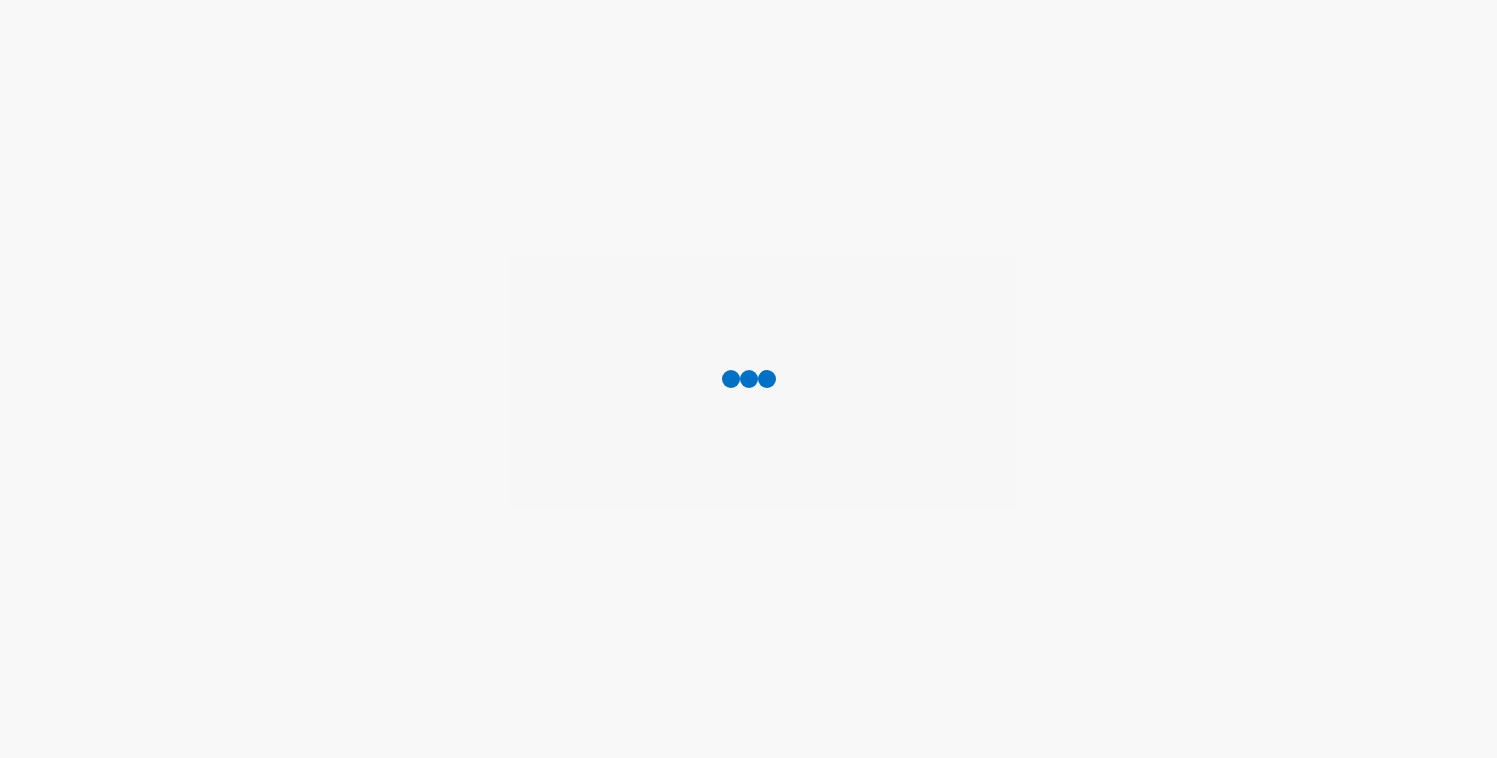 scroll, scrollTop: 0, scrollLeft: 0, axis: both 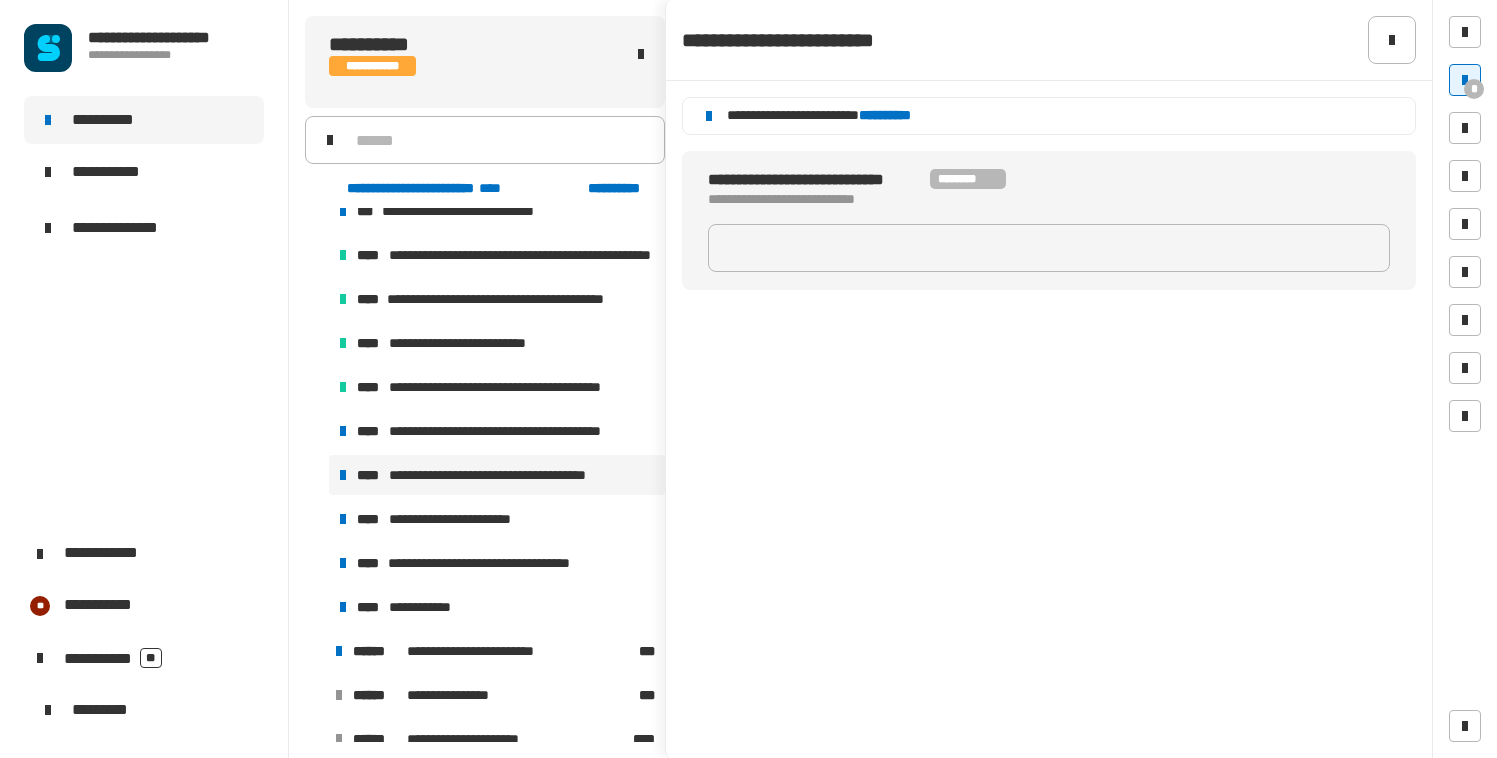 click on "**********" 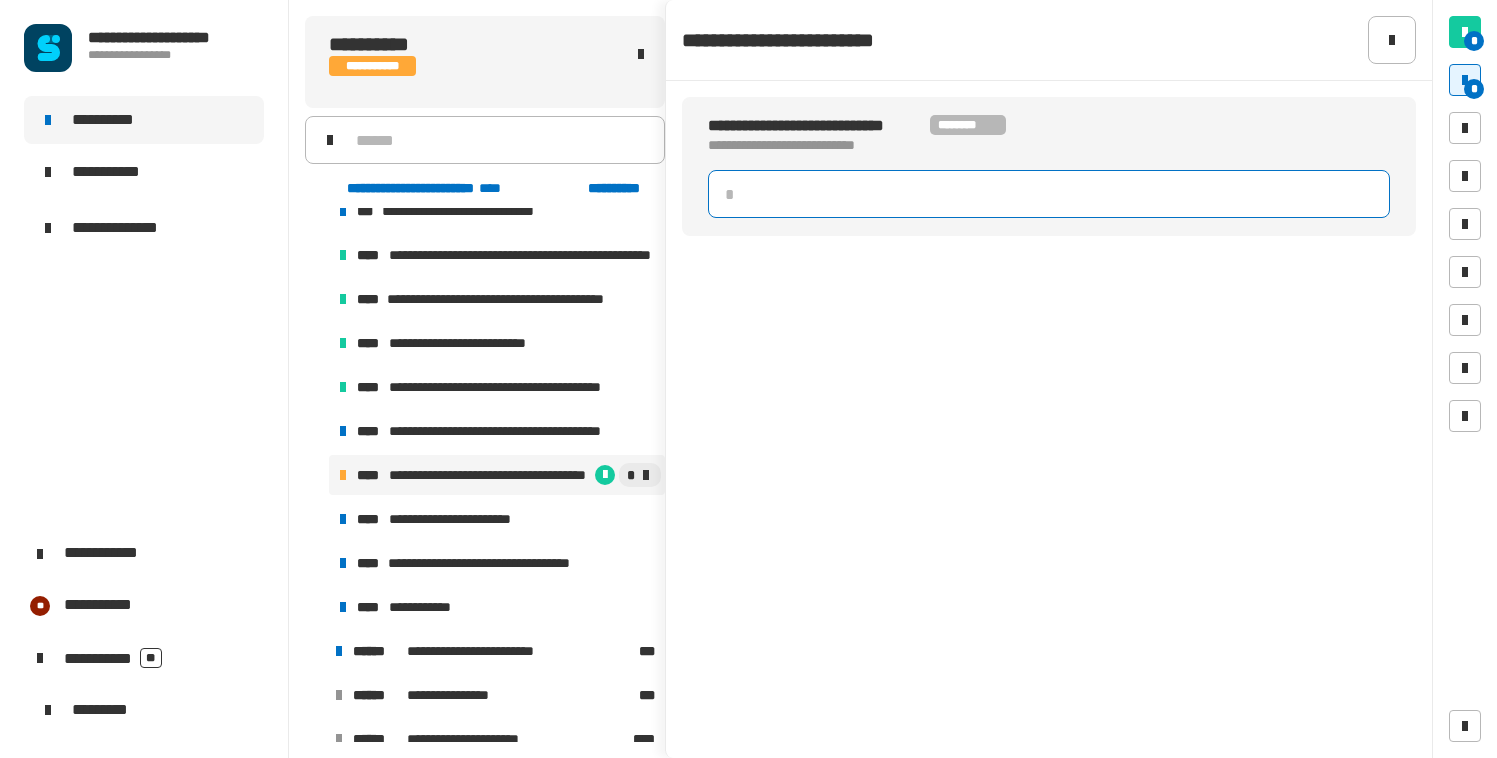 click 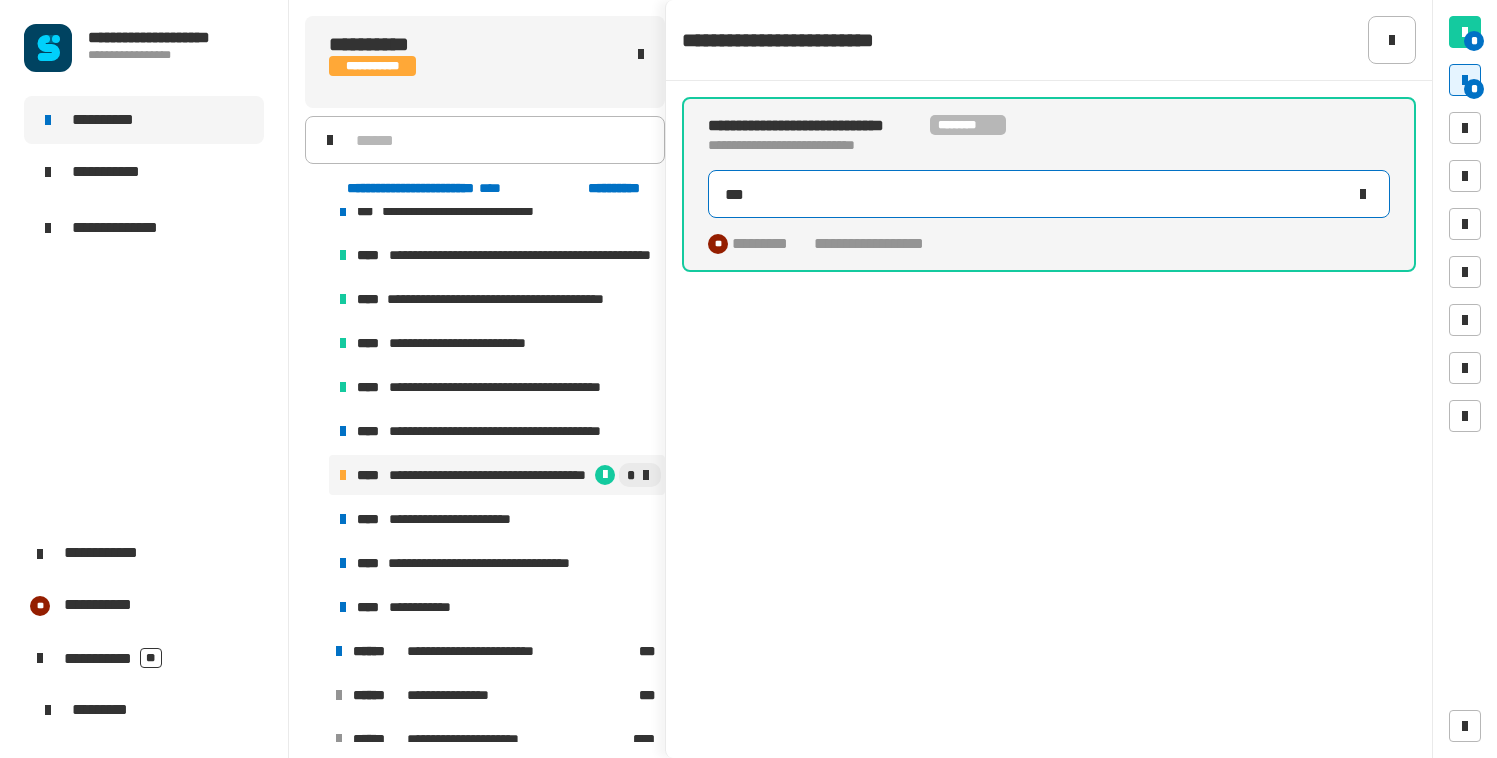 type on "***" 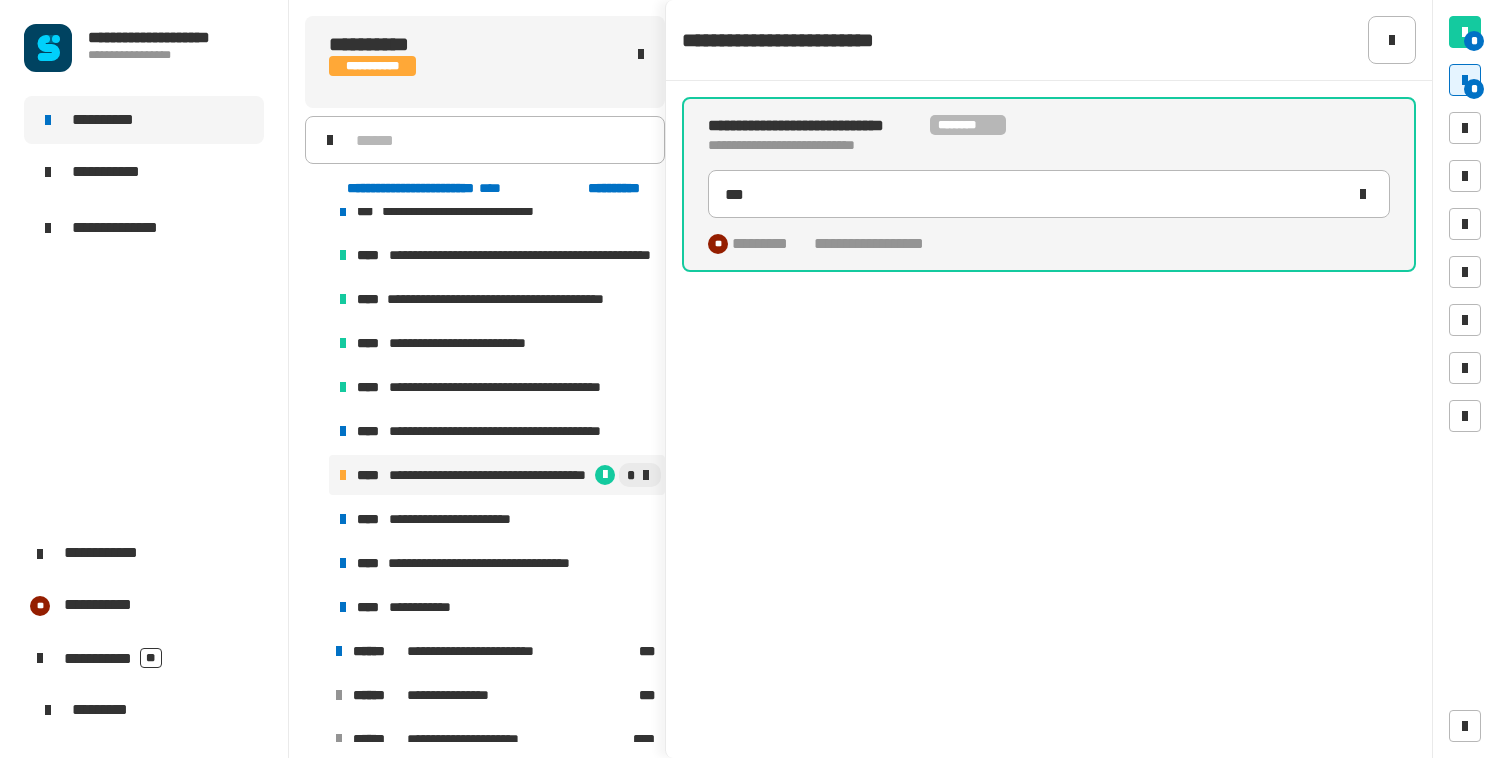 click 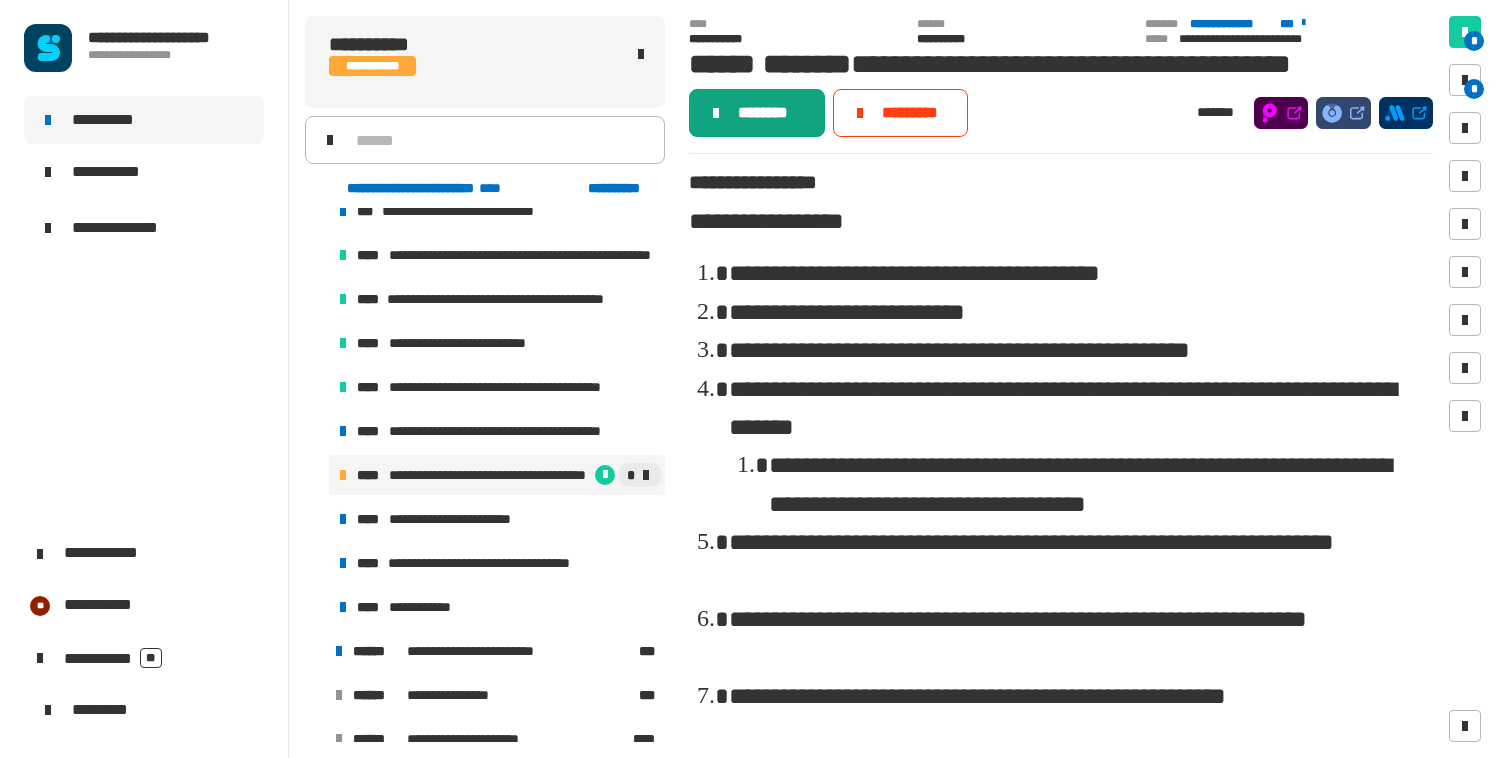 click on "********" 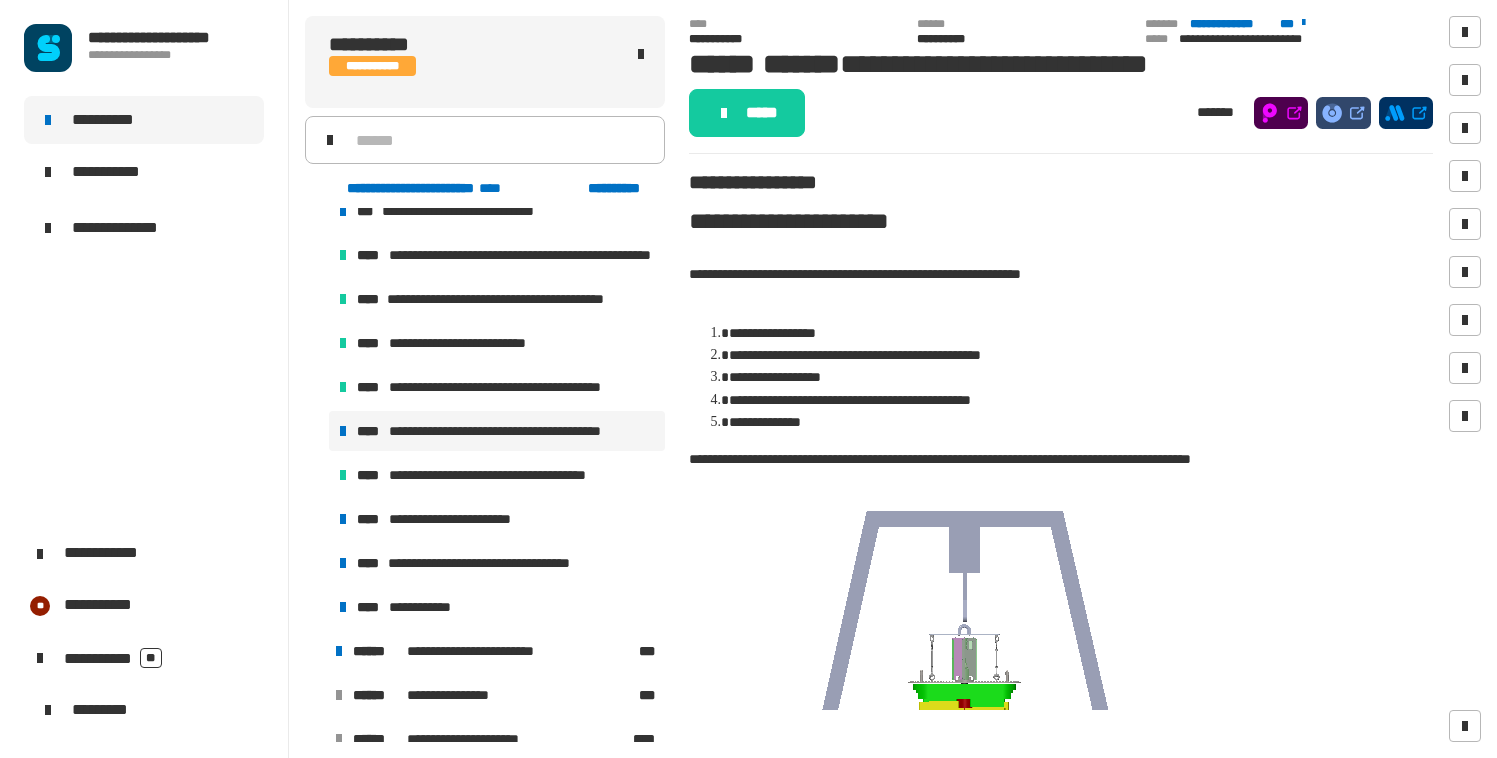 click on "**********" at bounding box center (512, 431) 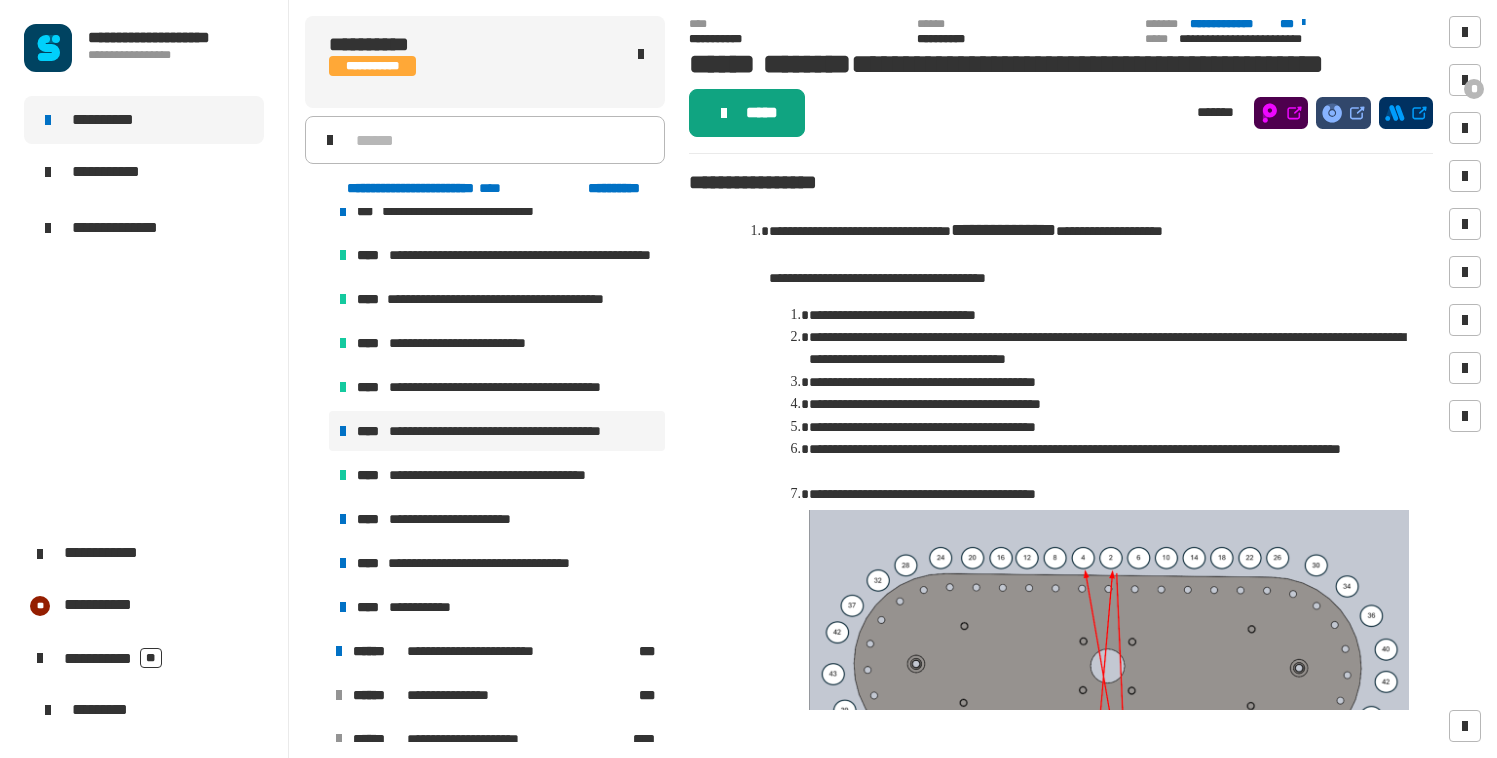 click on "*****" 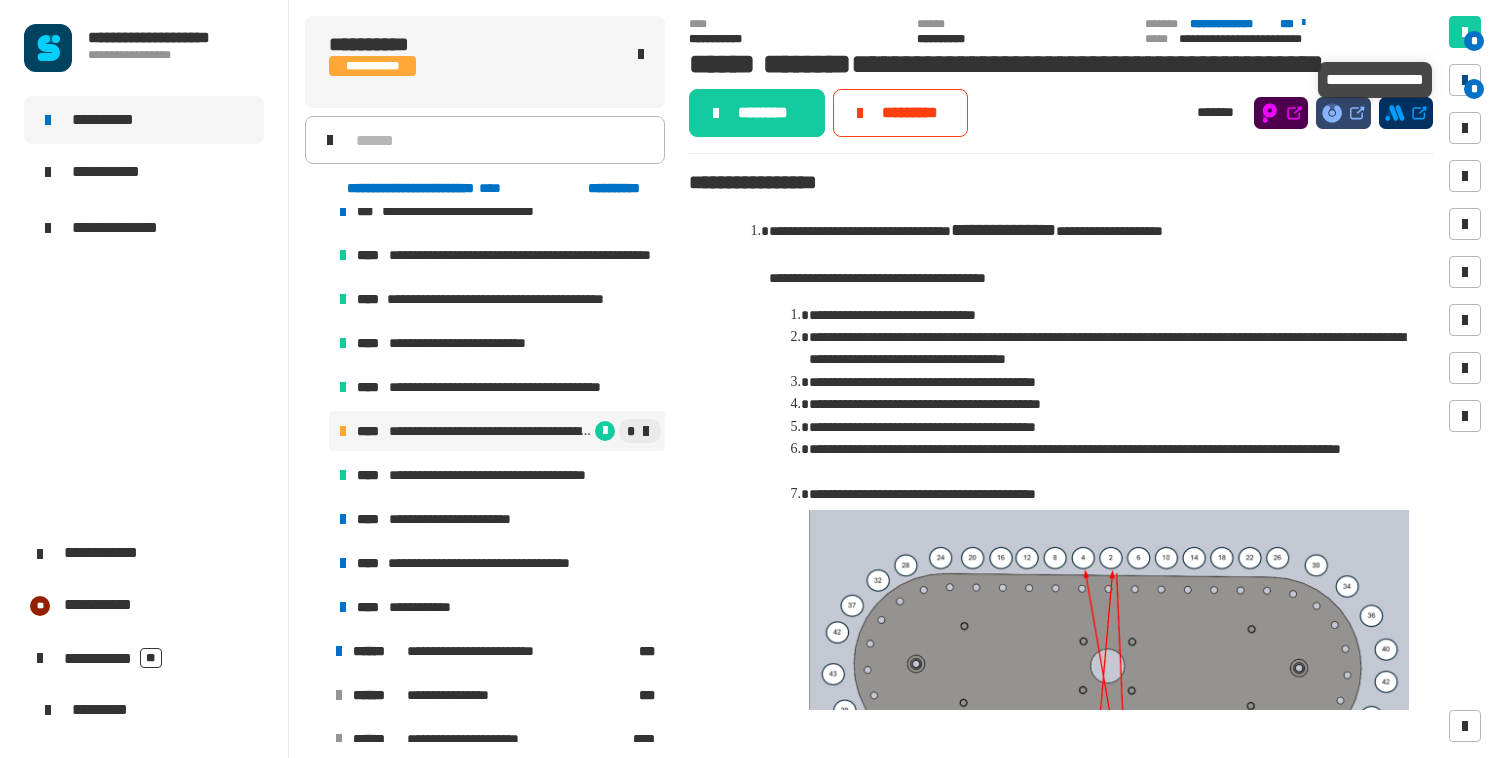 click on "*" at bounding box center (1474, 89) 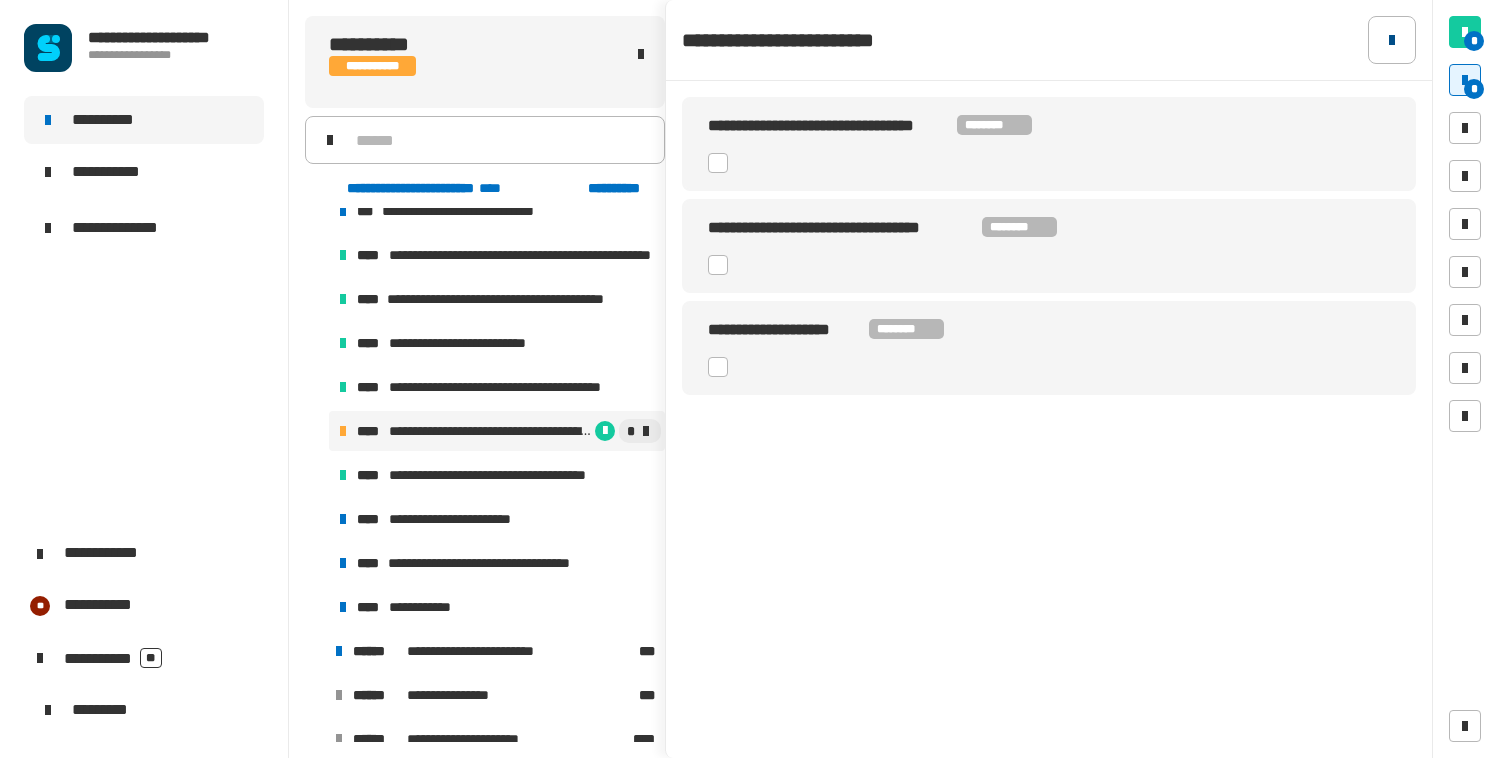 click 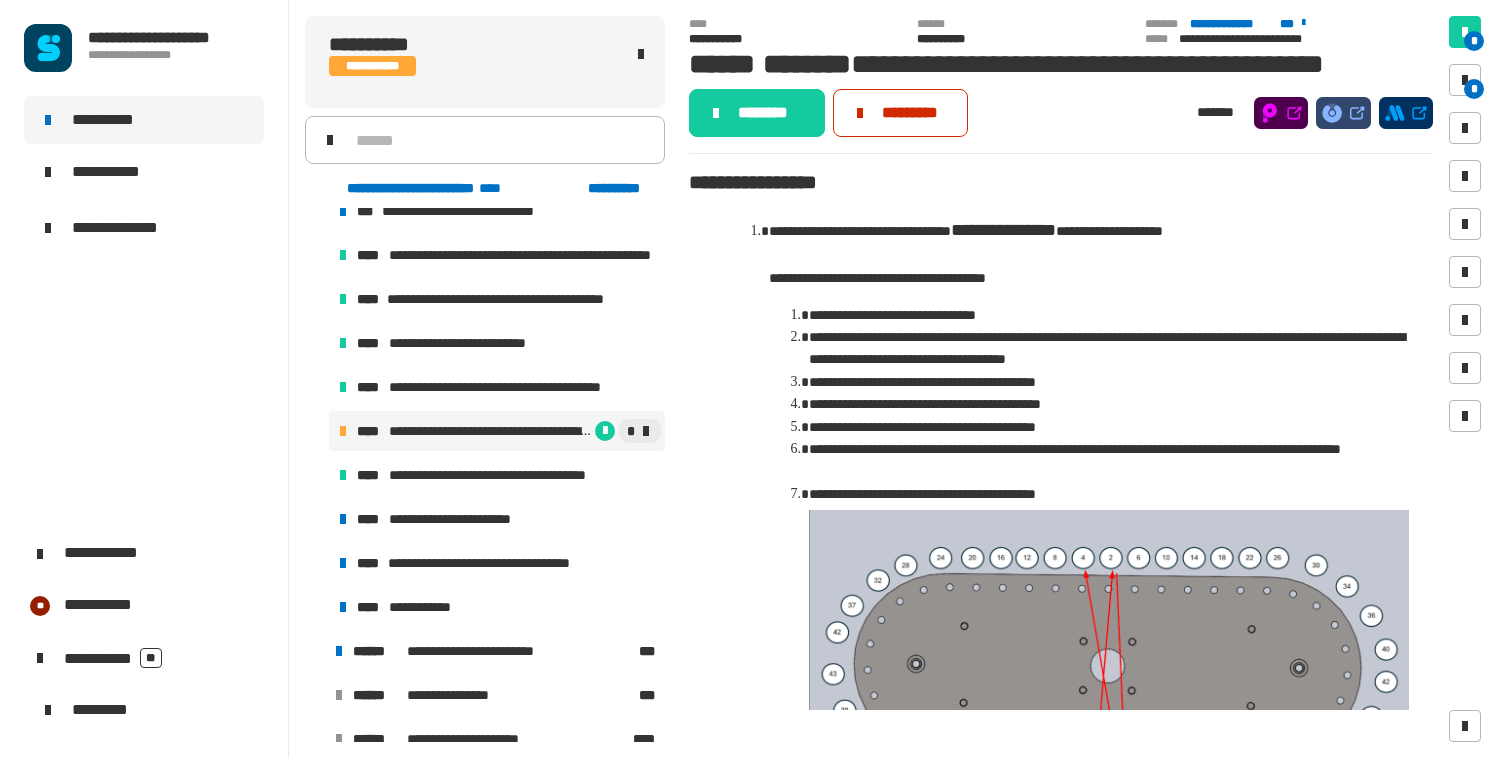 click on "*********" 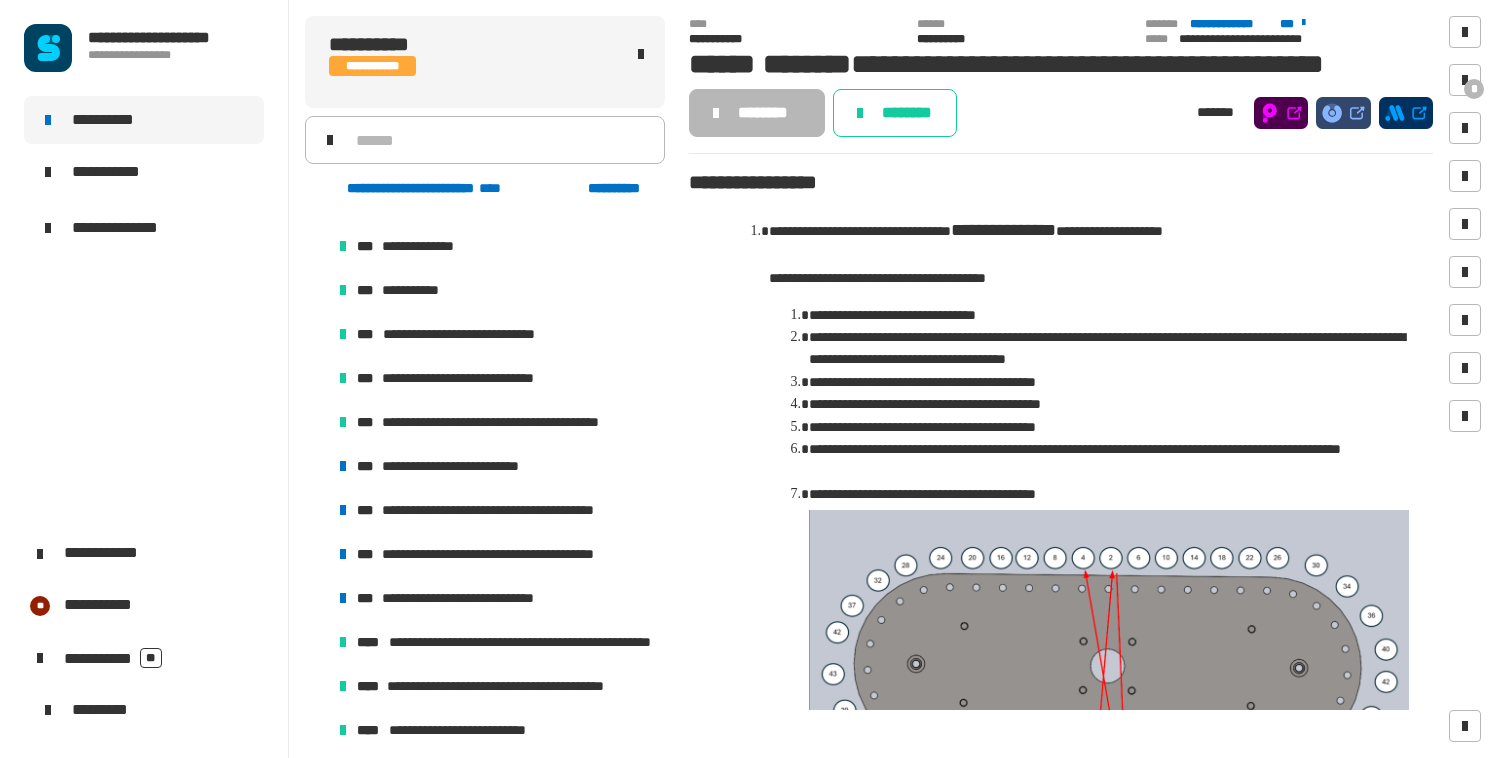 scroll, scrollTop: 1076, scrollLeft: 0, axis: vertical 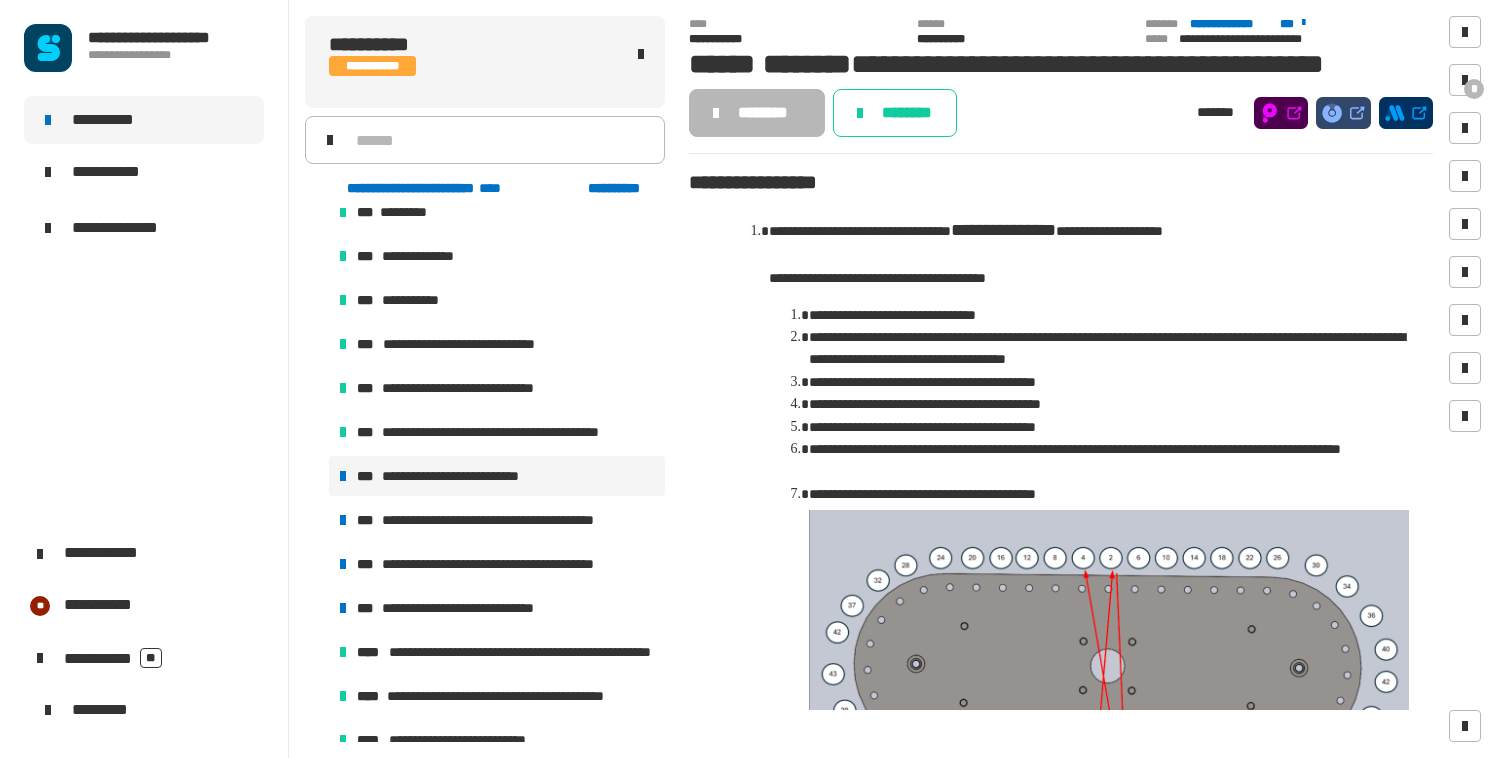 click on "**********" at bounding box center [463, 476] 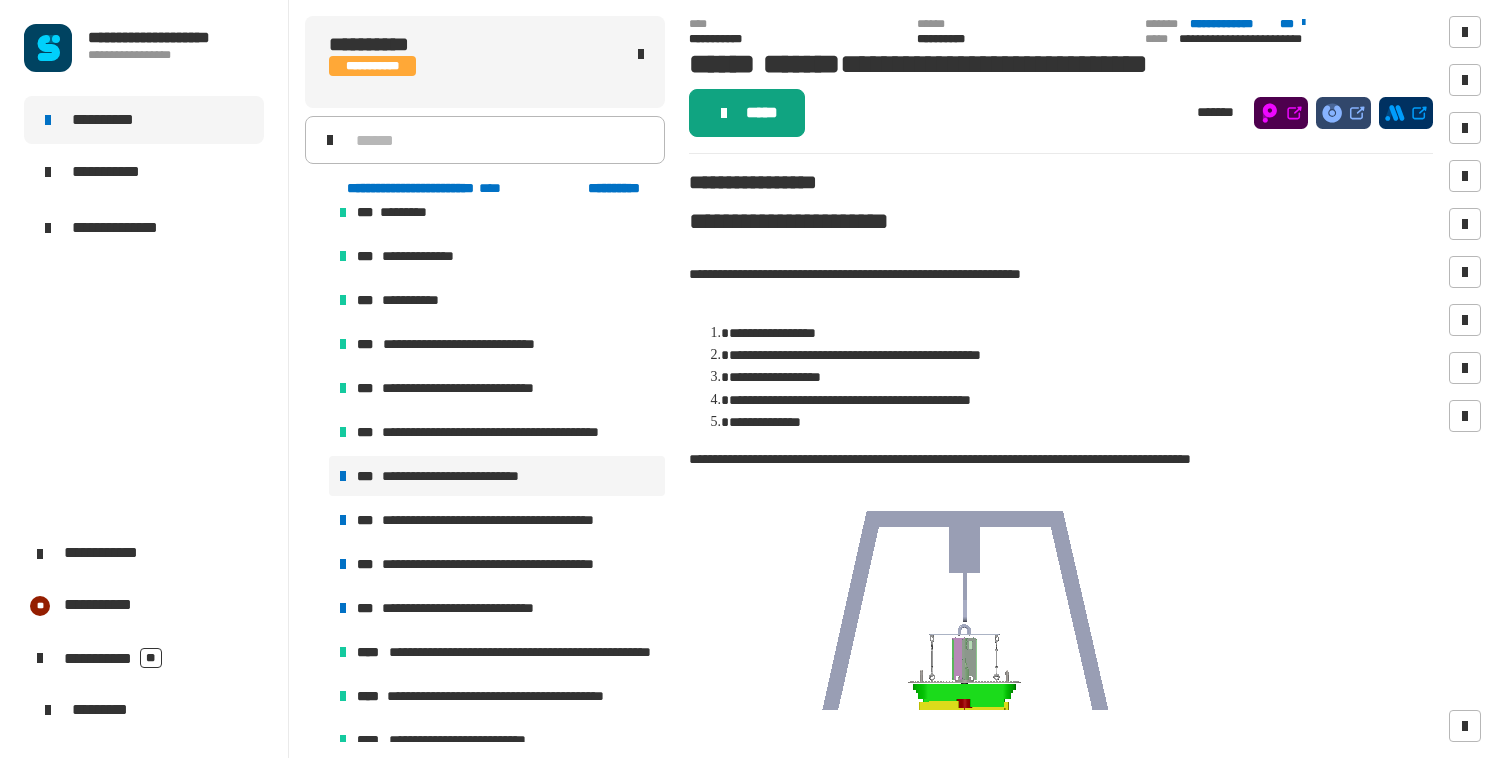 click on "*****" 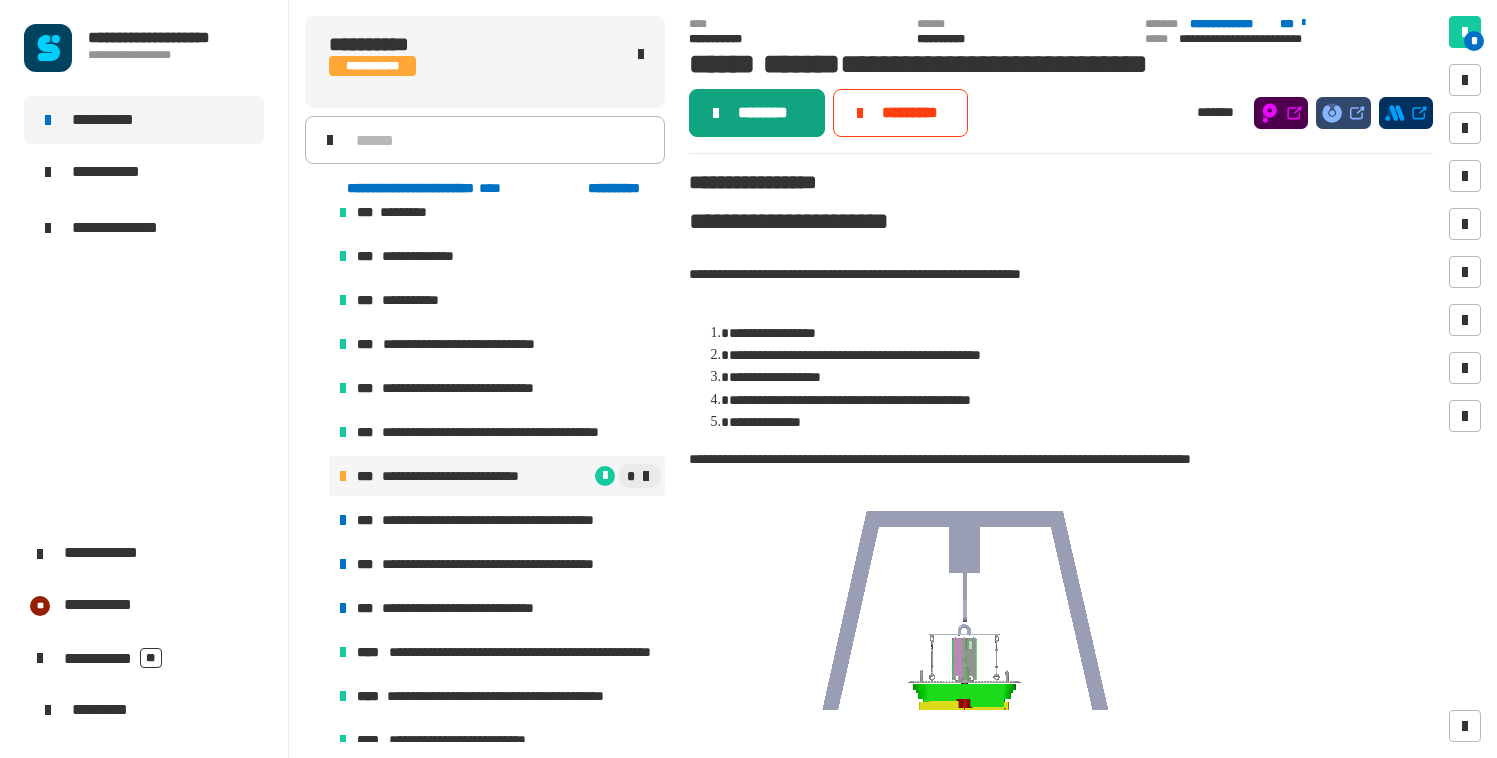click on "********" 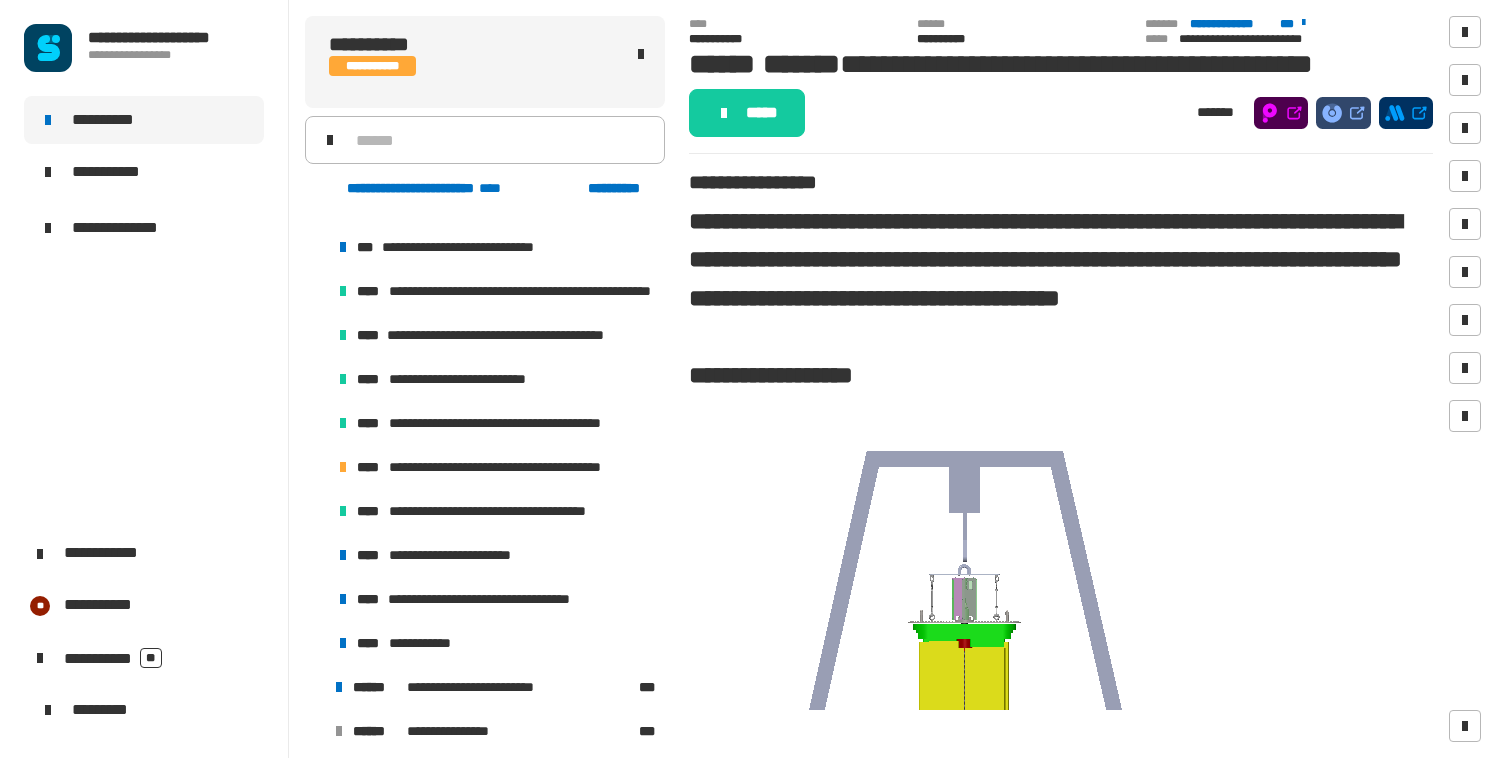 scroll, scrollTop: 1452, scrollLeft: 0, axis: vertical 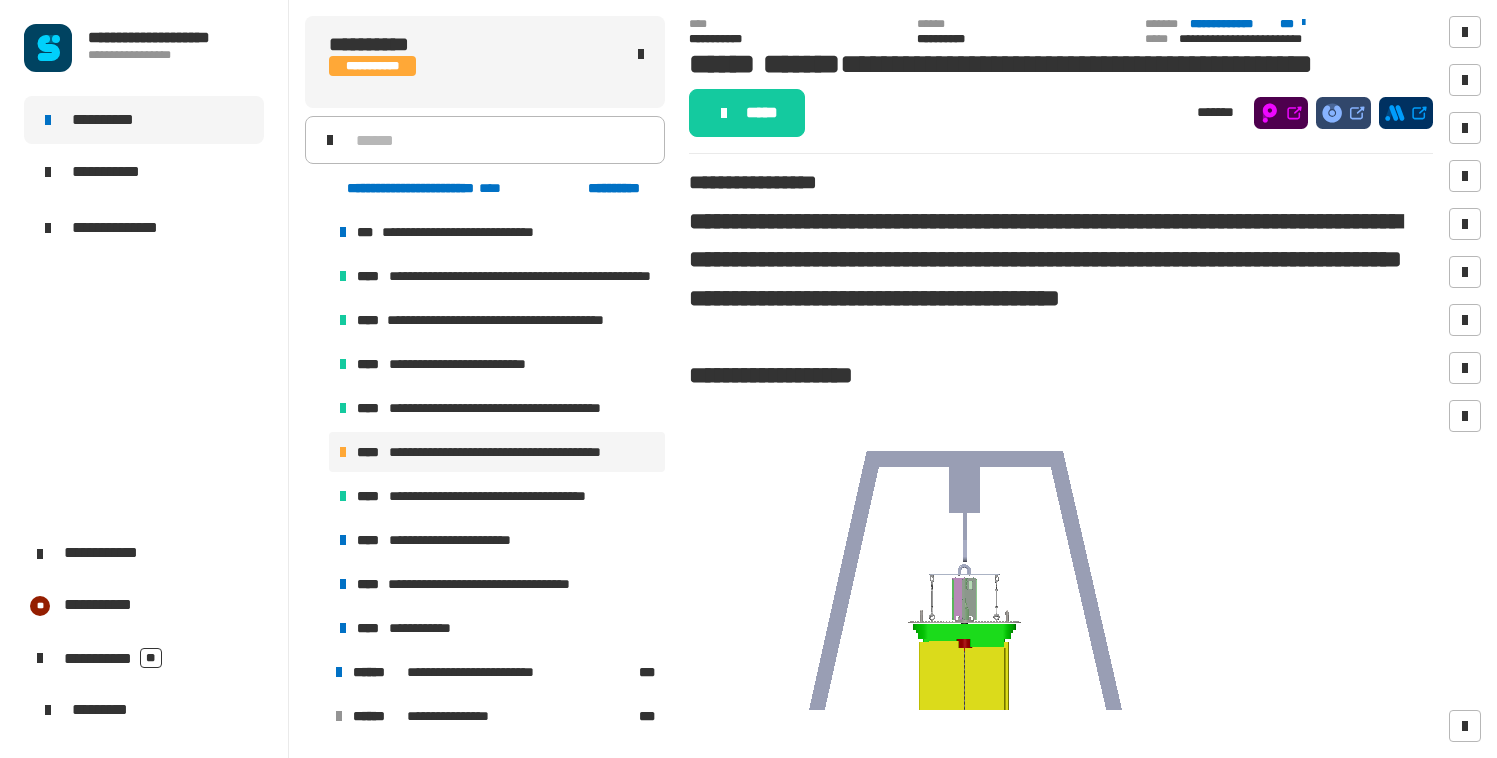 click on "**********" at bounding box center [512, 452] 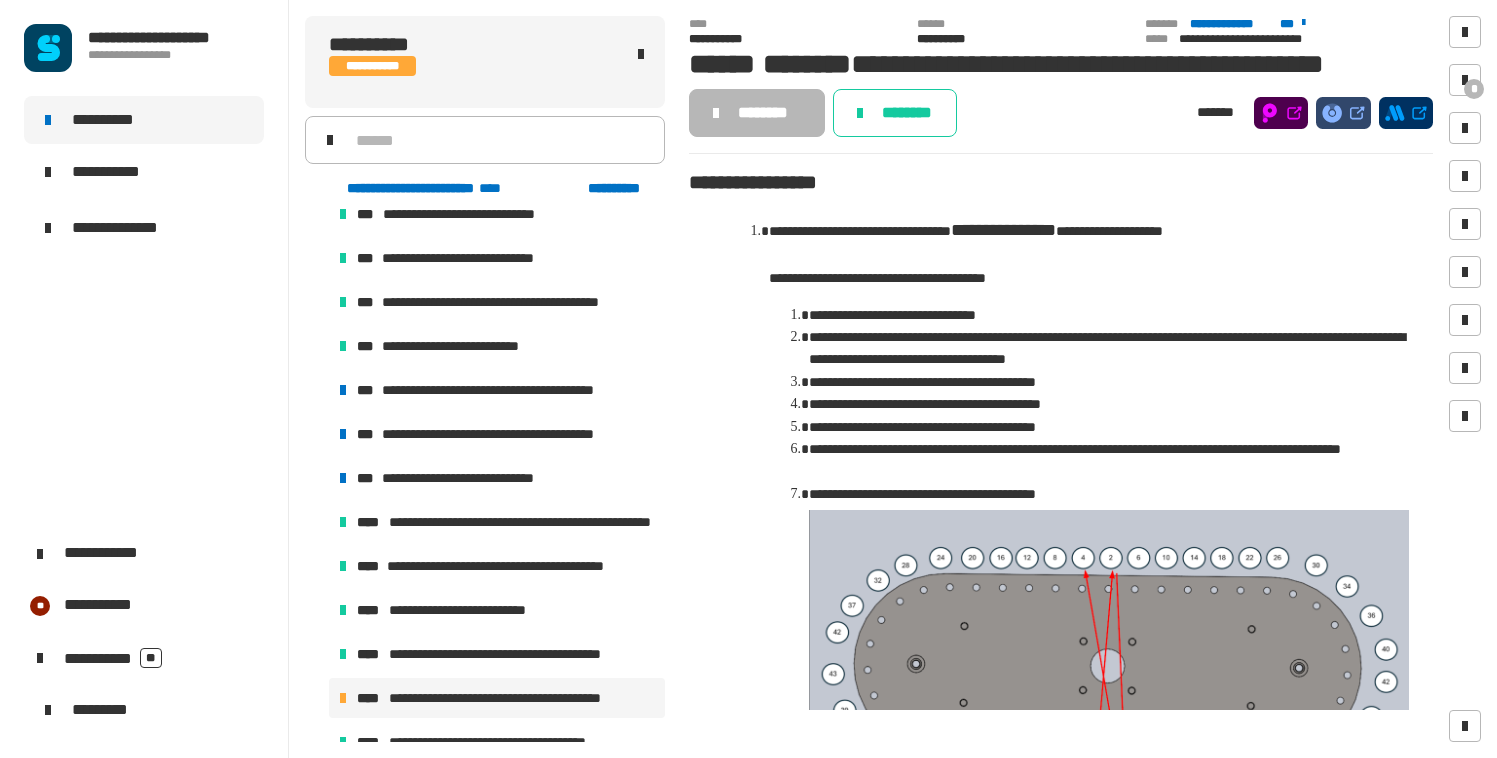 scroll, scrollTop: 1201, scrollLeft: 0, axis: vertical 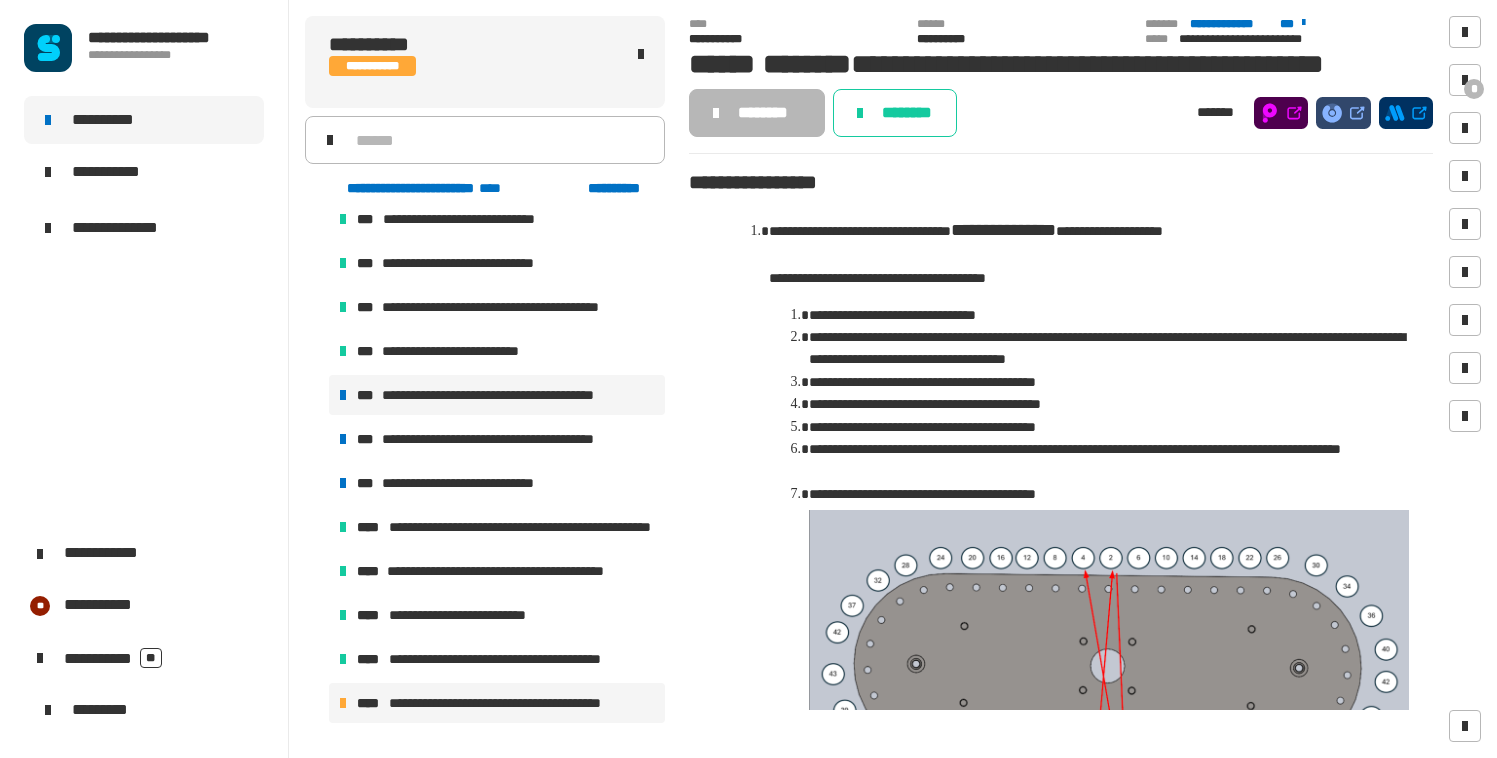 click on "**********" at bounding box center [504, 395] 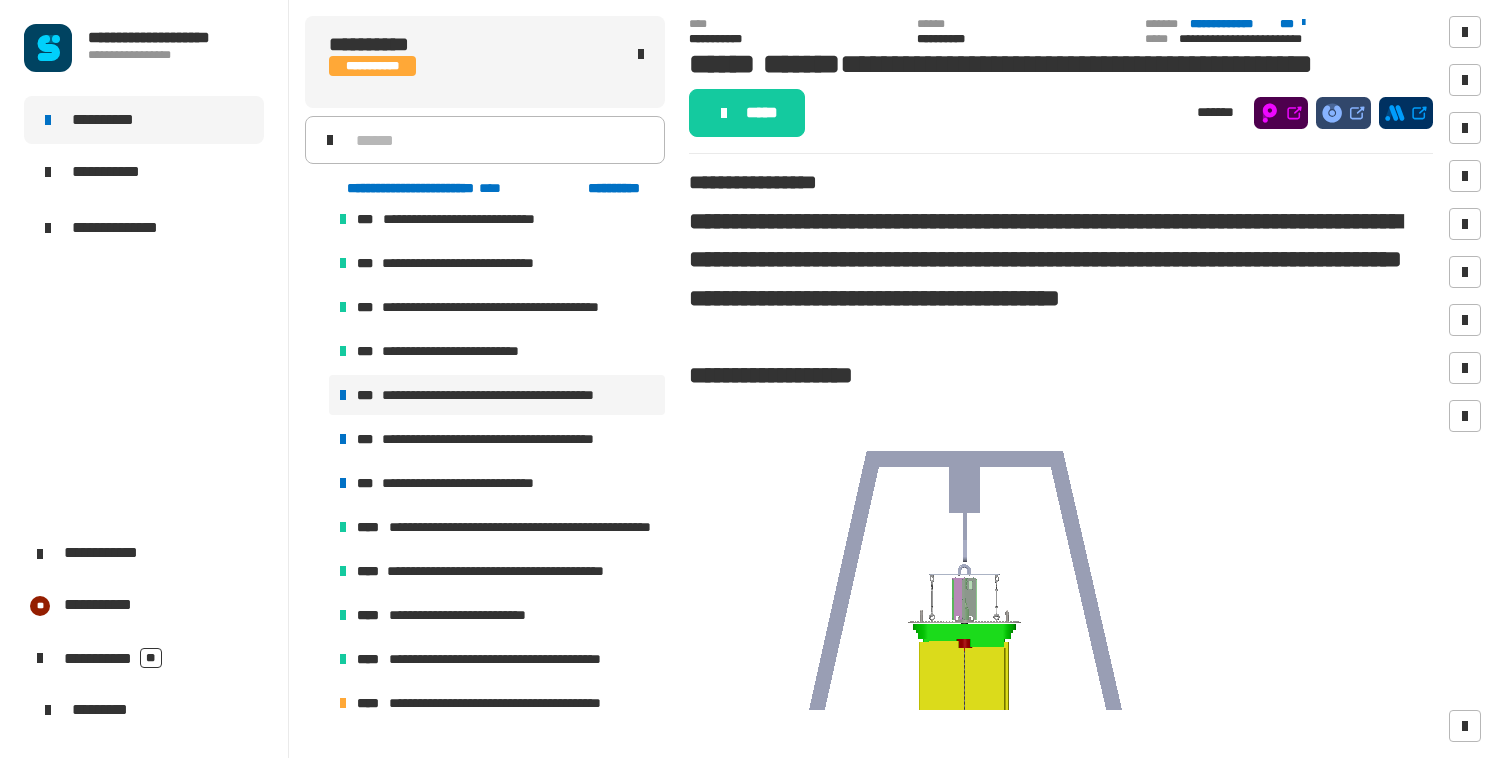 click on "John Doe lives at 123 Main St, Anytown, CA 90210." 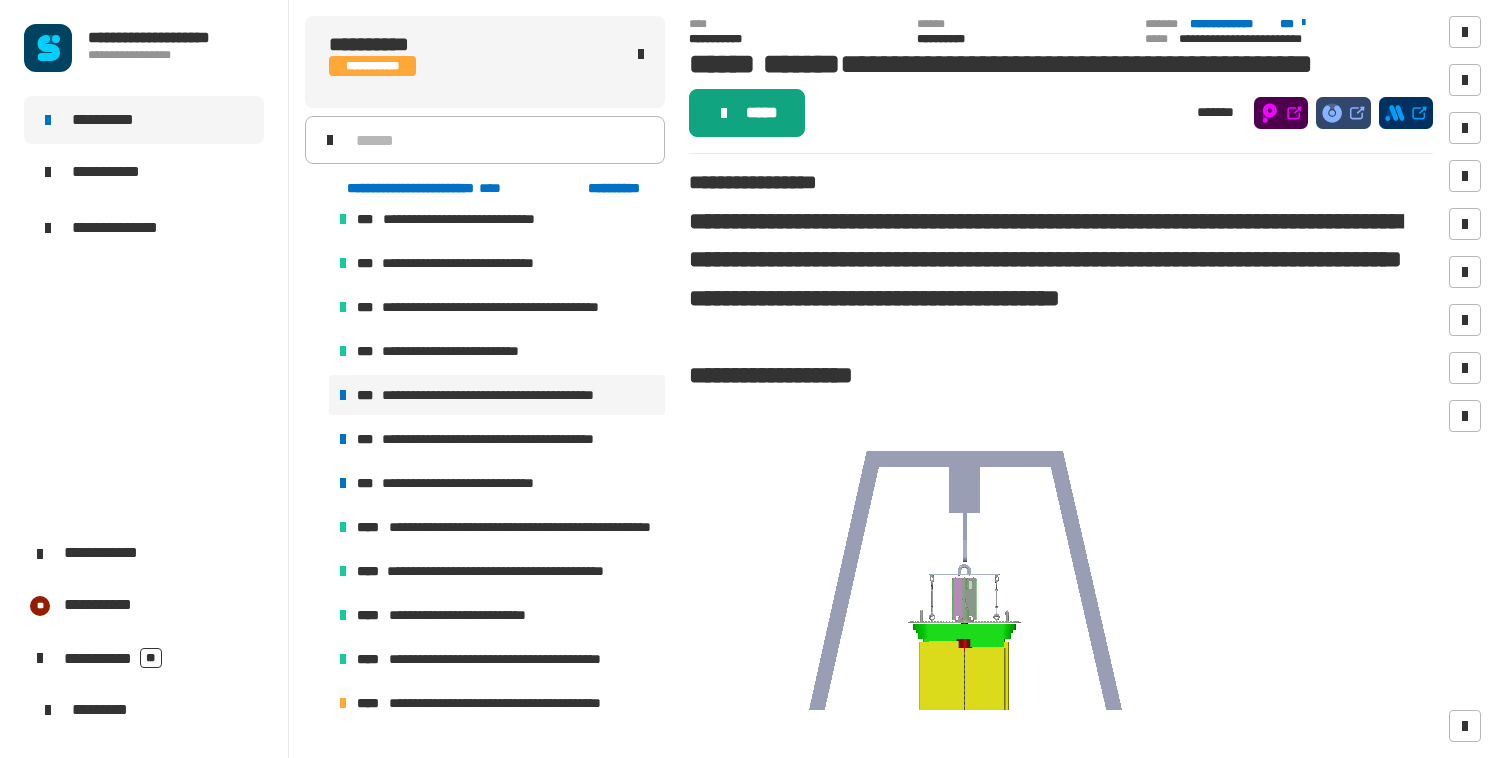 click on "*****" 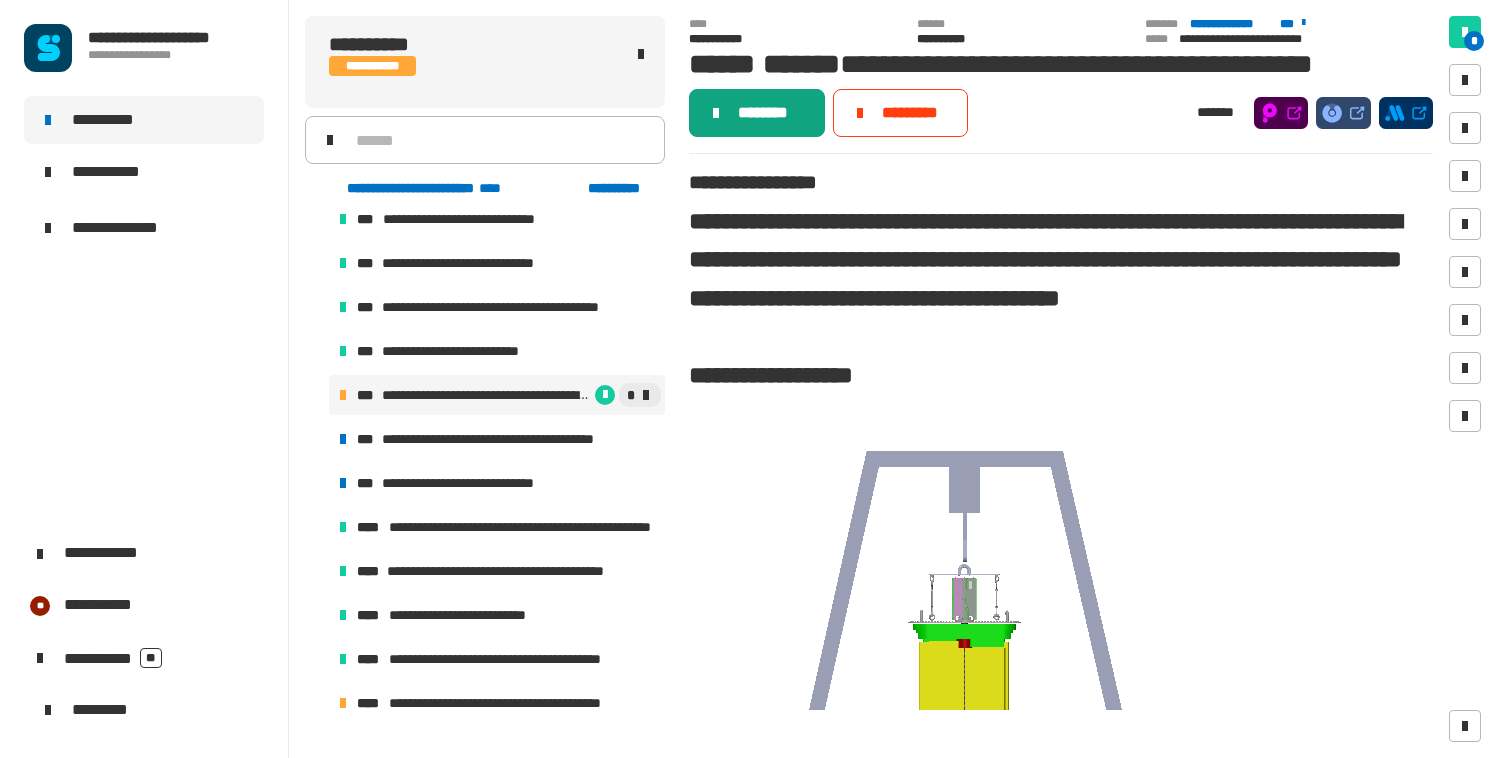 click on "********" 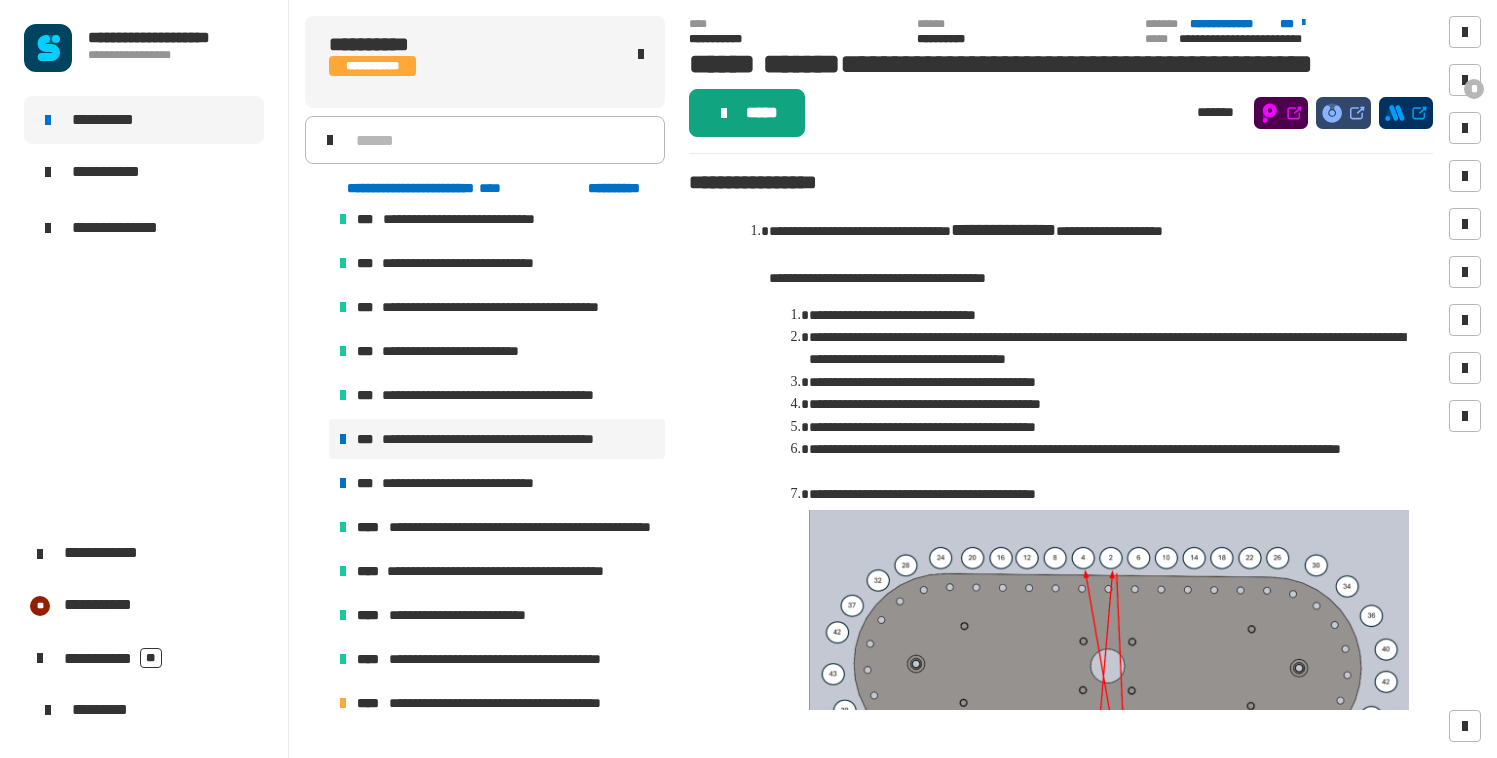 click on "*****" 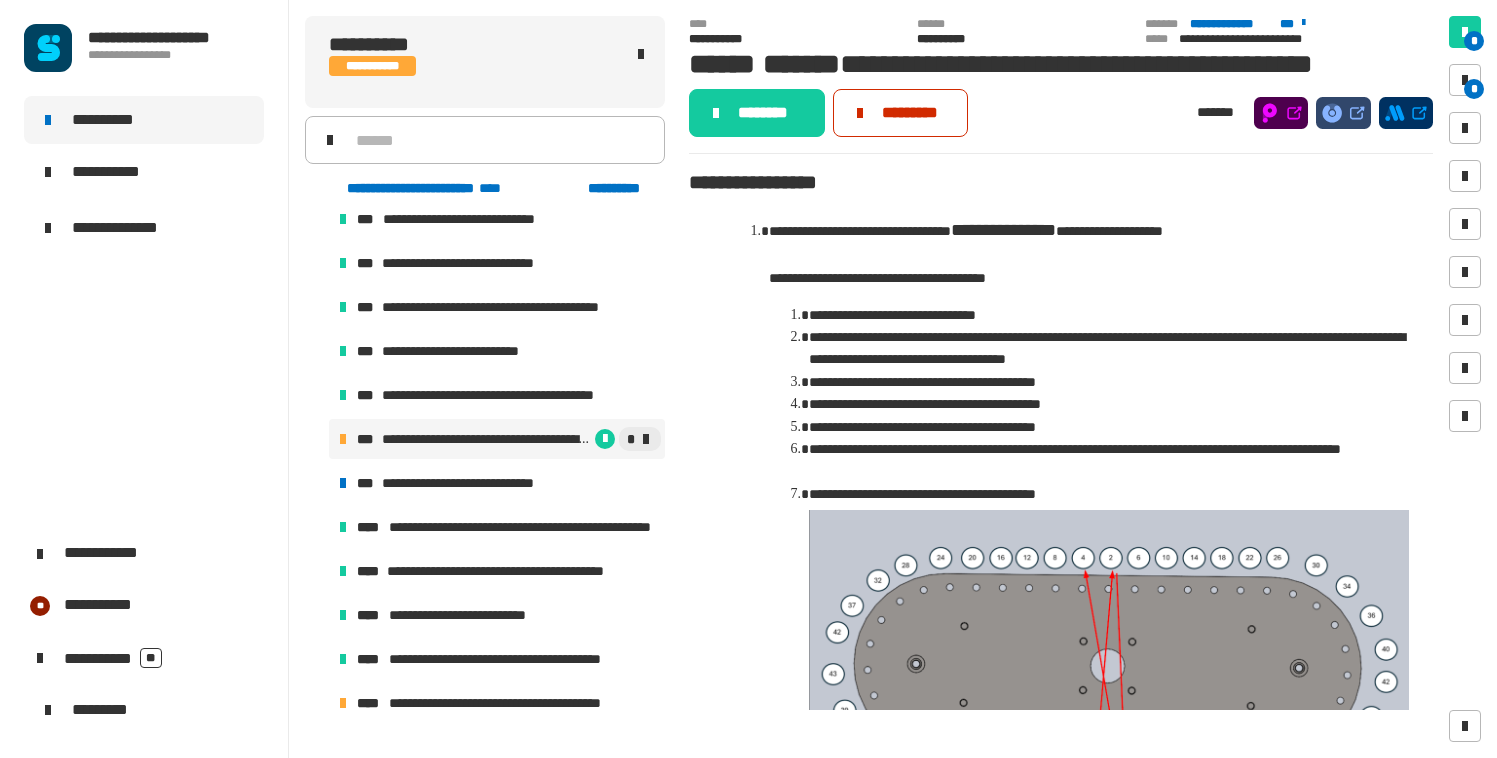 click on "*********" 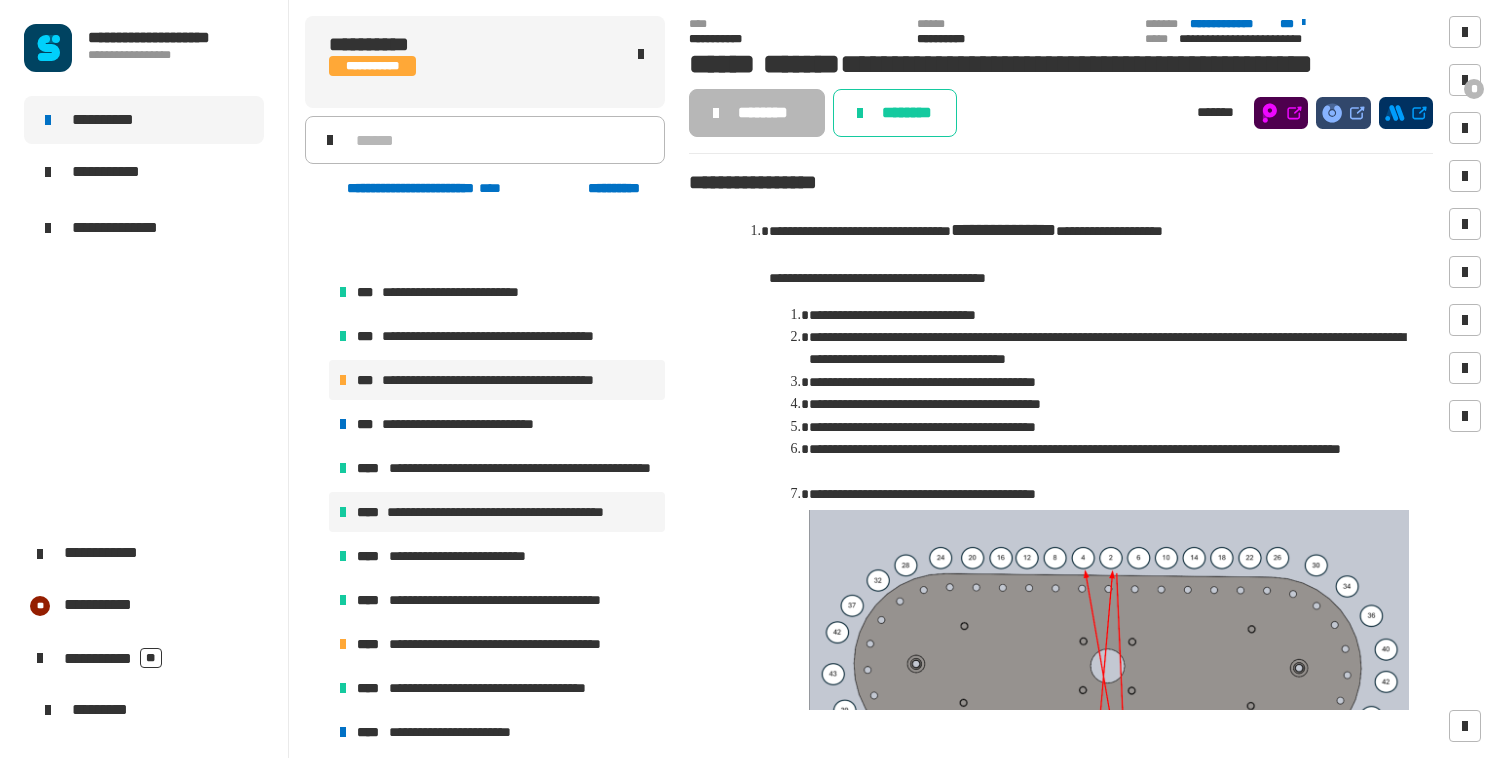 scroll, scrollTop: 1245, scrollLeft: 0, axis: vertical 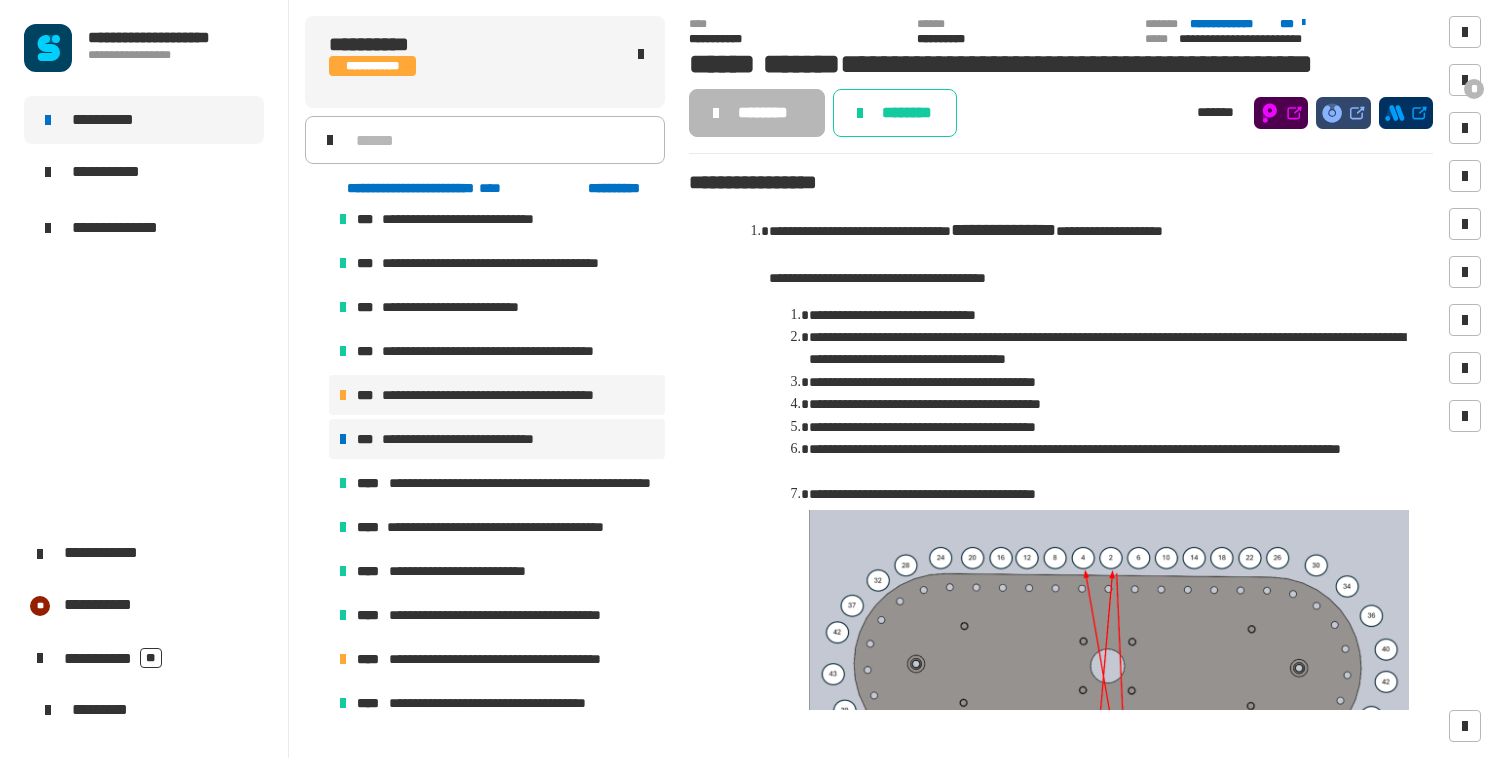 click on "**********" at bounding box center [479, 439] 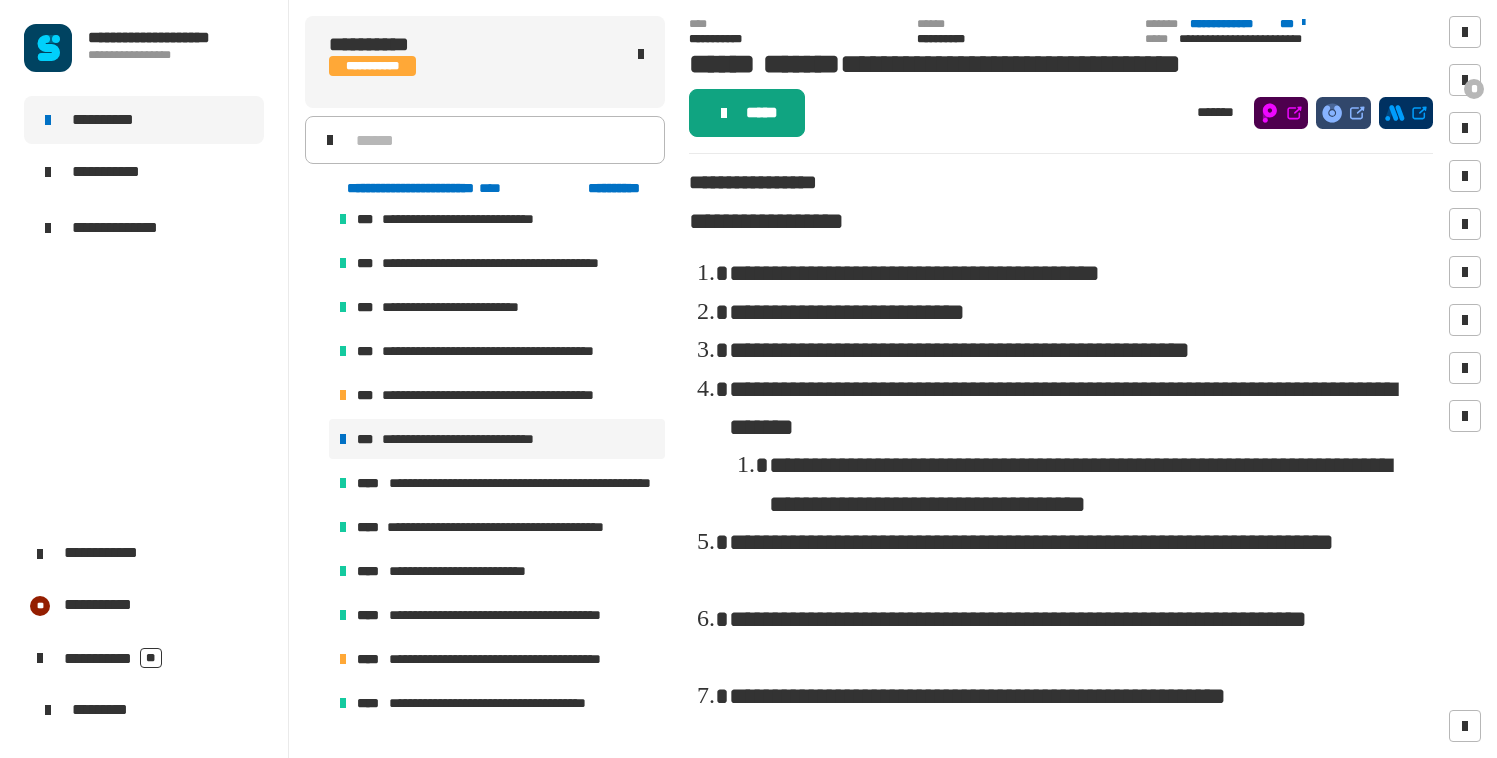 click on "*****" 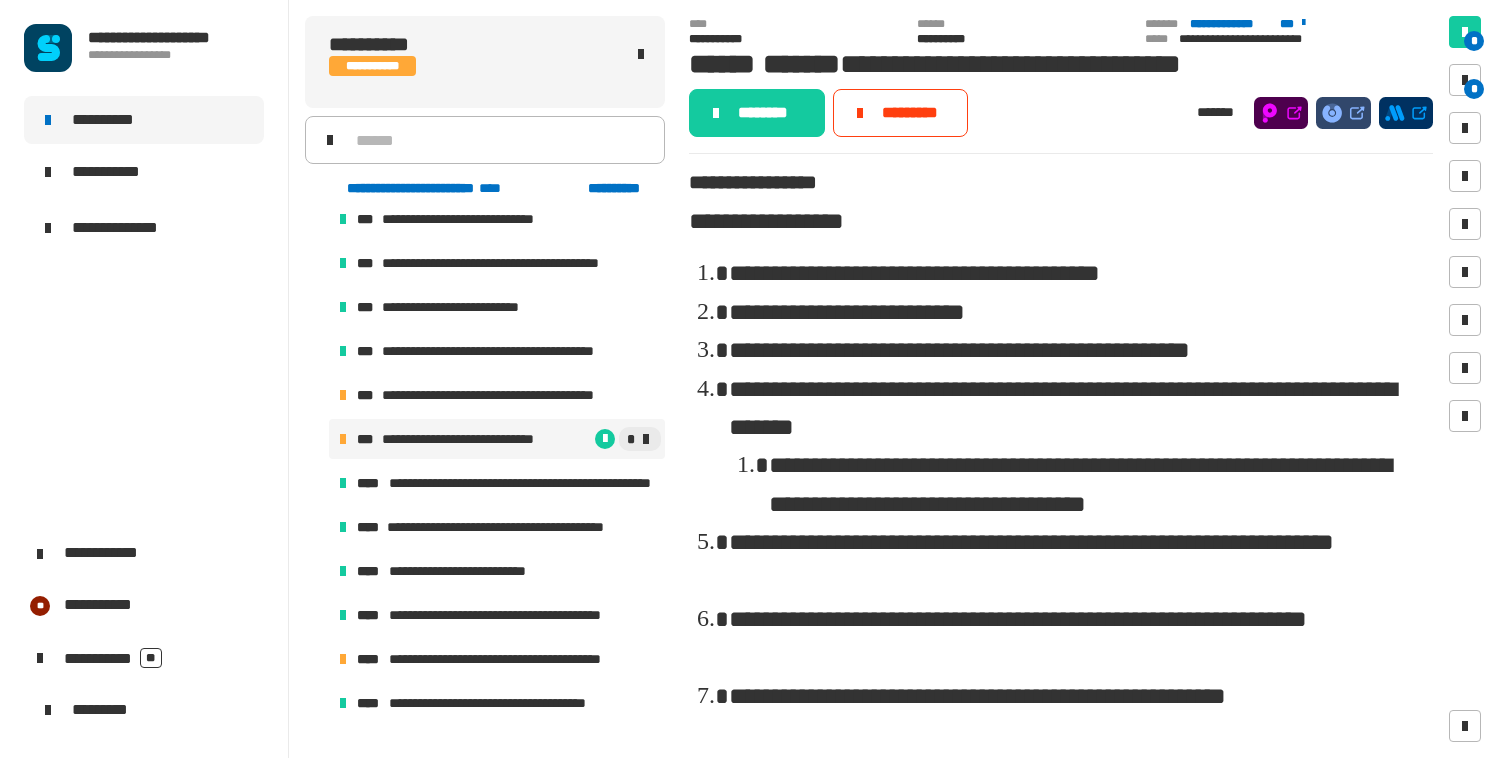 click on "********" 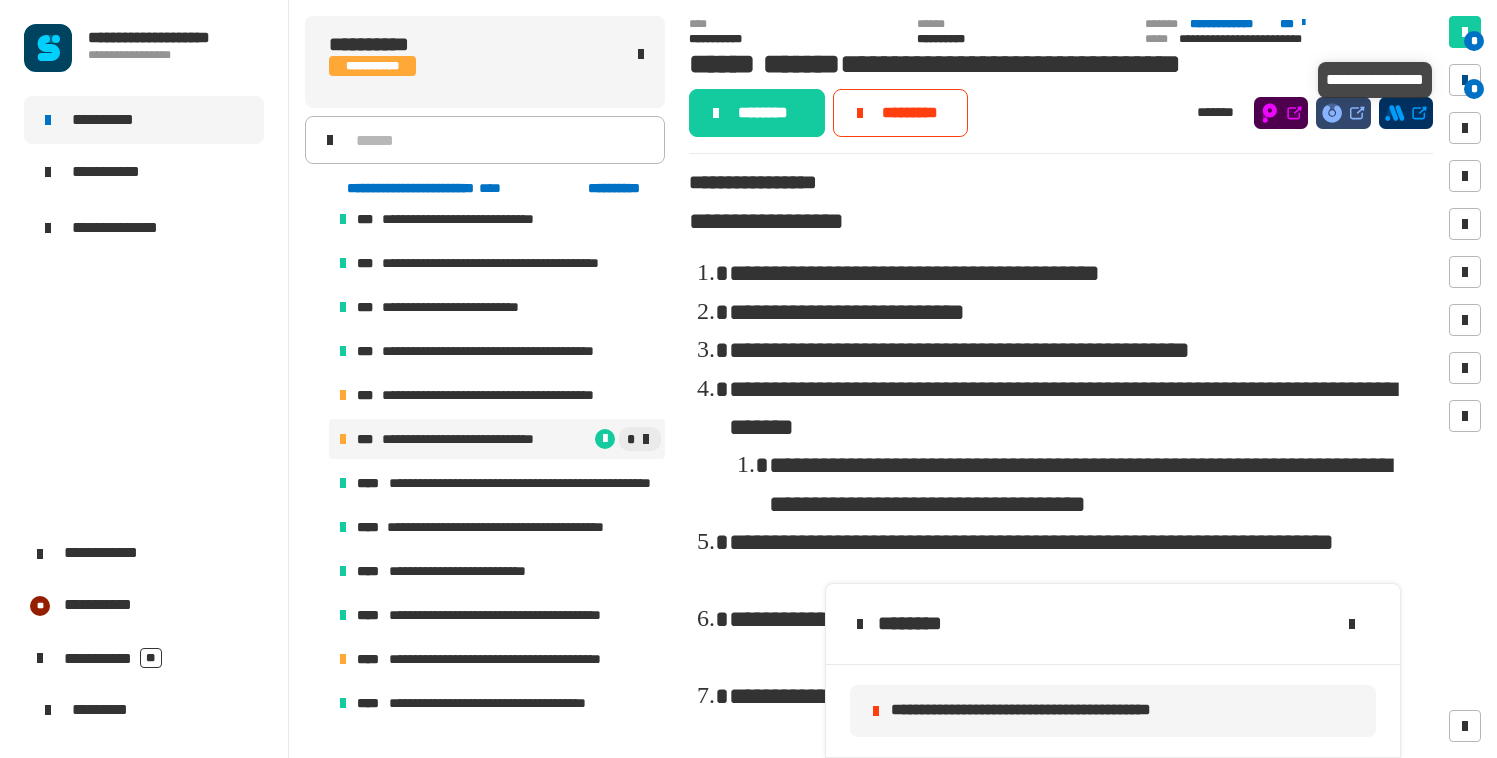 click on "*" at bounding box center [1465, 80] 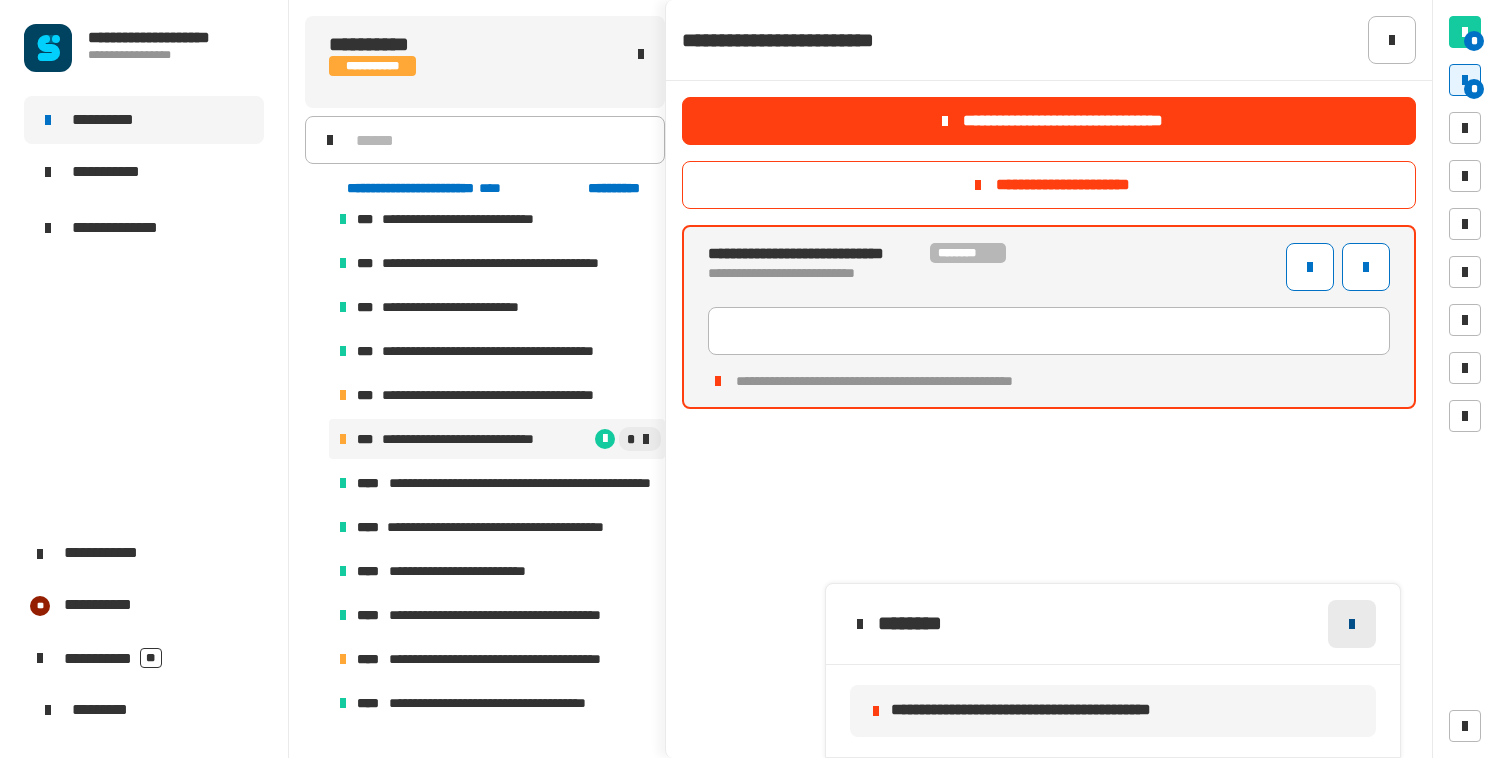 click 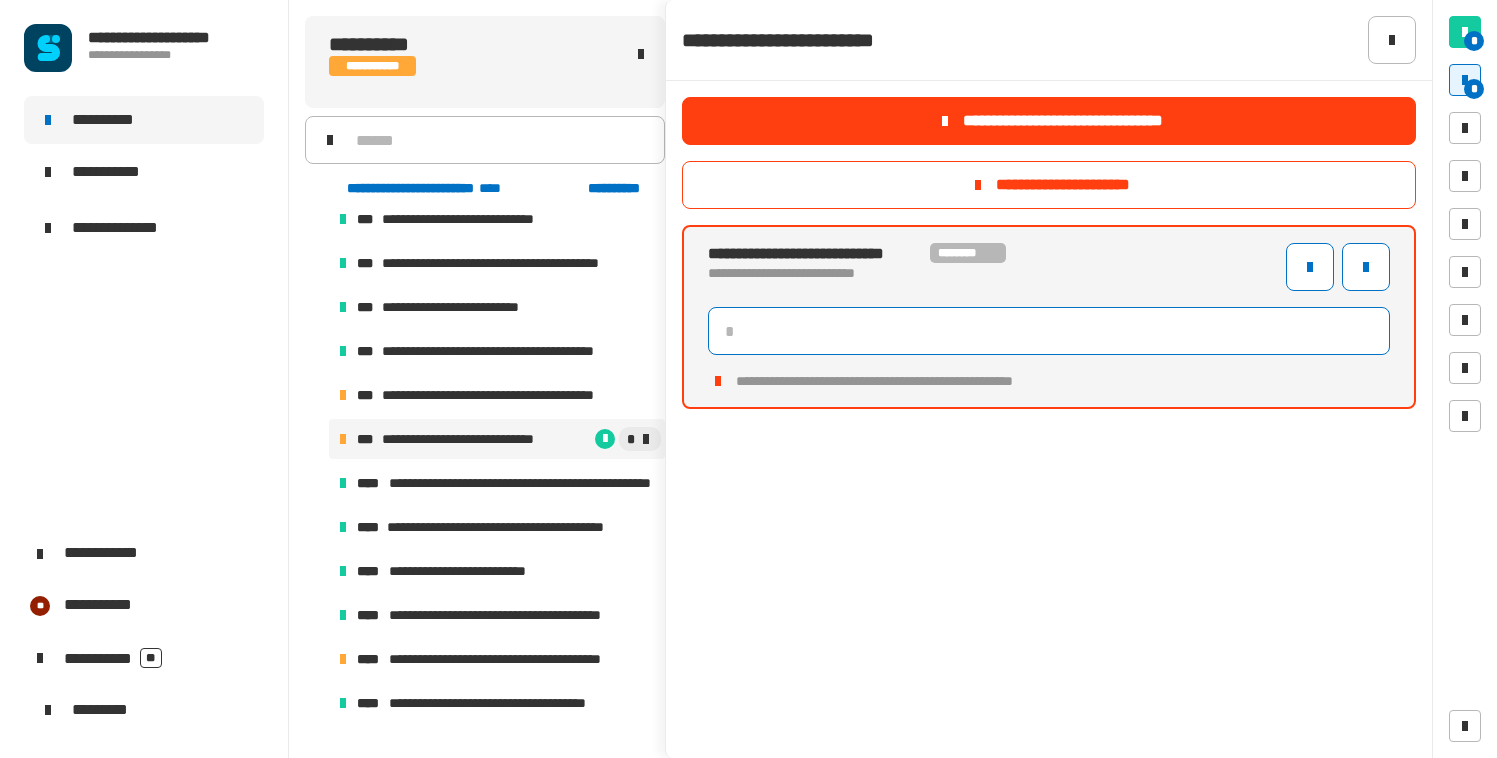 click 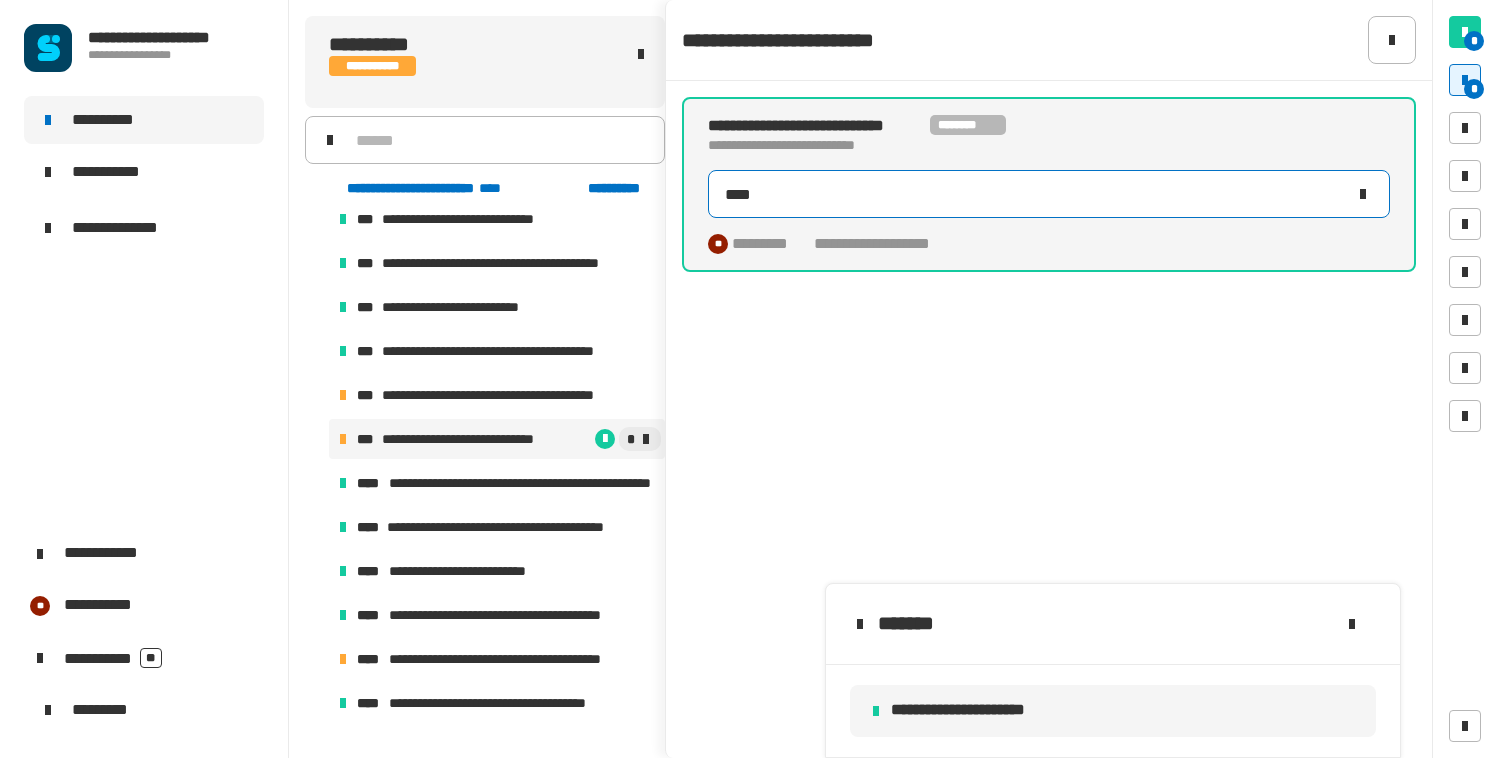 type on "****" 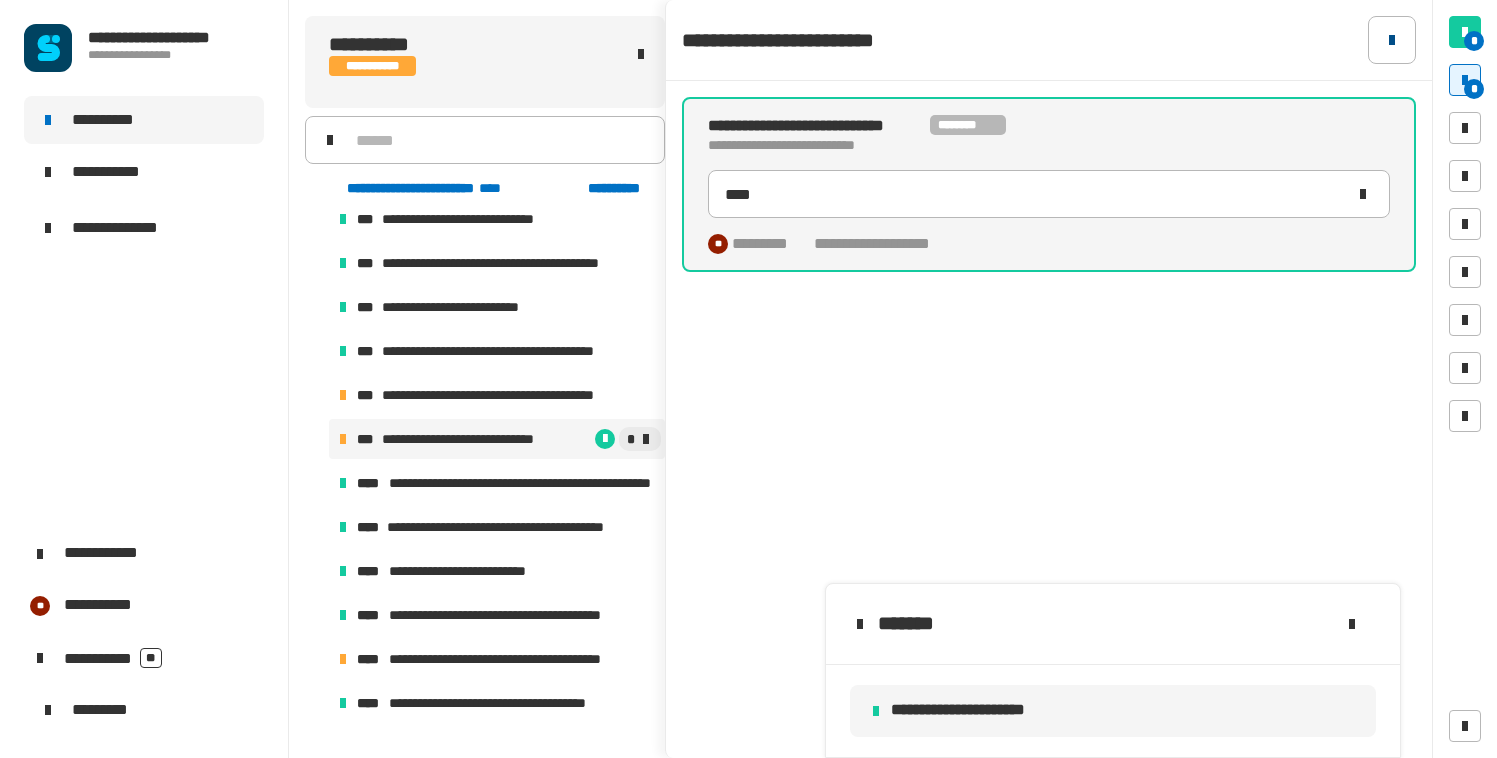 click 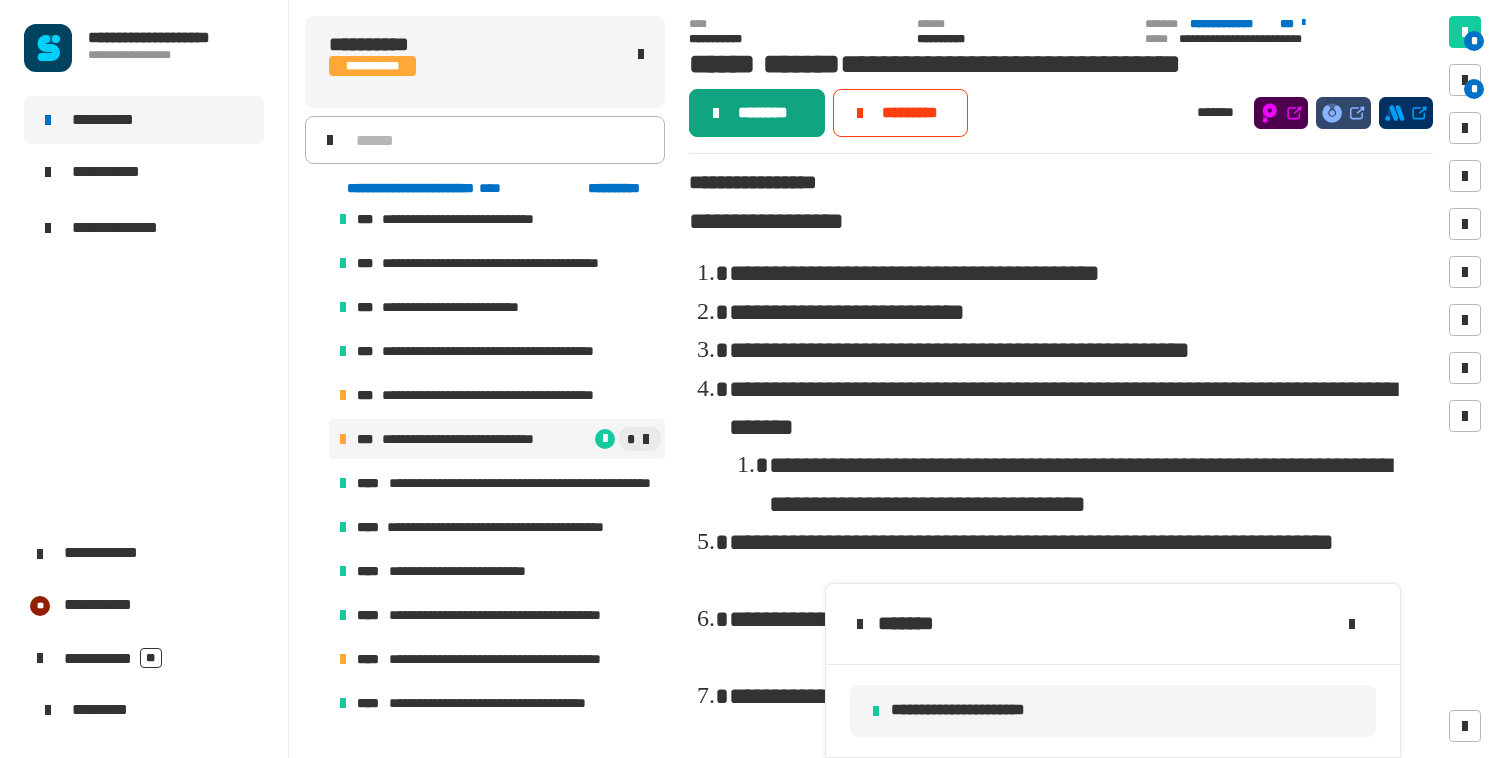 click on "********" 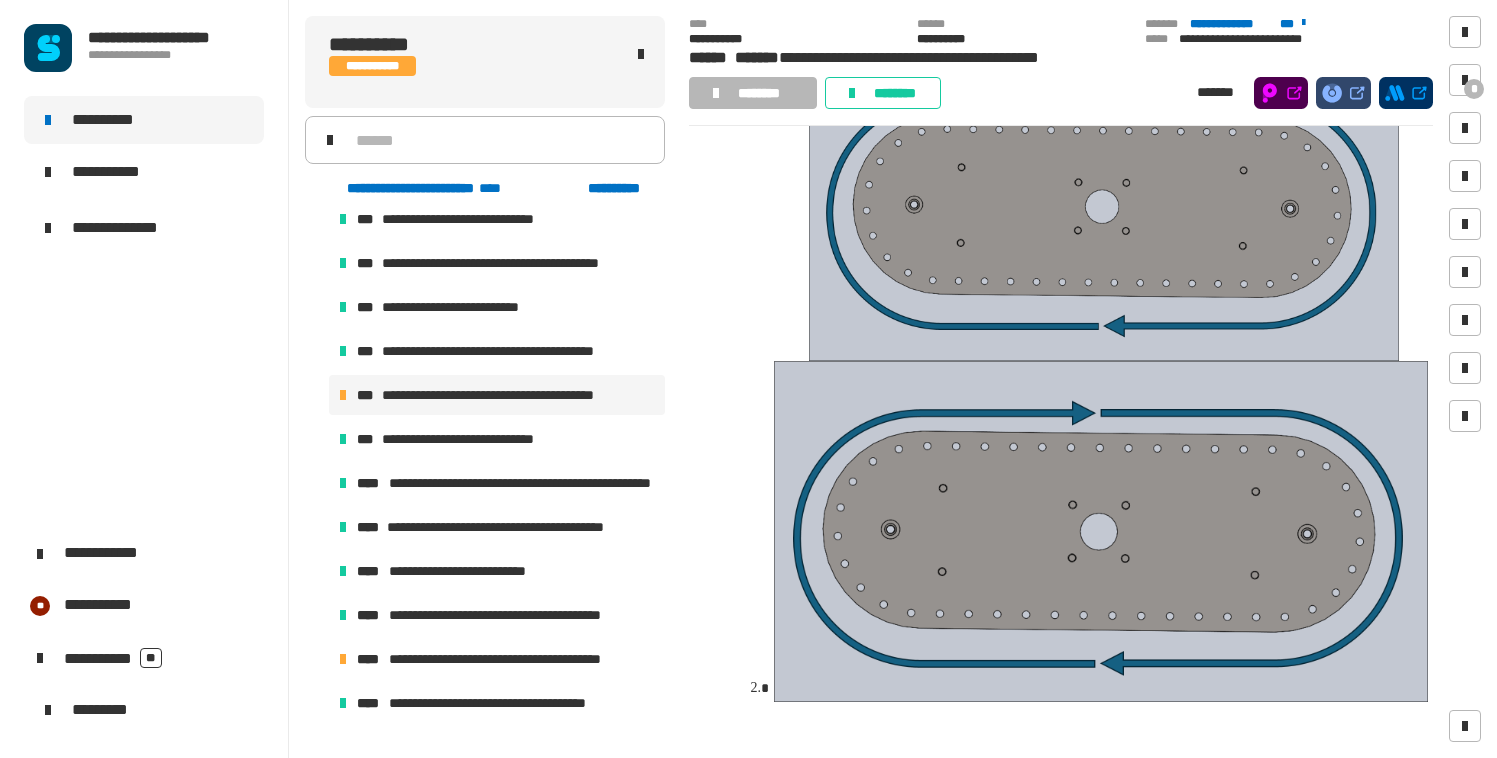 scroll, scrollTop: 891, scrollLeft: 0, axis: vertical 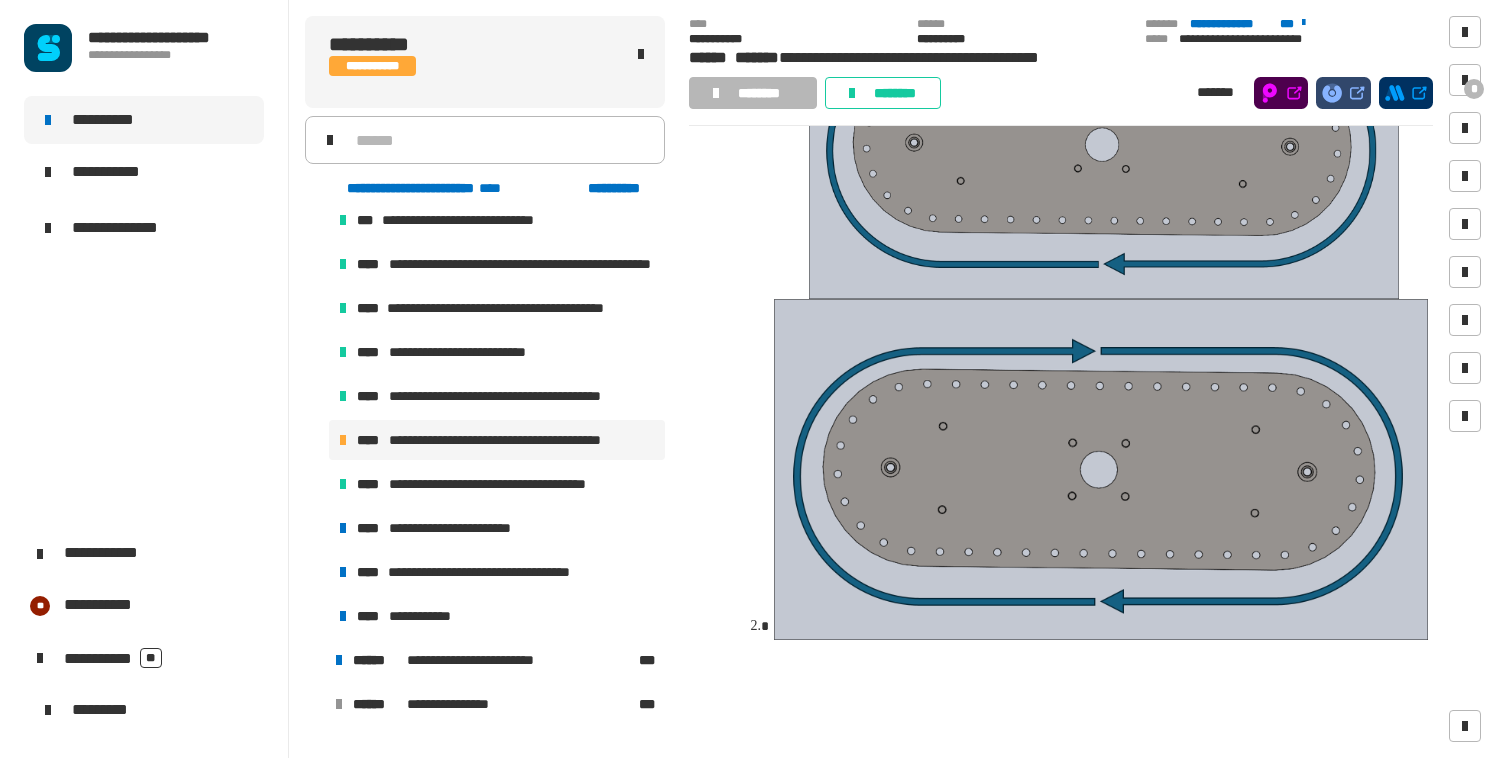 click on "**********" at bounding box center [512, 440] 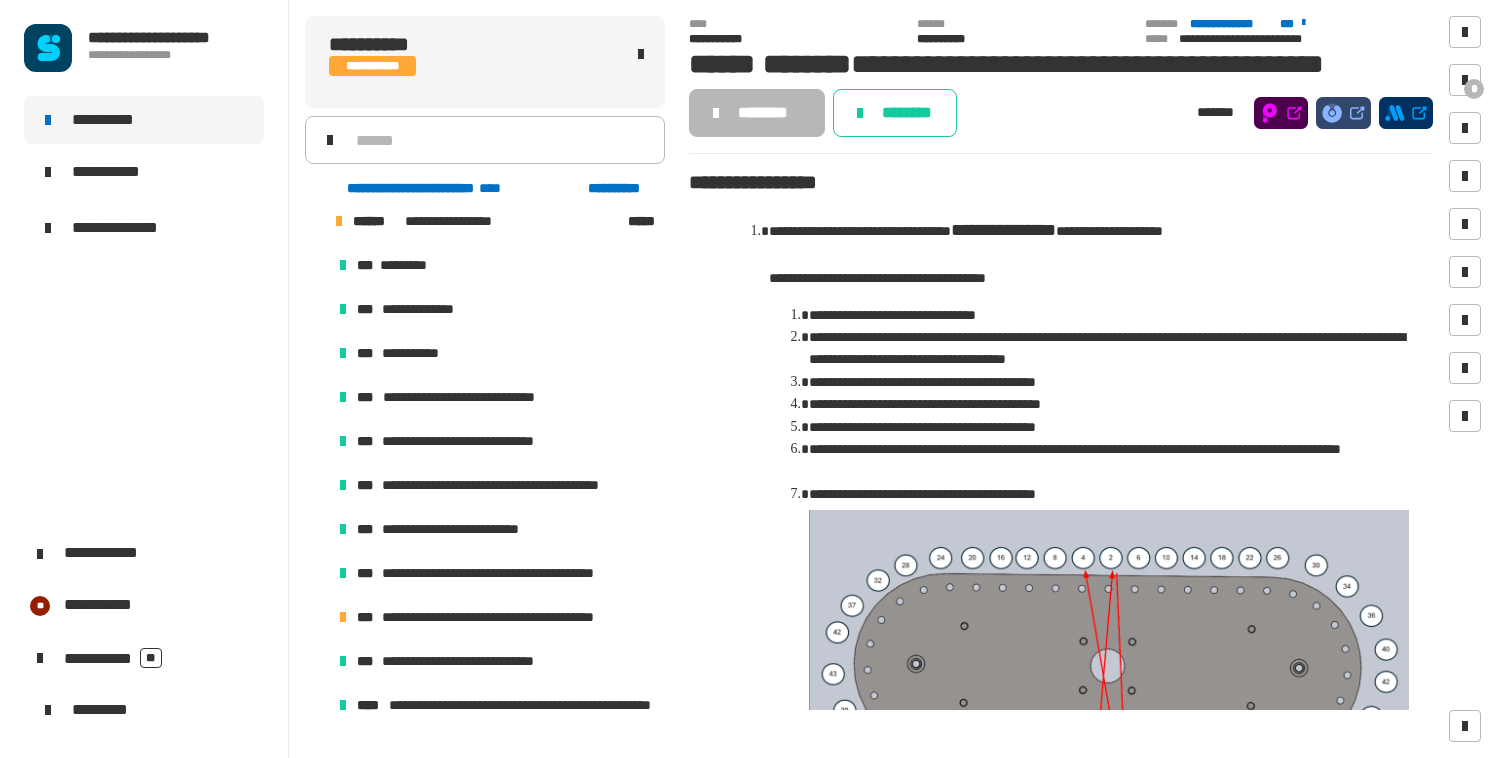 scroll, scrollTop: 1003, scrollLeft: 0, axis: vertical 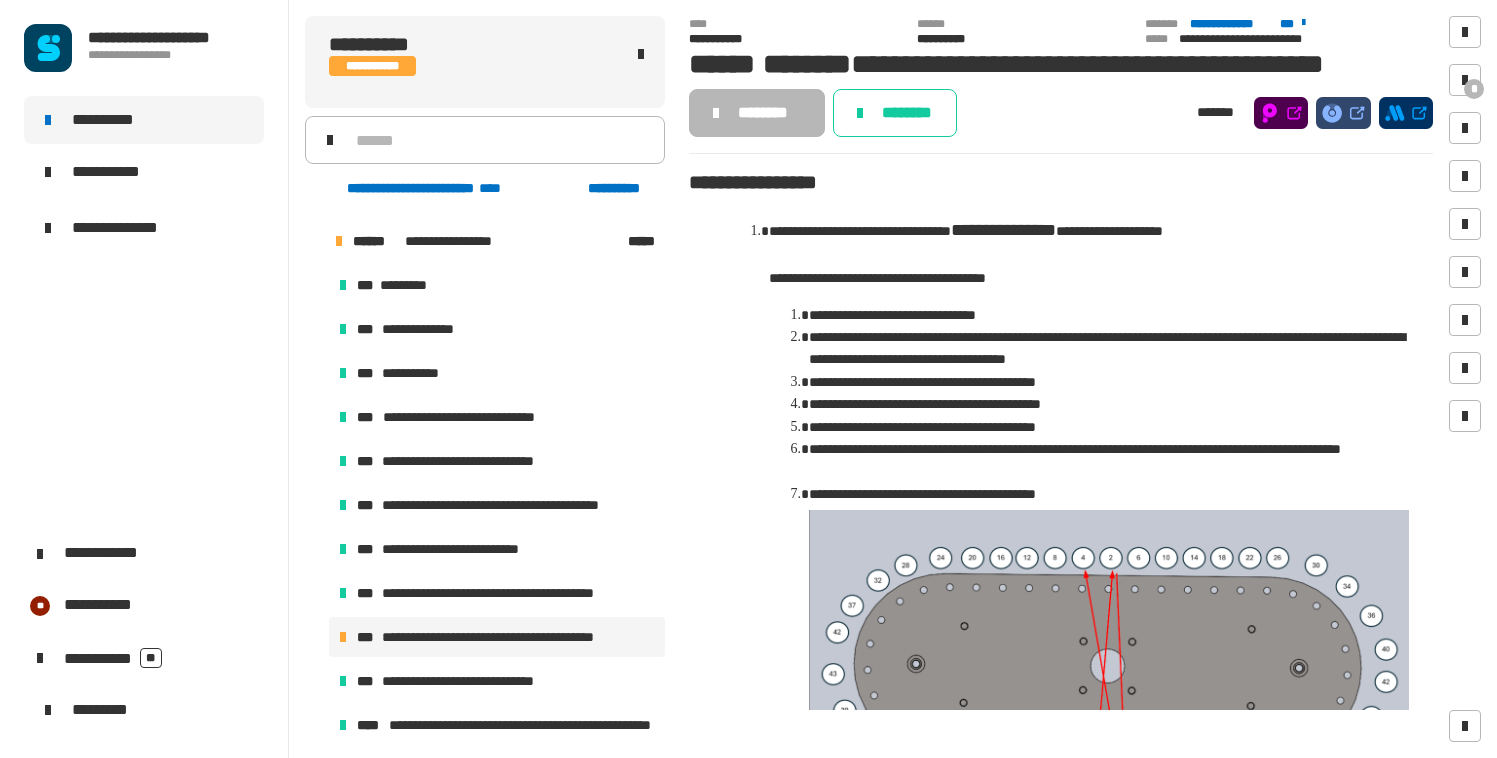 click on "**********" at bounding box center [507, 637] 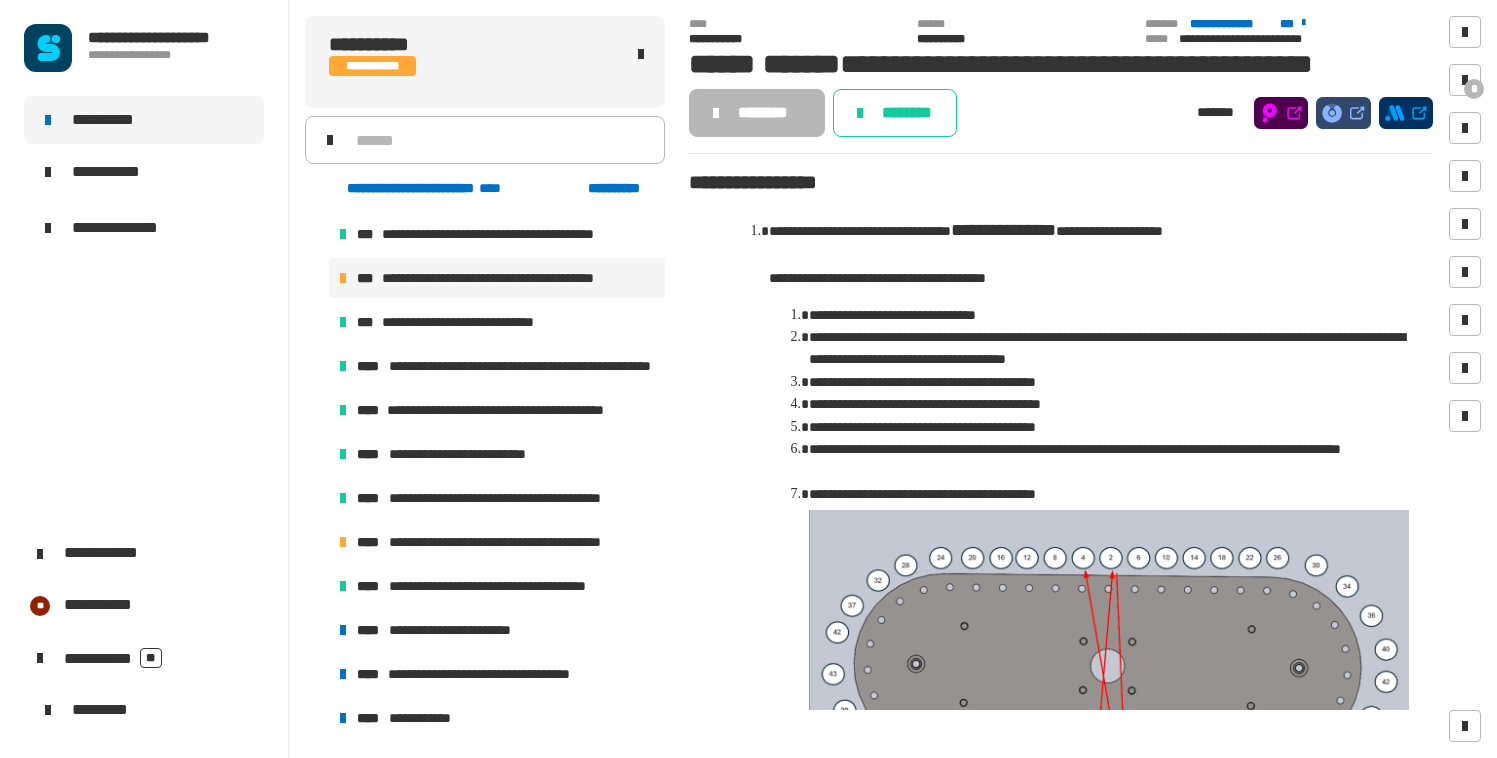 scroll, scrollTop: 1378, scrollLeft: 0, axis: vertical 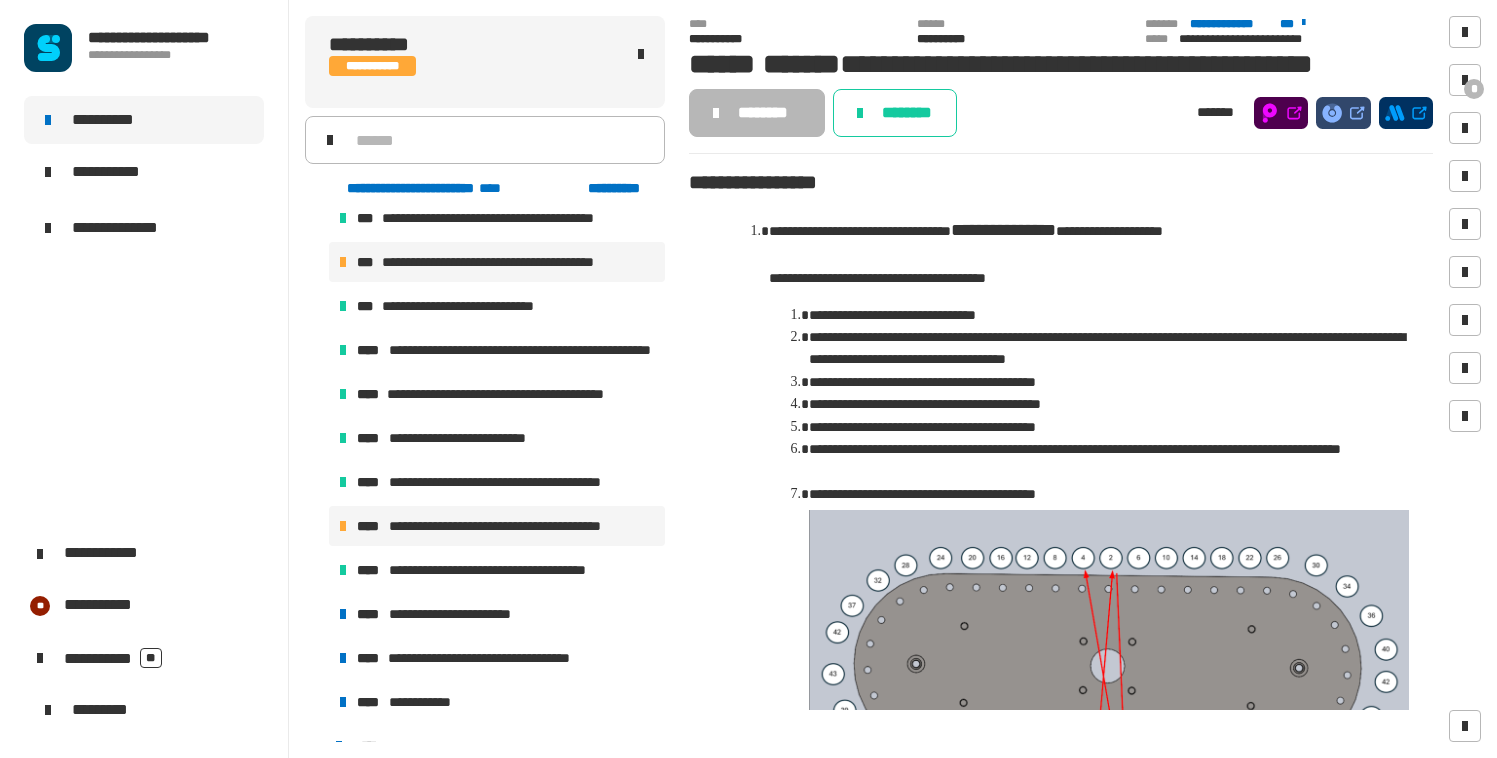 click on "**********" at bounding box center [512, 526] 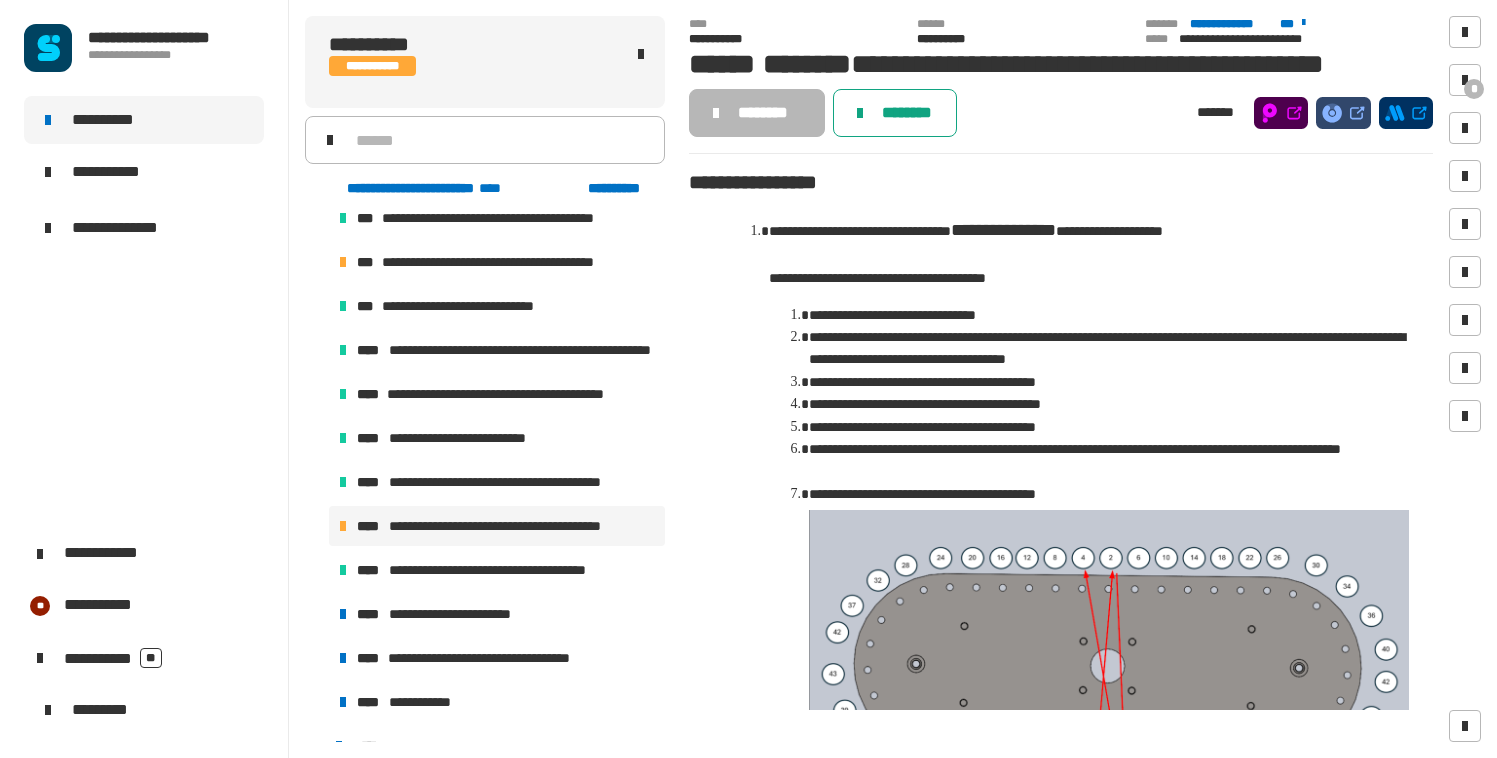 click on "********" 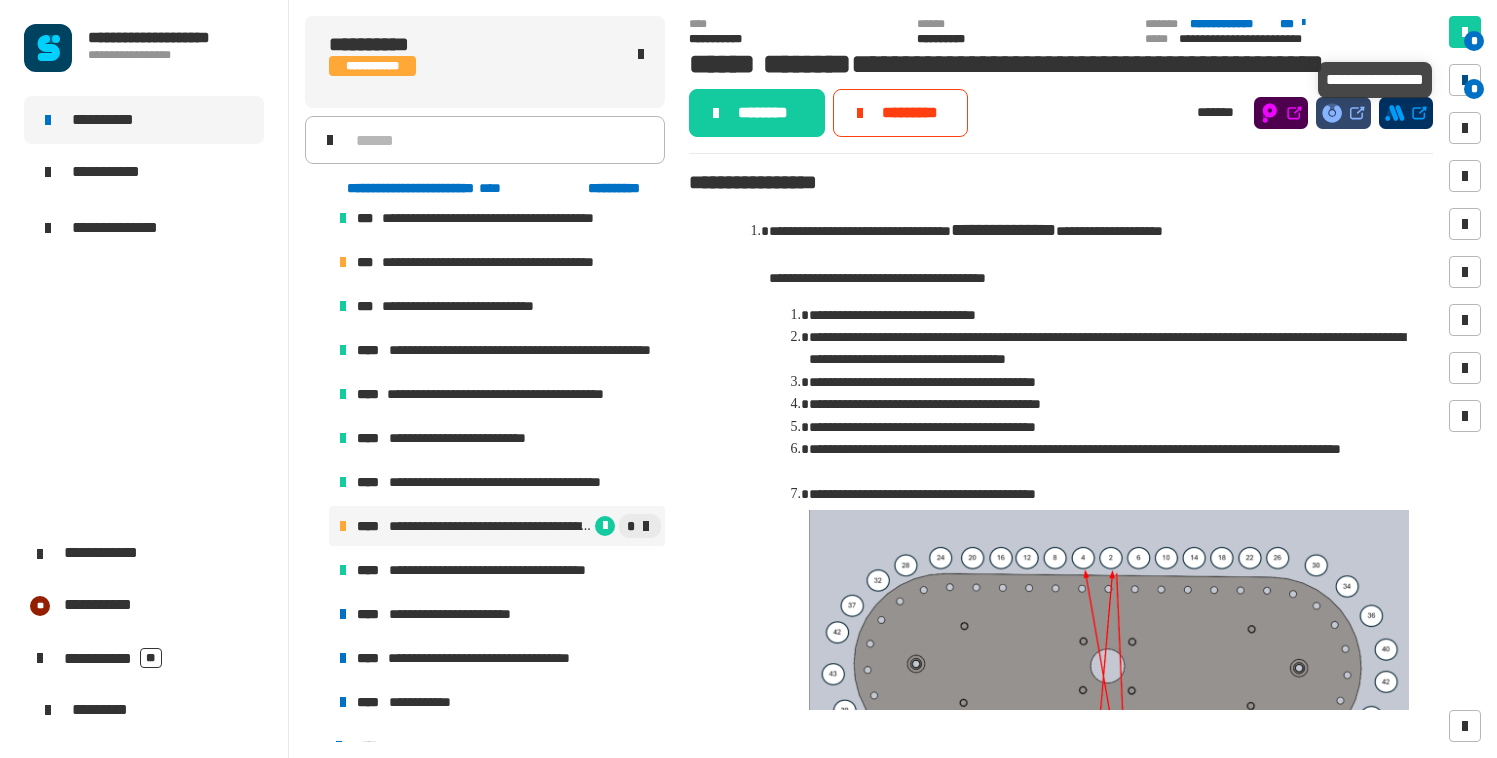 click at bounding box center (1465, 80) 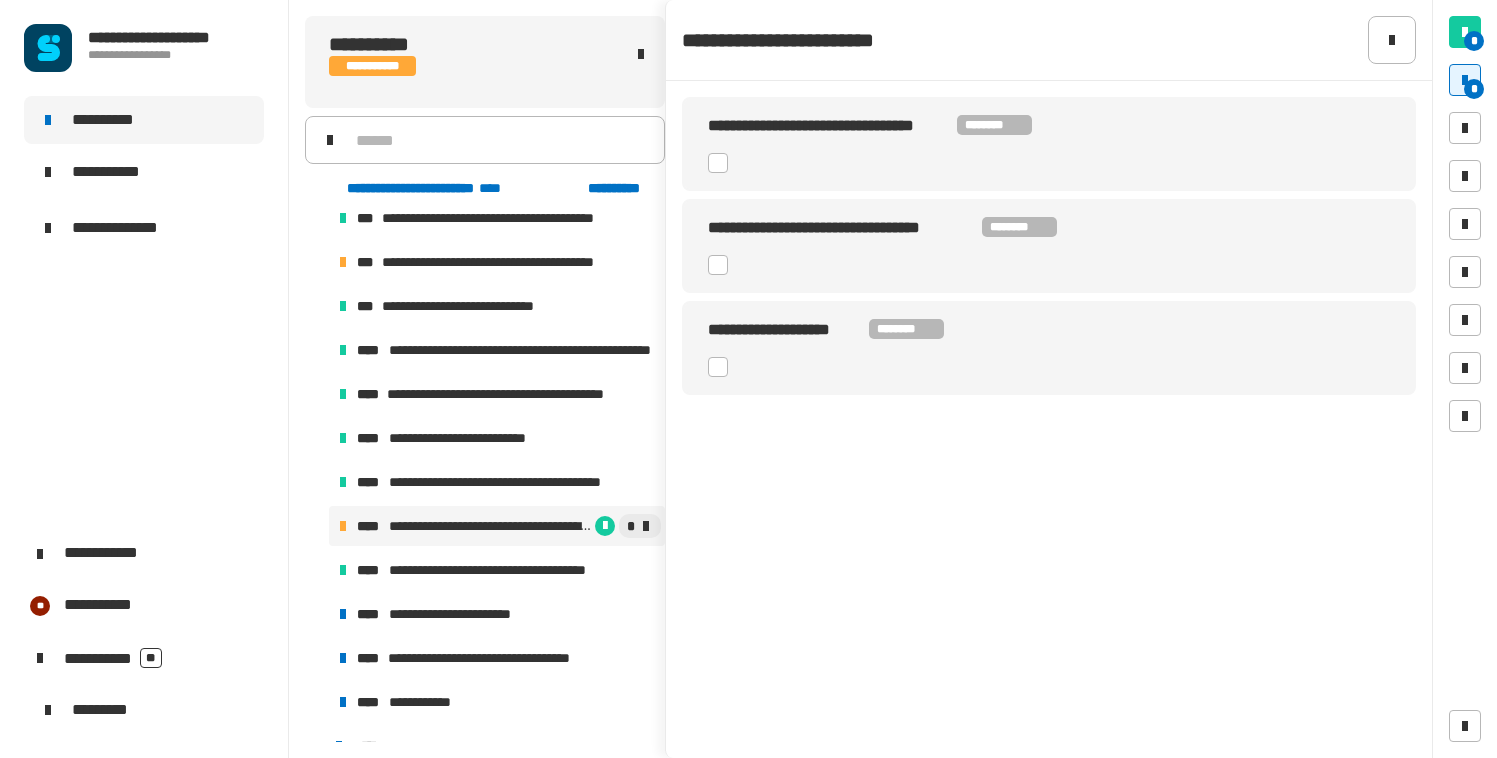 click 